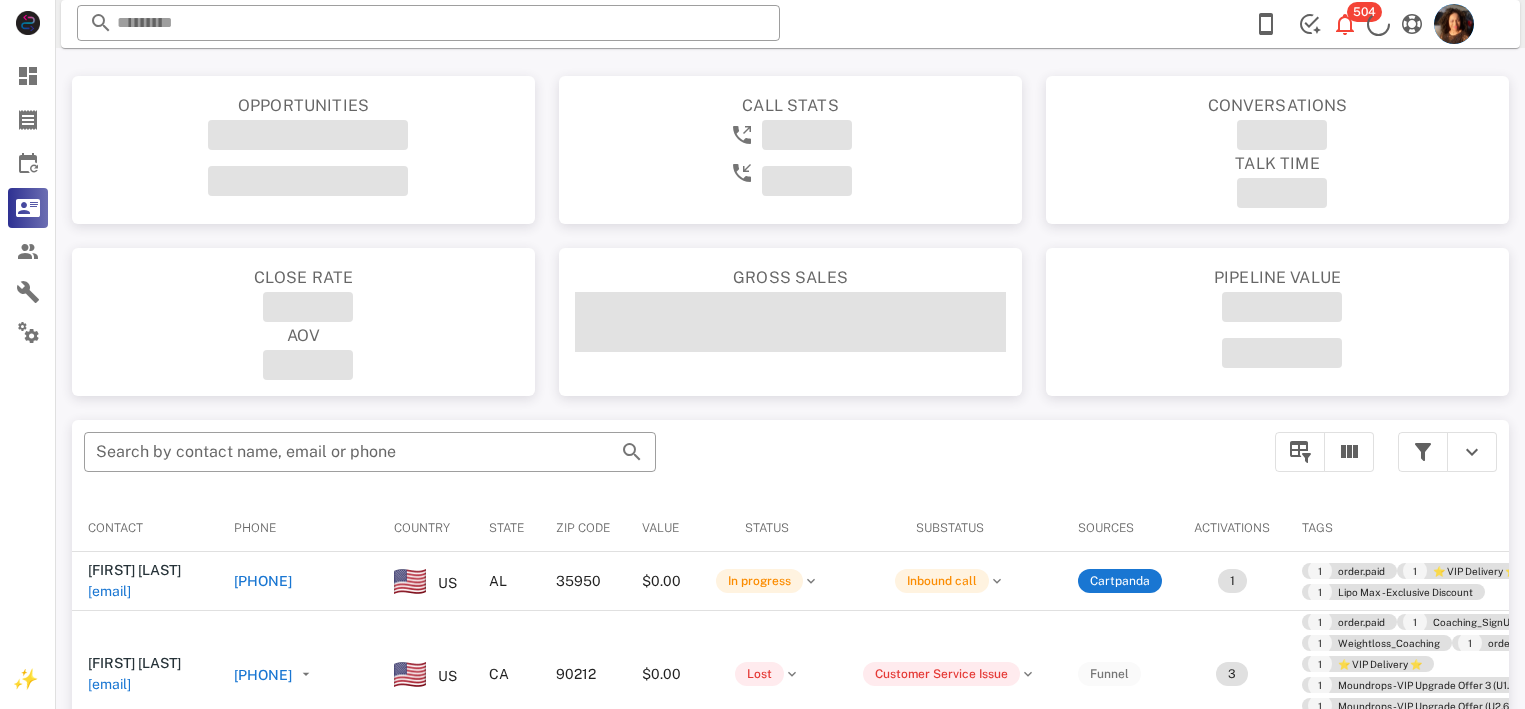 scroll, scrollTop: 0, scrollLeft: 0, axis: both 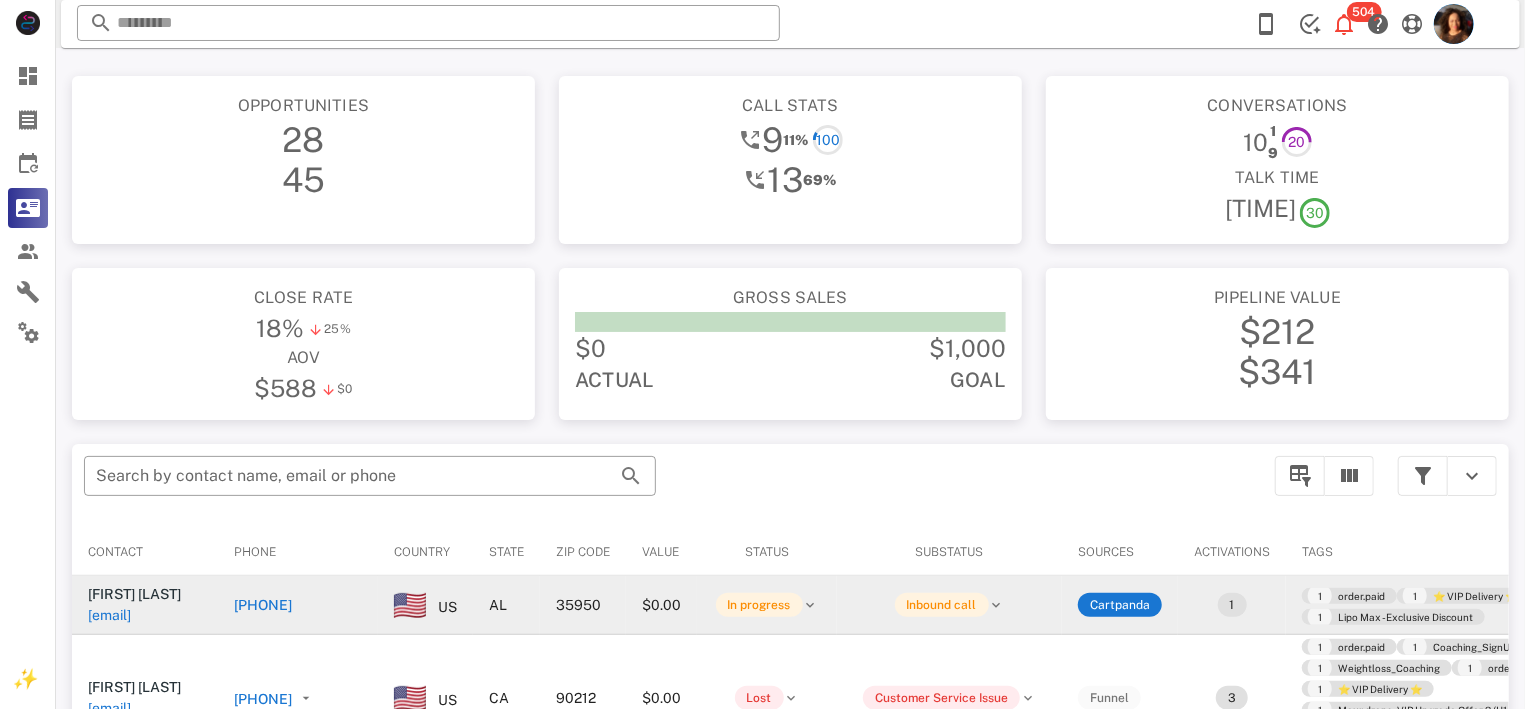 click on "+12565066270" at bounding box center (263, 605) 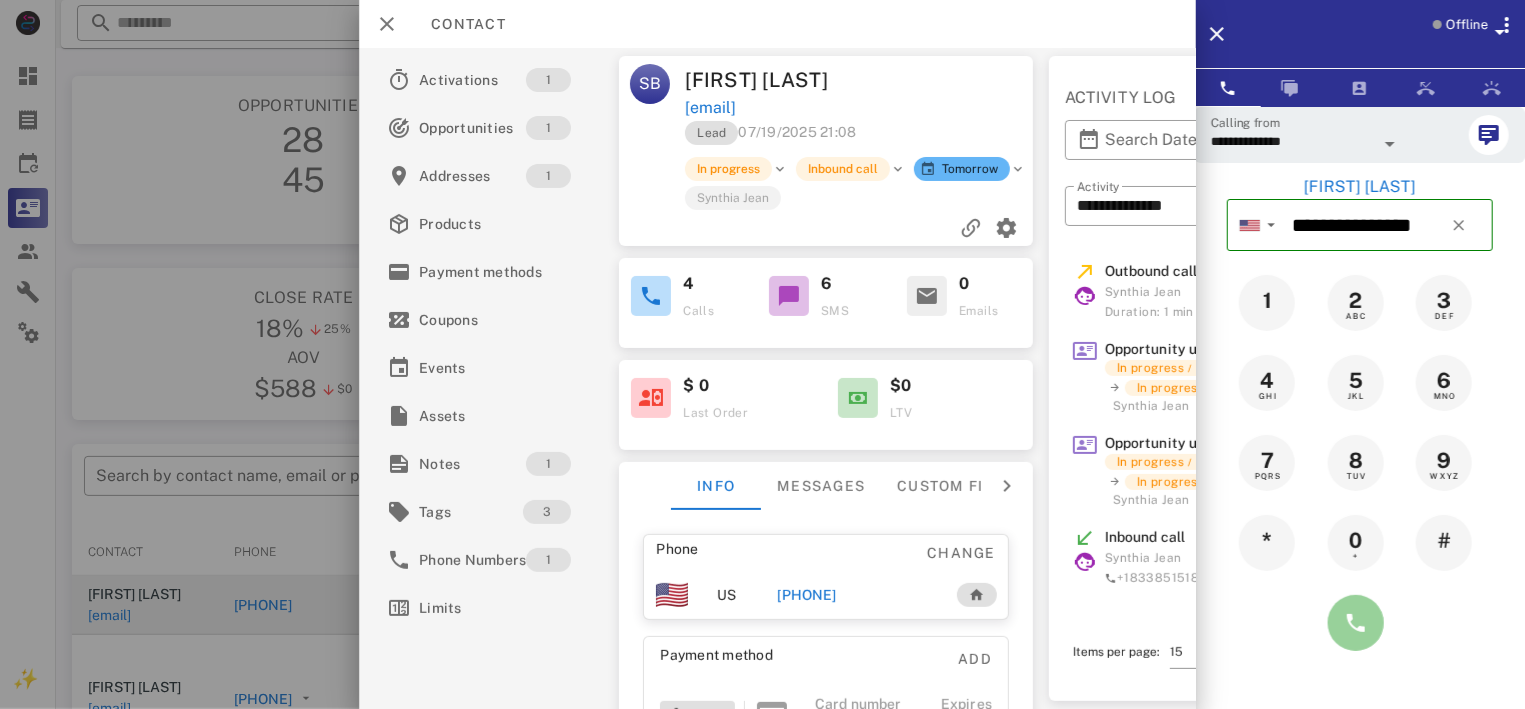 click at bounding box center [1356, 623] 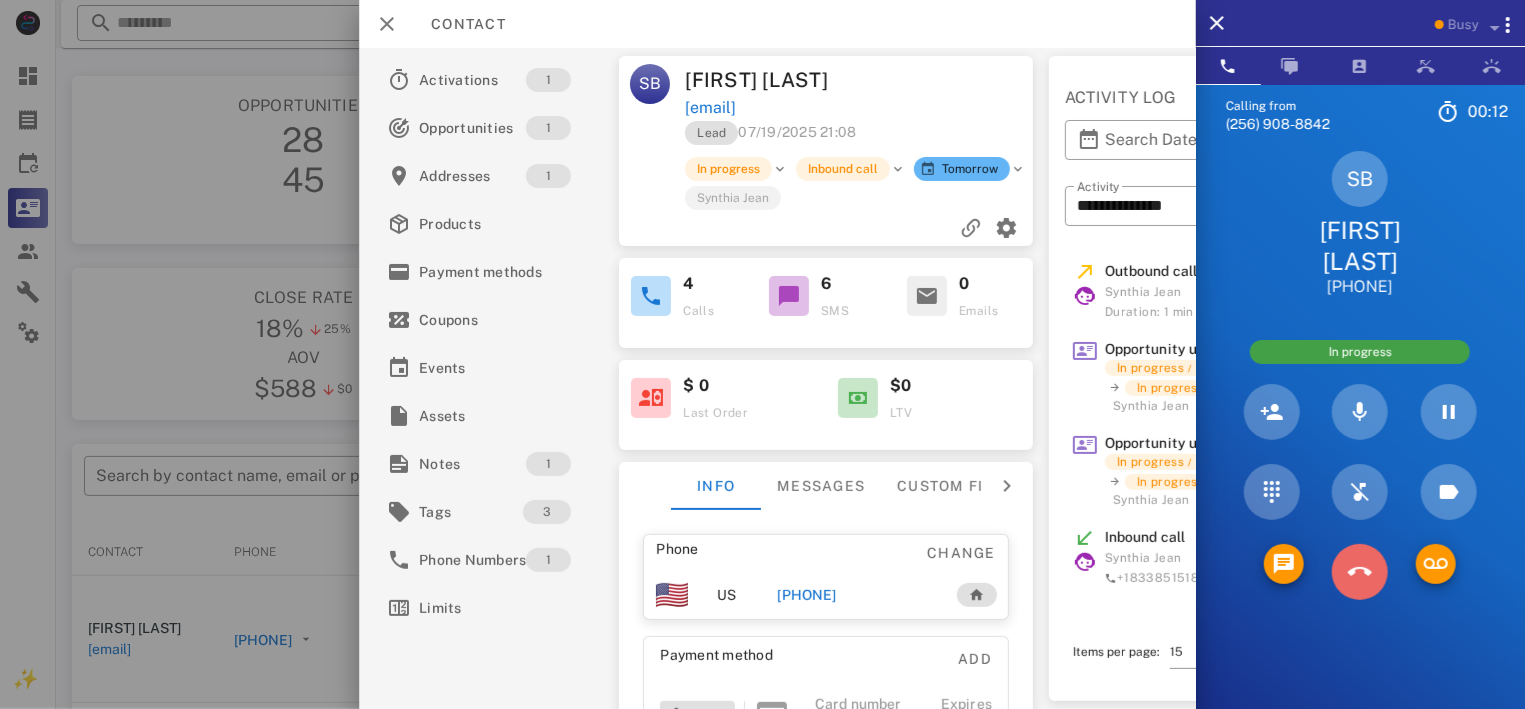 click at bounding box center [1360, 572] 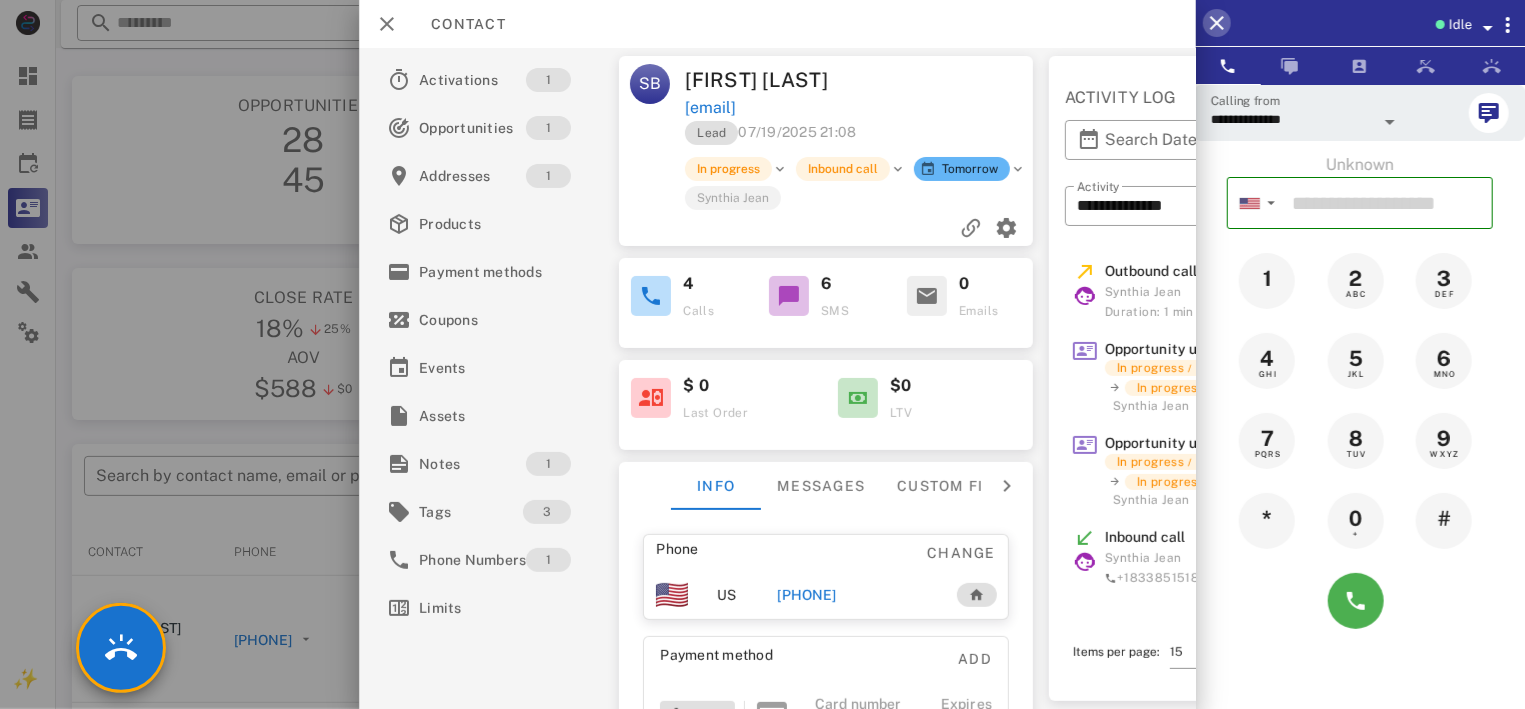 click at bounding box center (1217, 23) 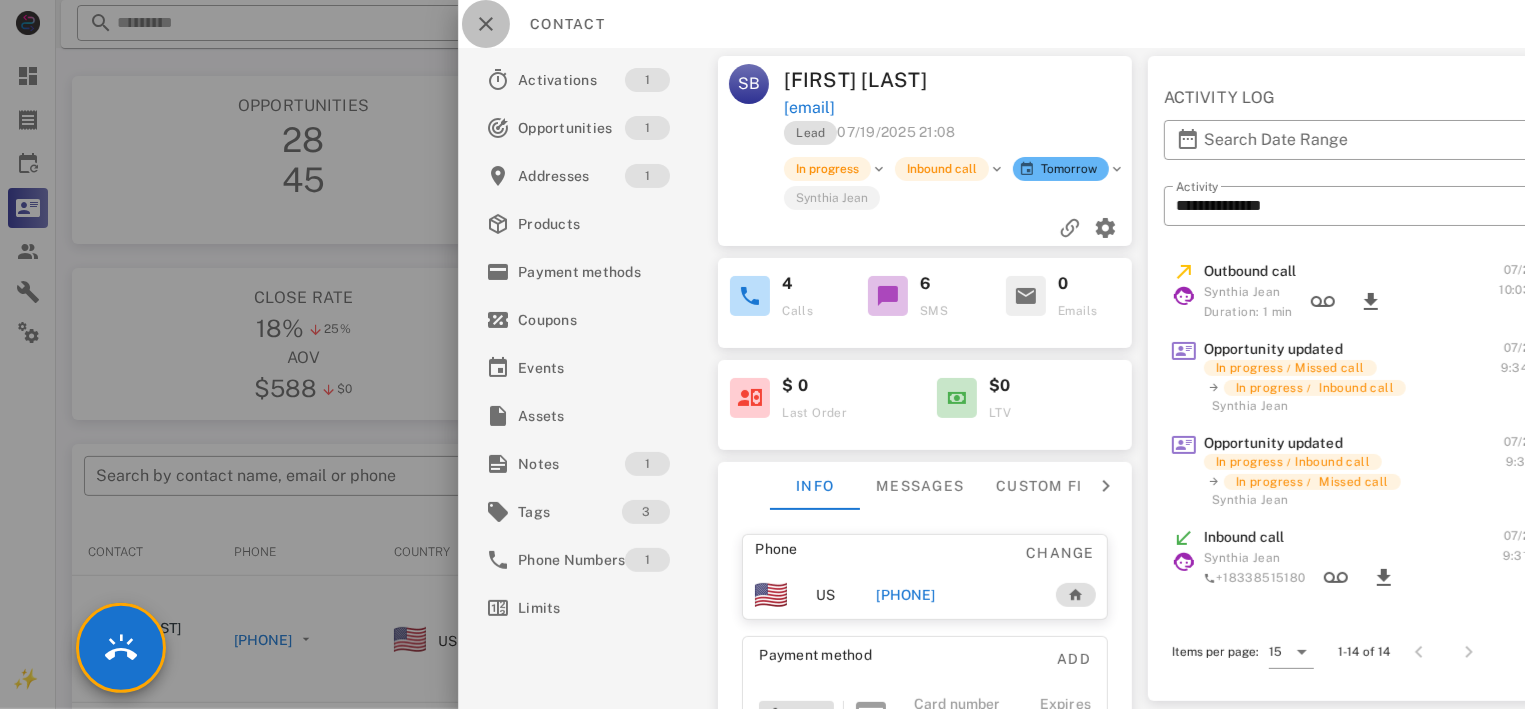 click at bounding box center [486, 24] 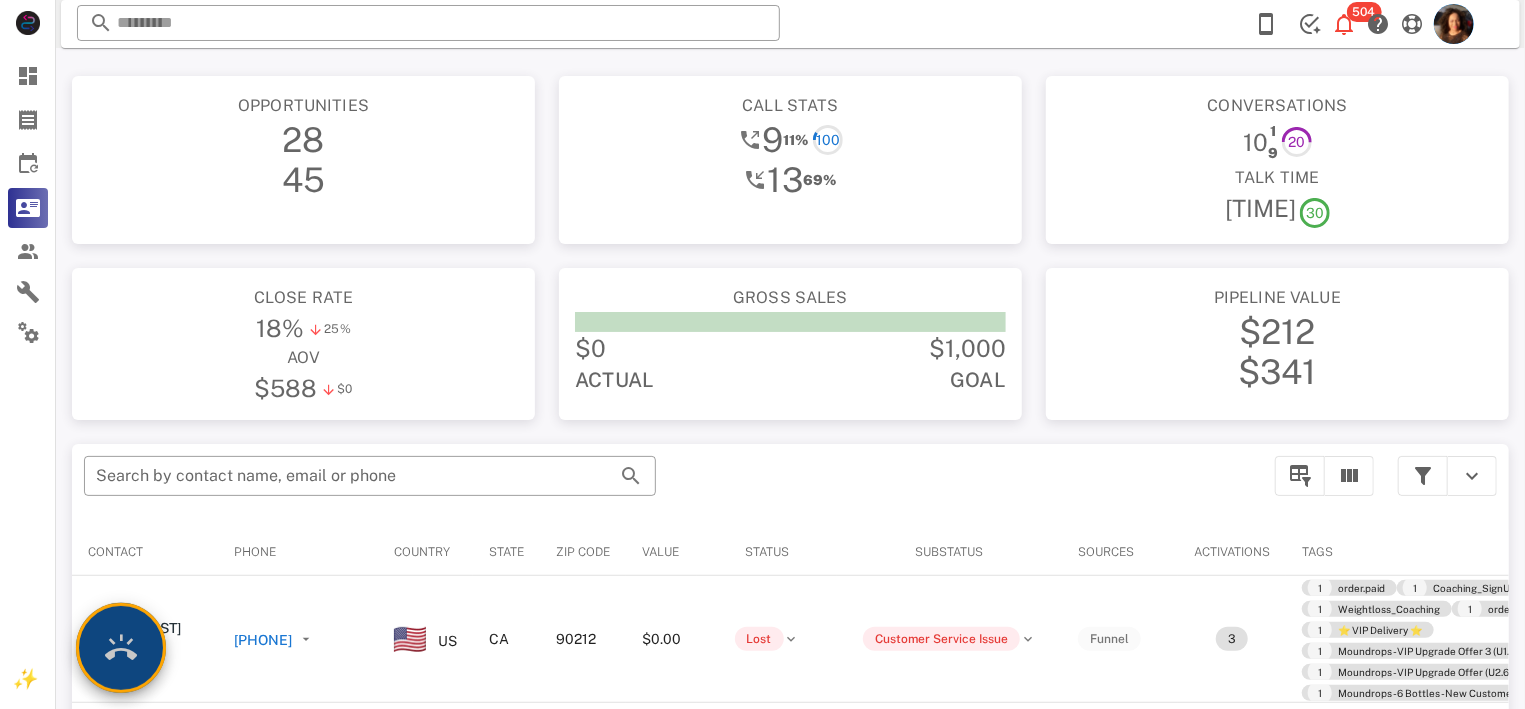 click at bounding box center (121, 648) 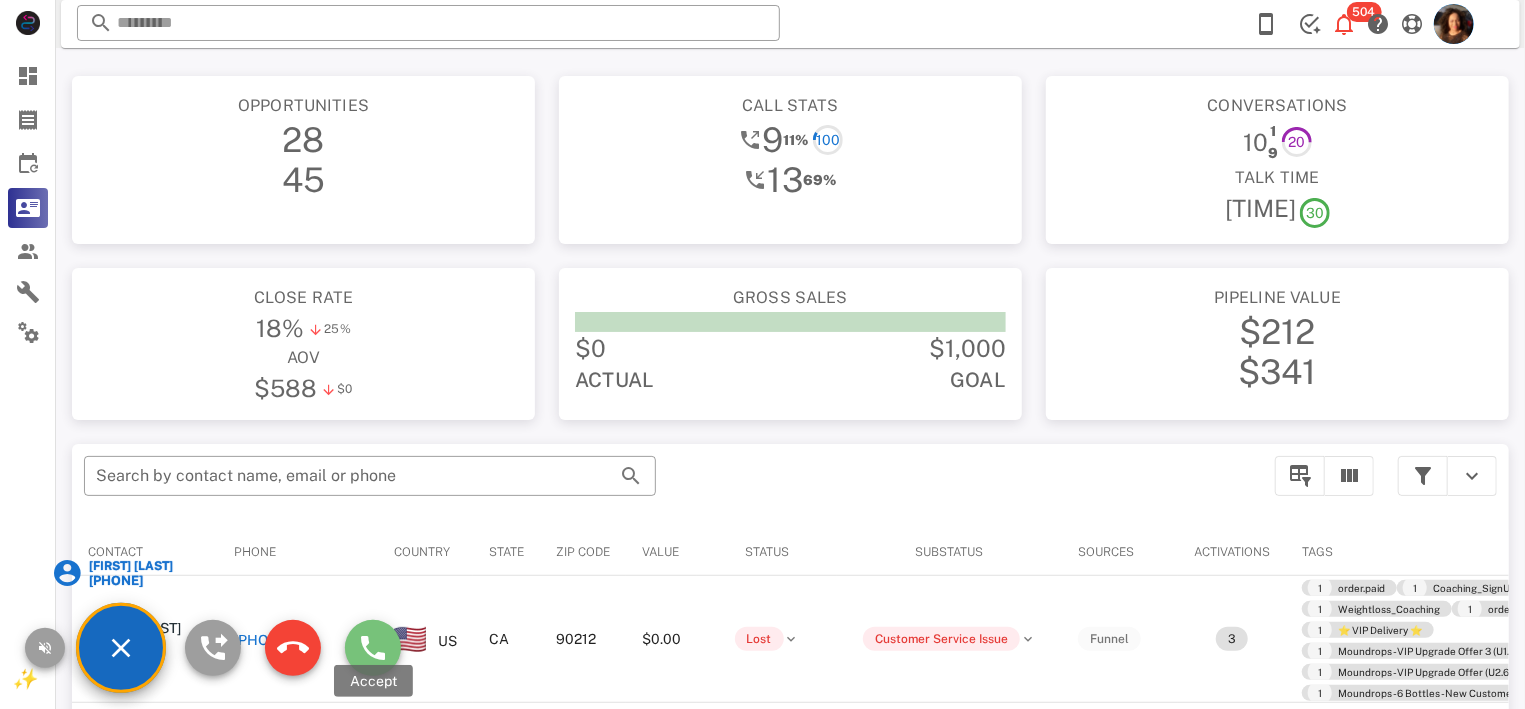 click at bounding box center [373, 648] 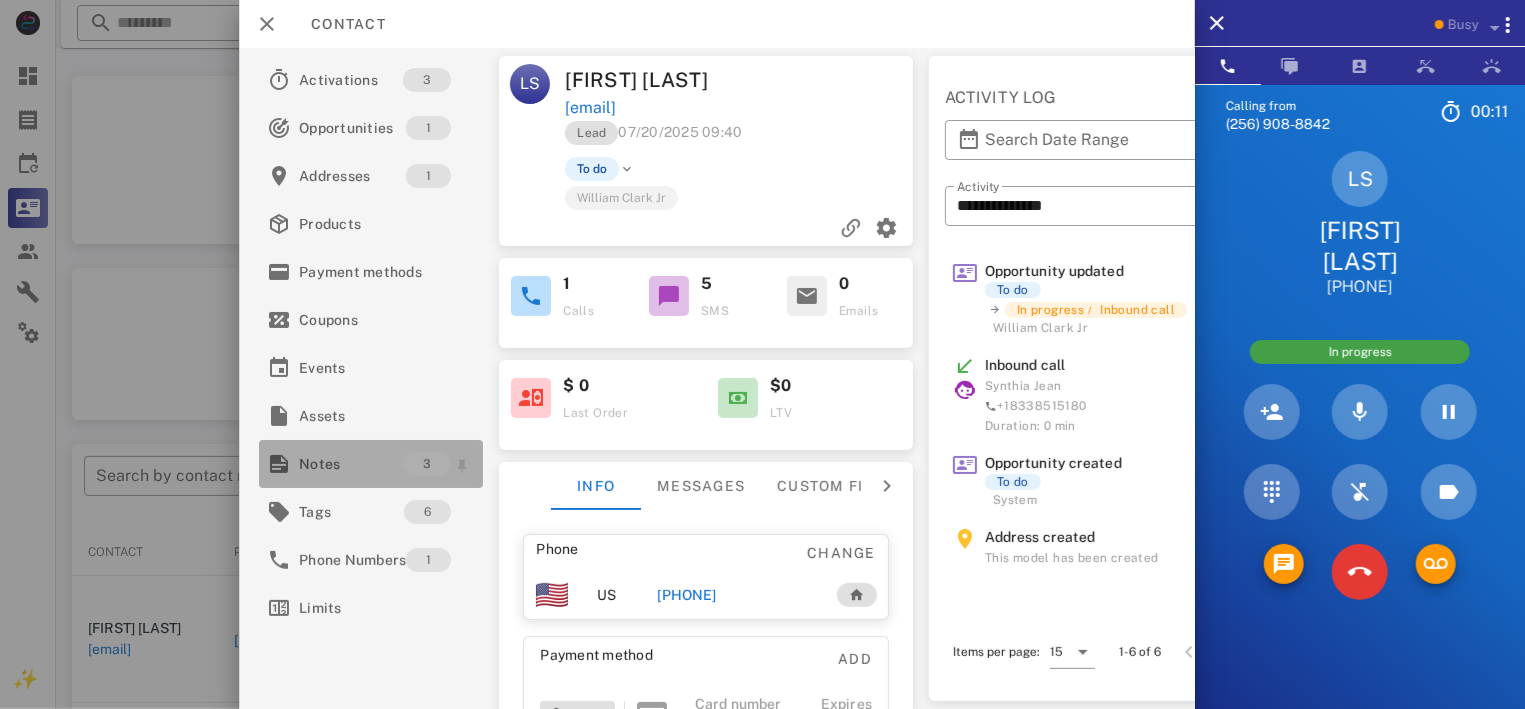 click on "Notes" at bounding box center [351, 464] 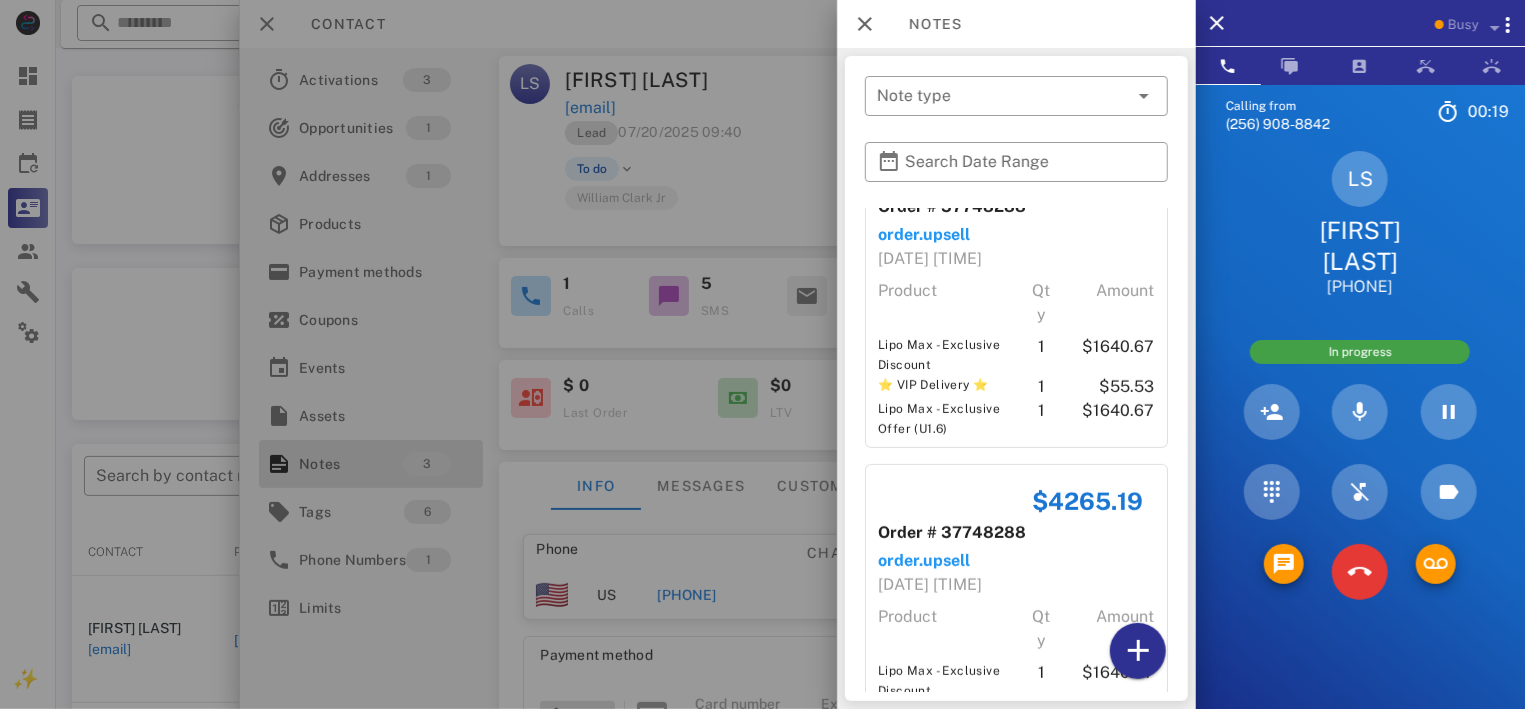 scroll, scrollTop: 506, scrollLeft: 0, axis: vertical 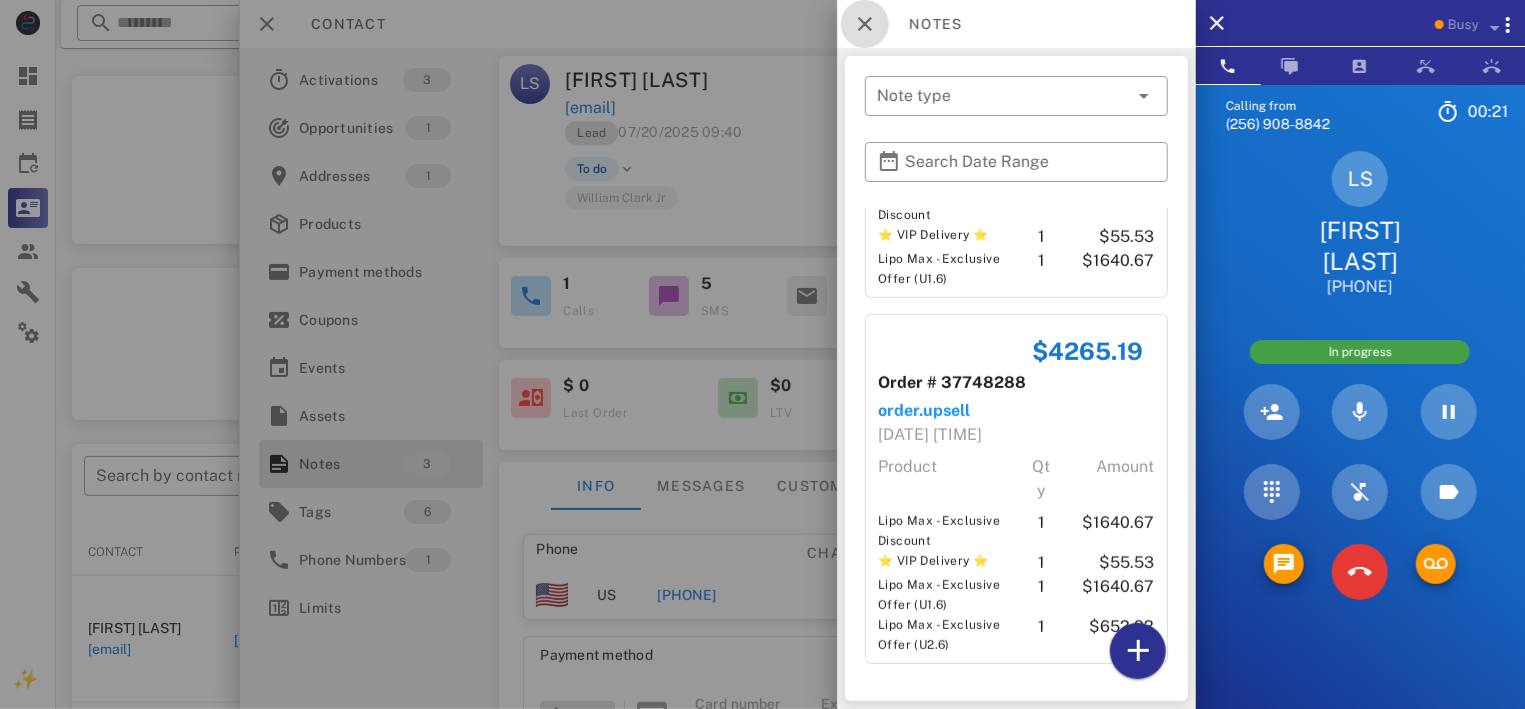 click at bounding box center [865, 24] 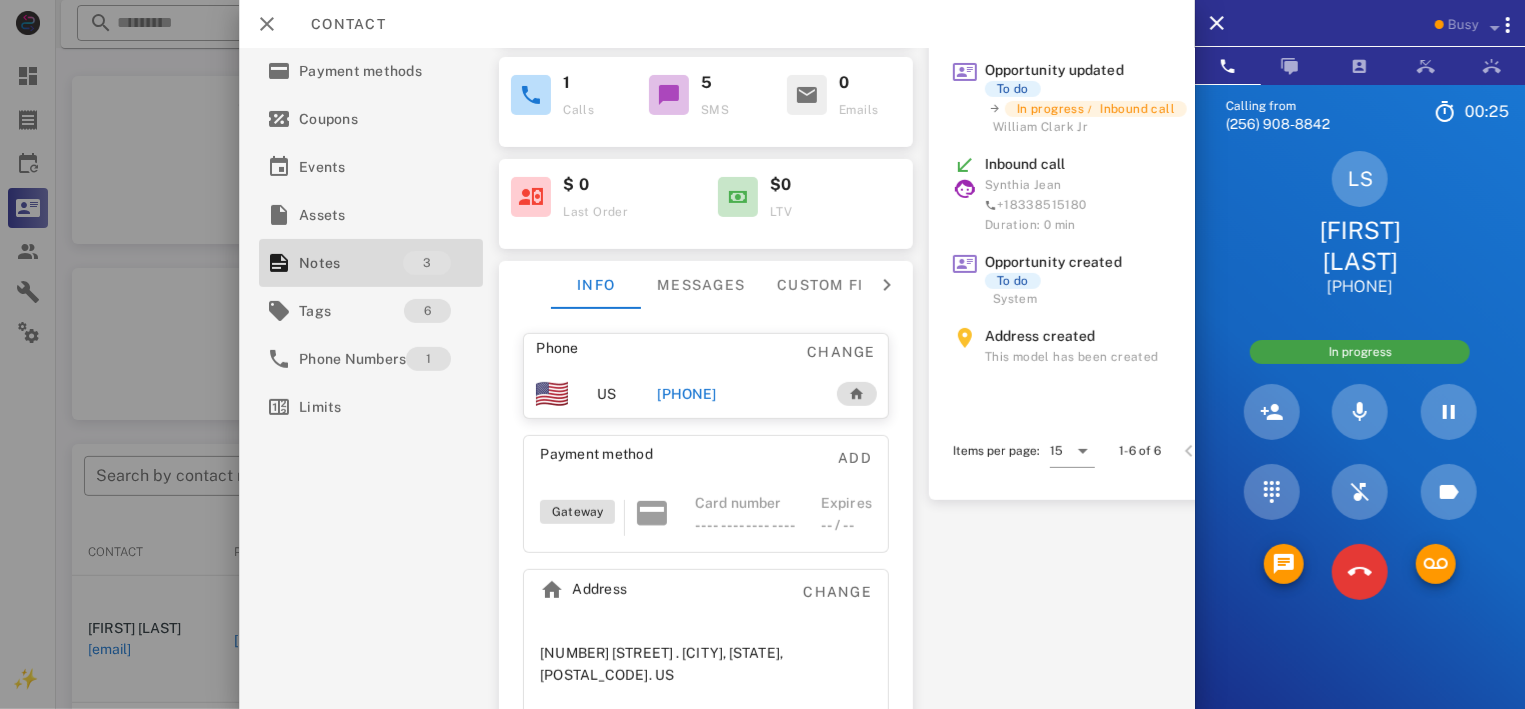 scroll, scrollTop: 217, scrollLeft: 0, axis: vertical 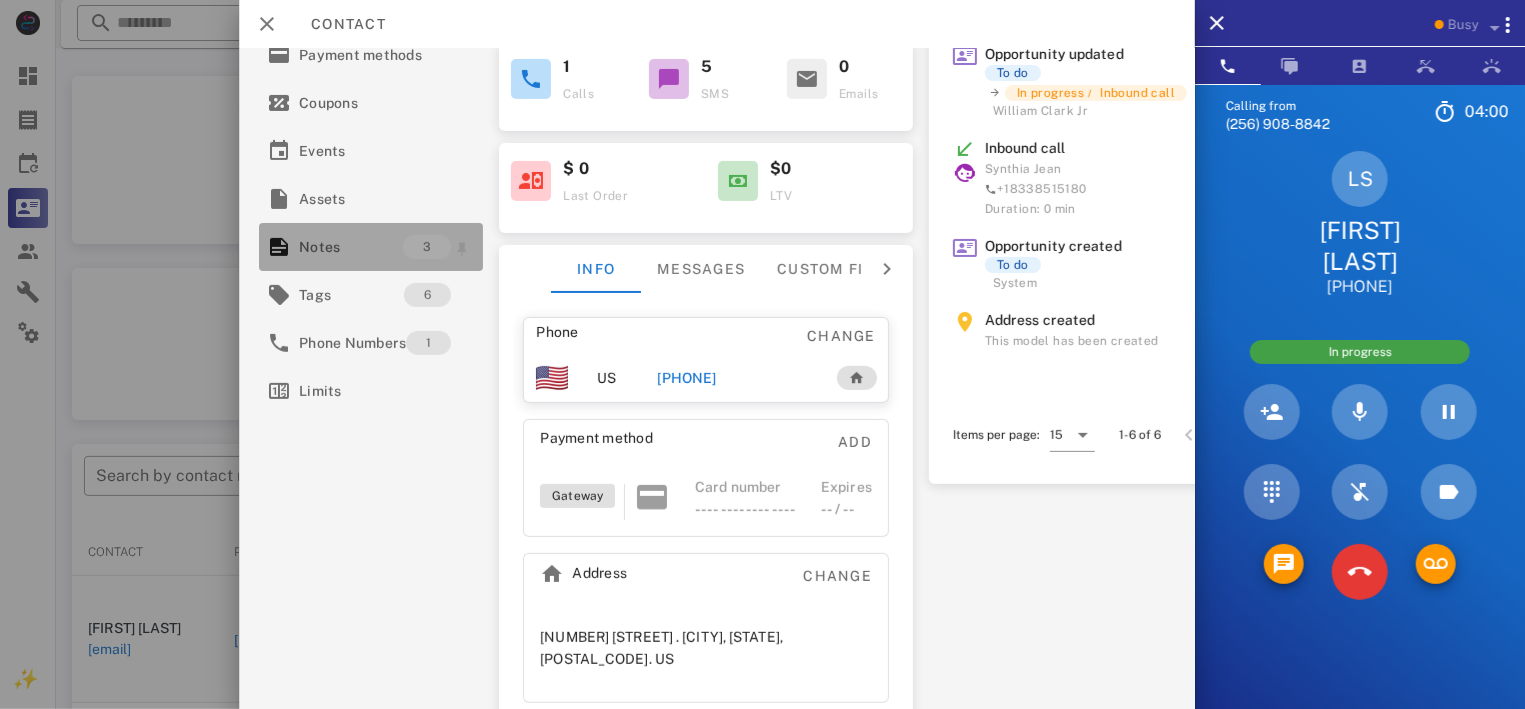 click on "3" at bounding box center (427, 247) 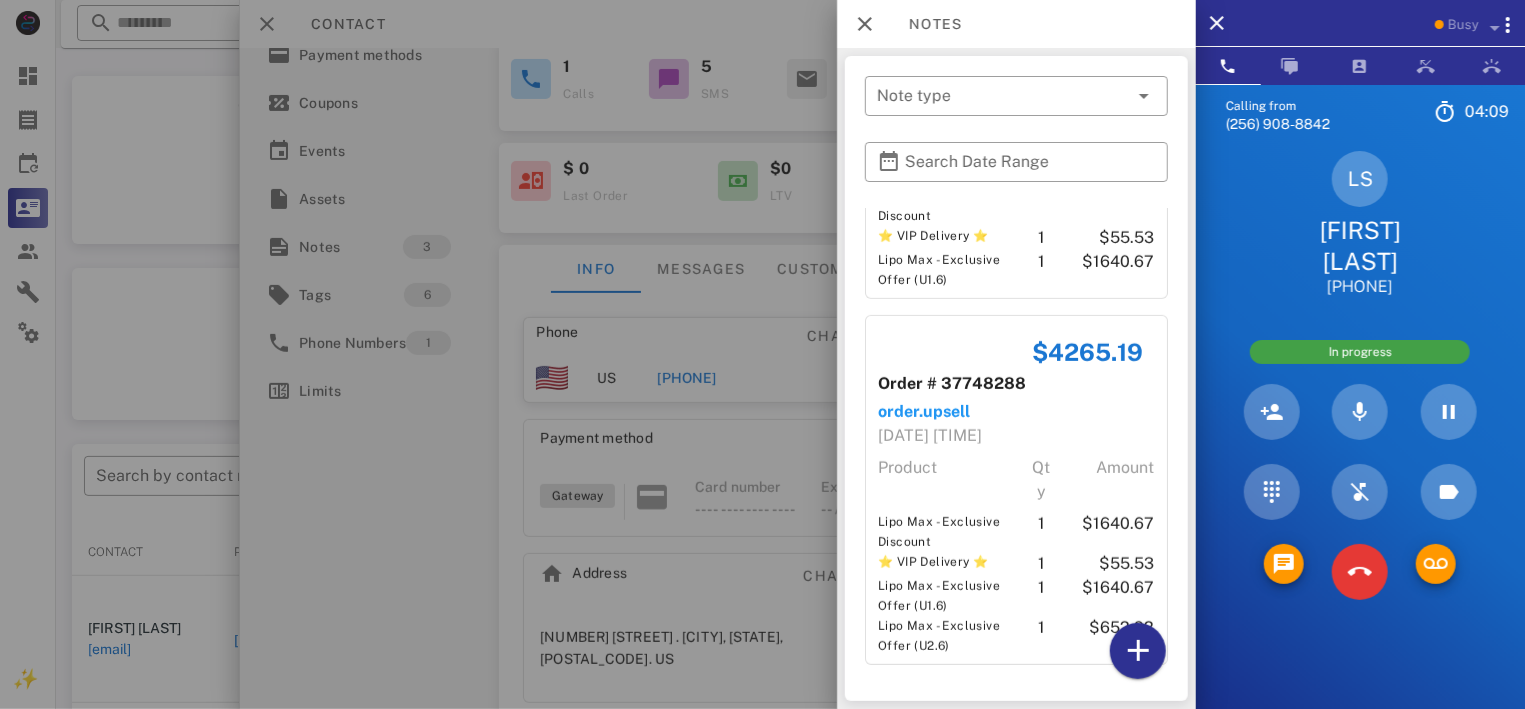 scroll, scrollTop: 506, scrollLeft: 0, axis: vertical 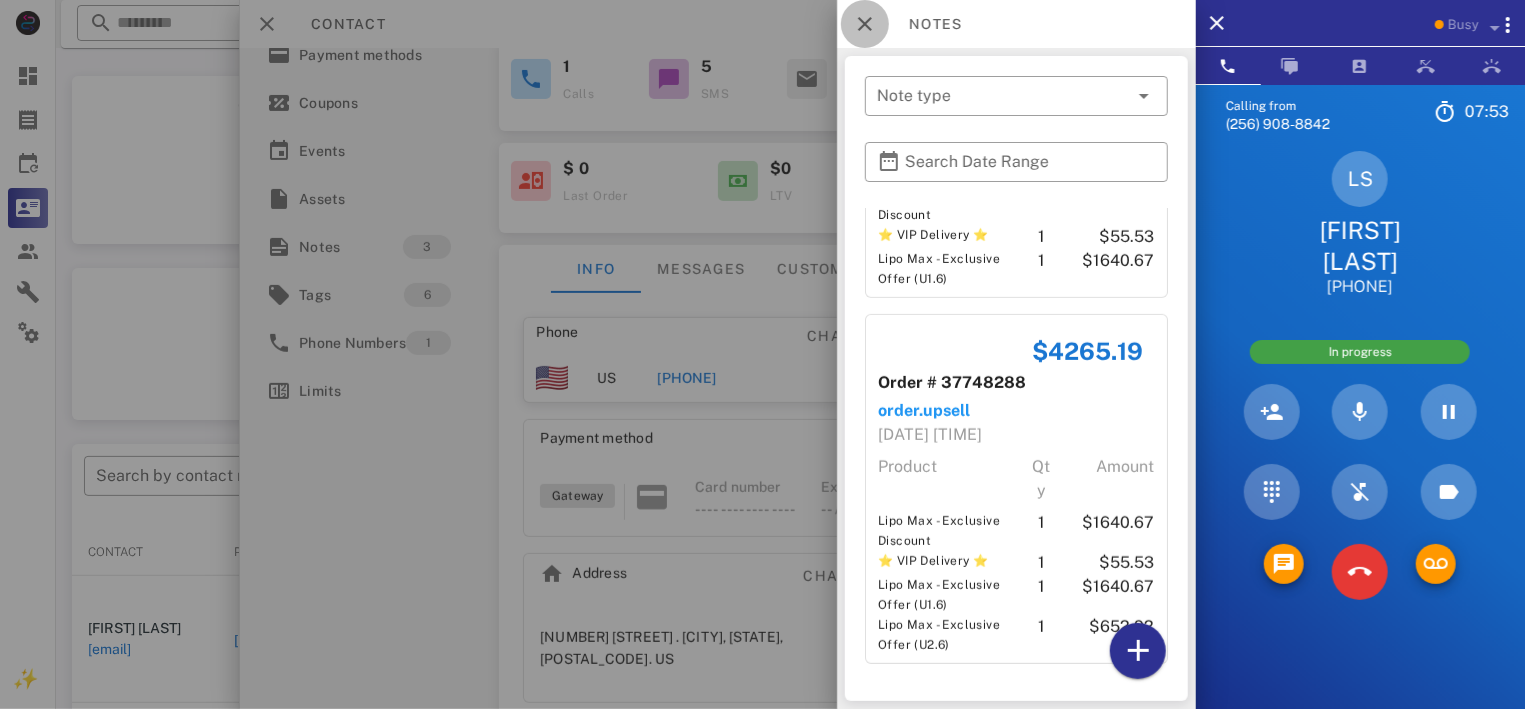 click at bounding box center [865, 24] 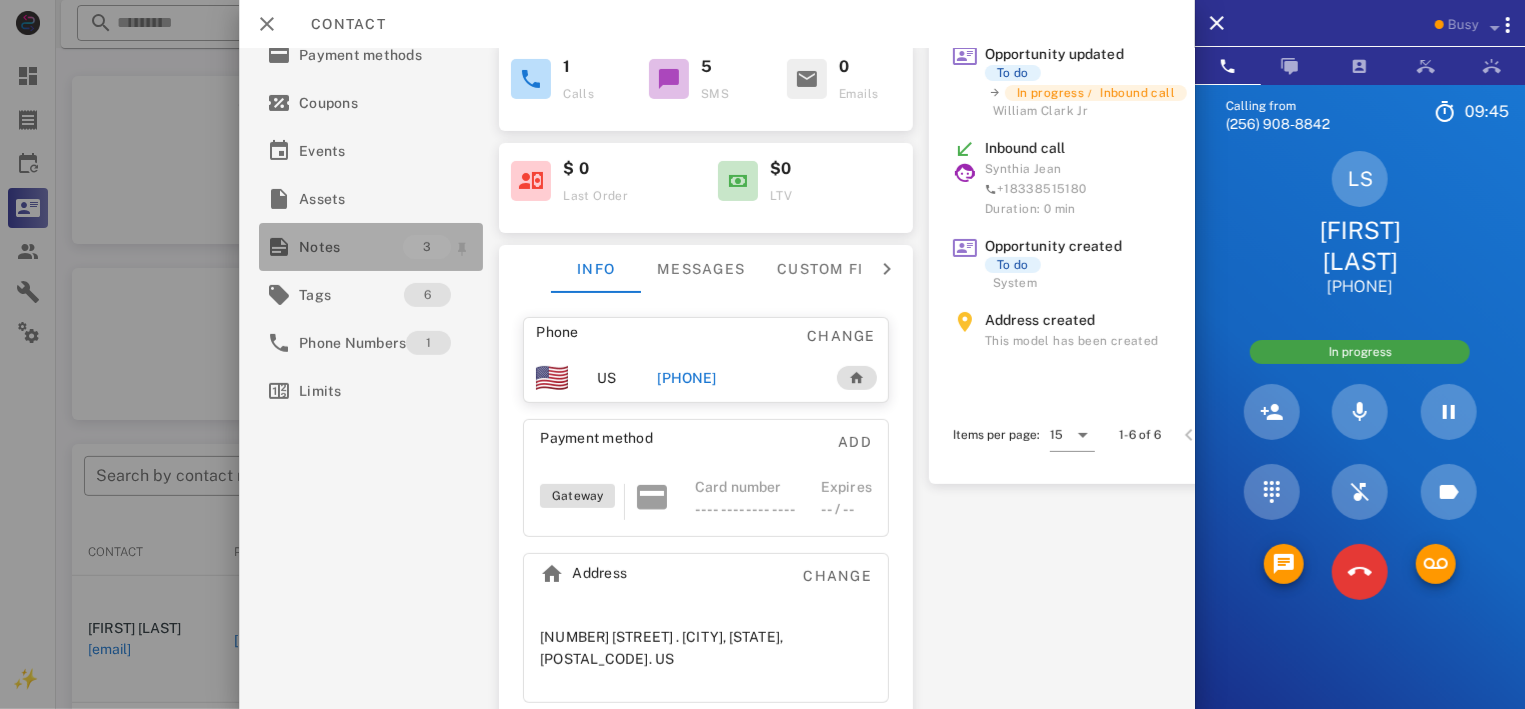 click on "Notes  3" at bounding box center (371, 247) 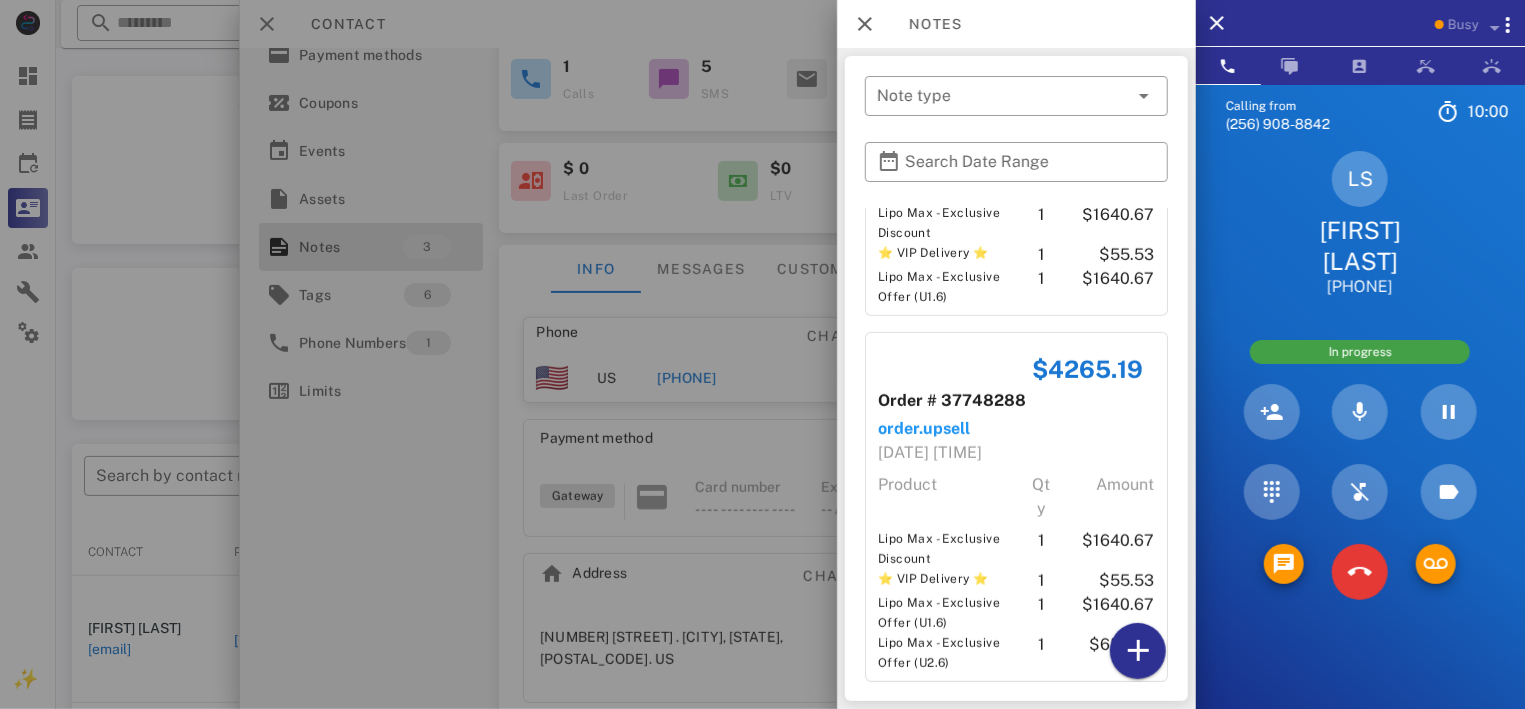 scroll, scrollTop: 506, scrollLeft: 0, axis: vertical 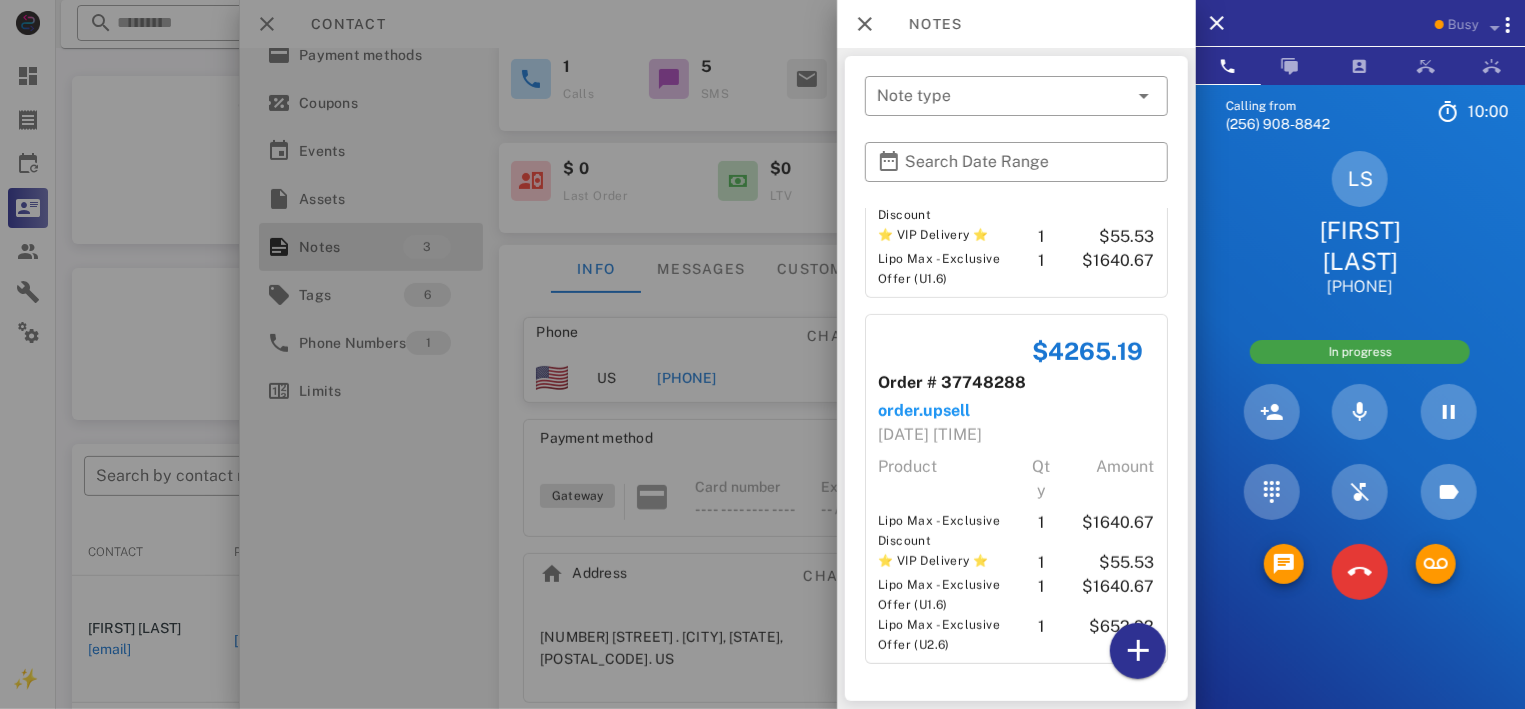 drag, startPoint x: 1168, startPoint y: 242, endPoint x: 1158, endPoint y: 515, distance: 273.18307 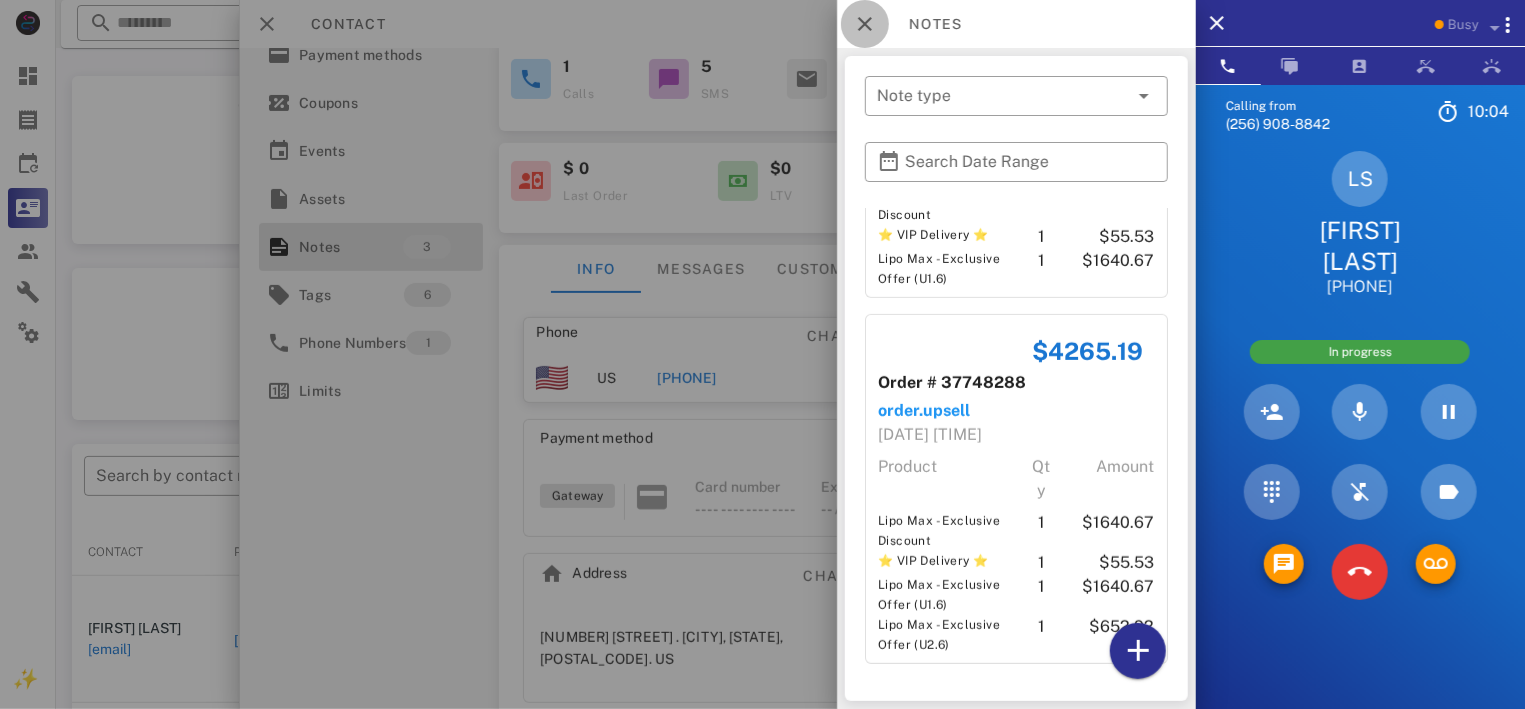 click at bounding box center (865, 24) 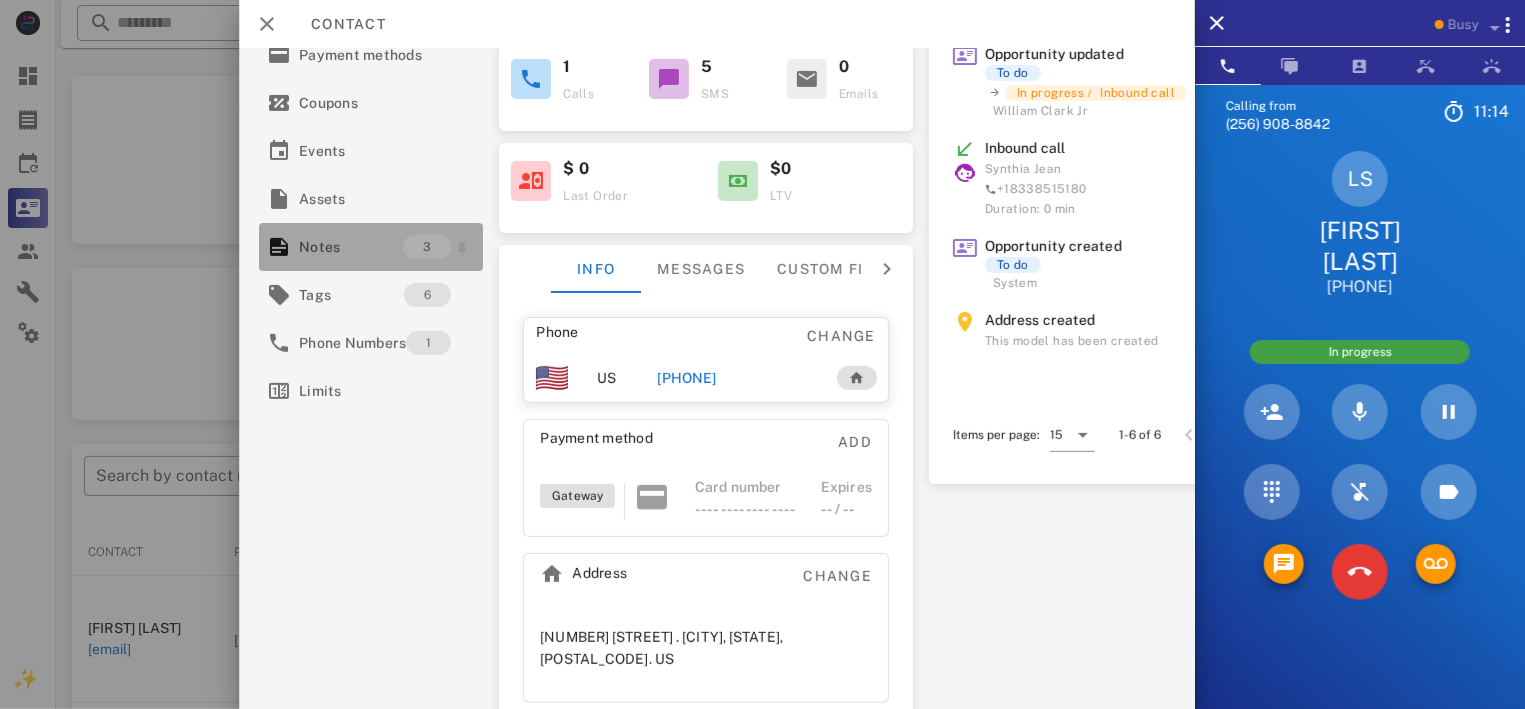 click on "Notes  3" at bounding box center (371, 247) 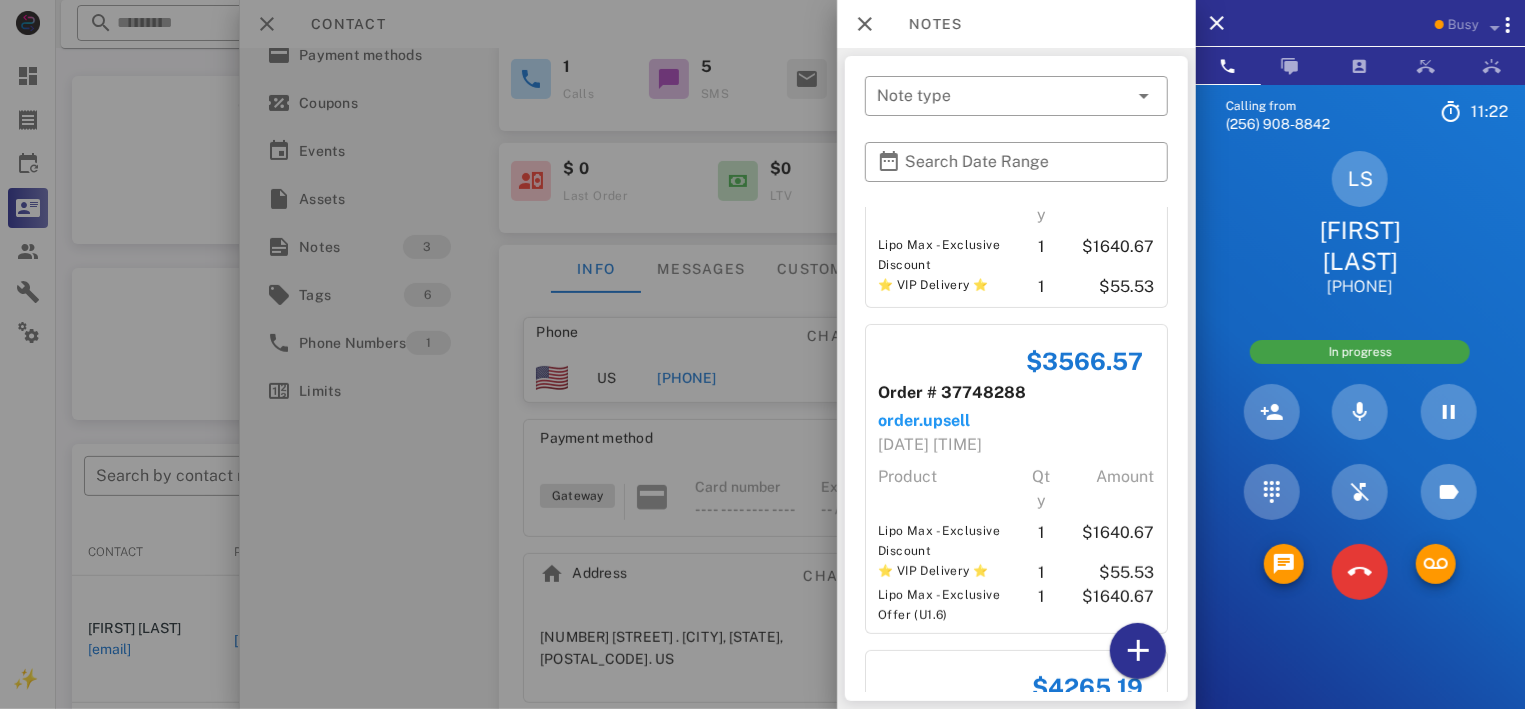 scroll, scrollTop: 0, scrollLeft: 0, axis: both 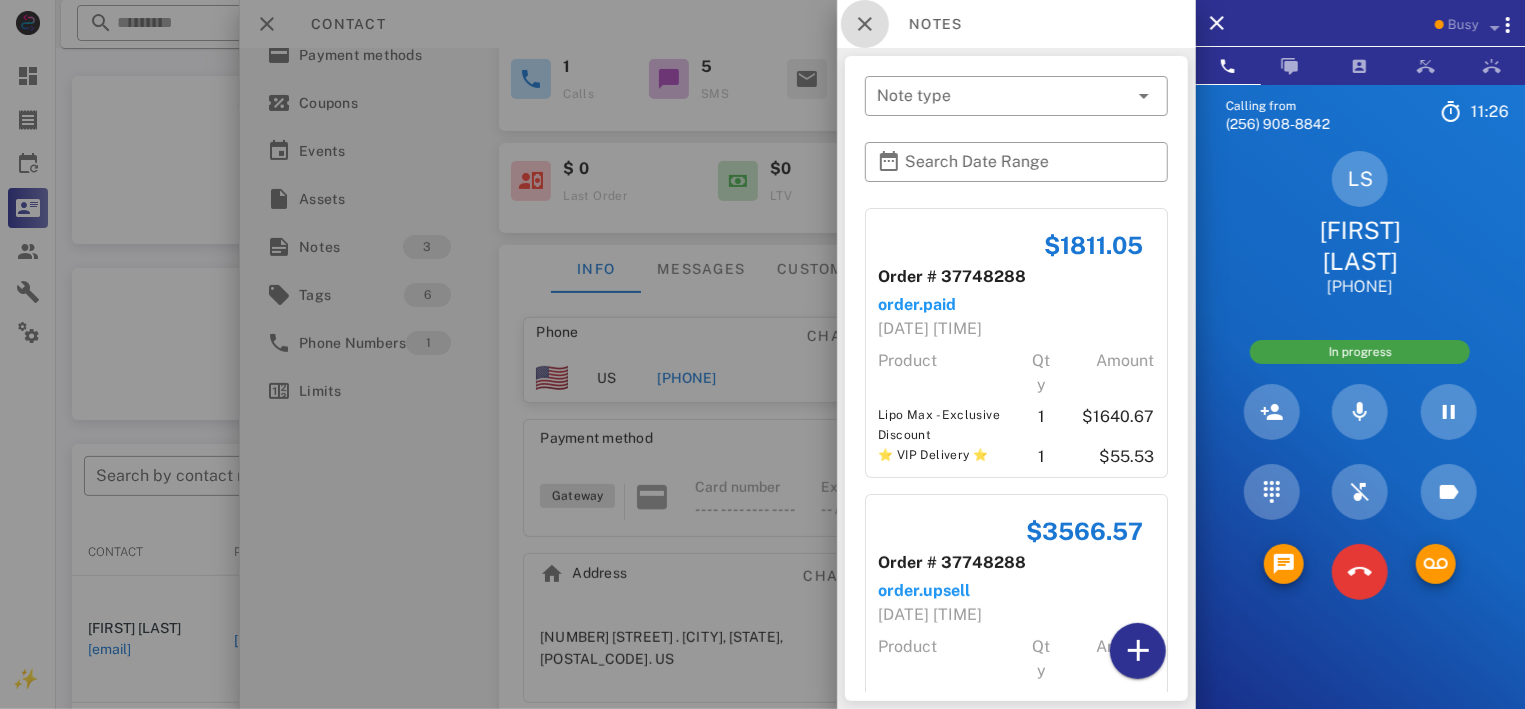 click at bounding box center [865, 24] 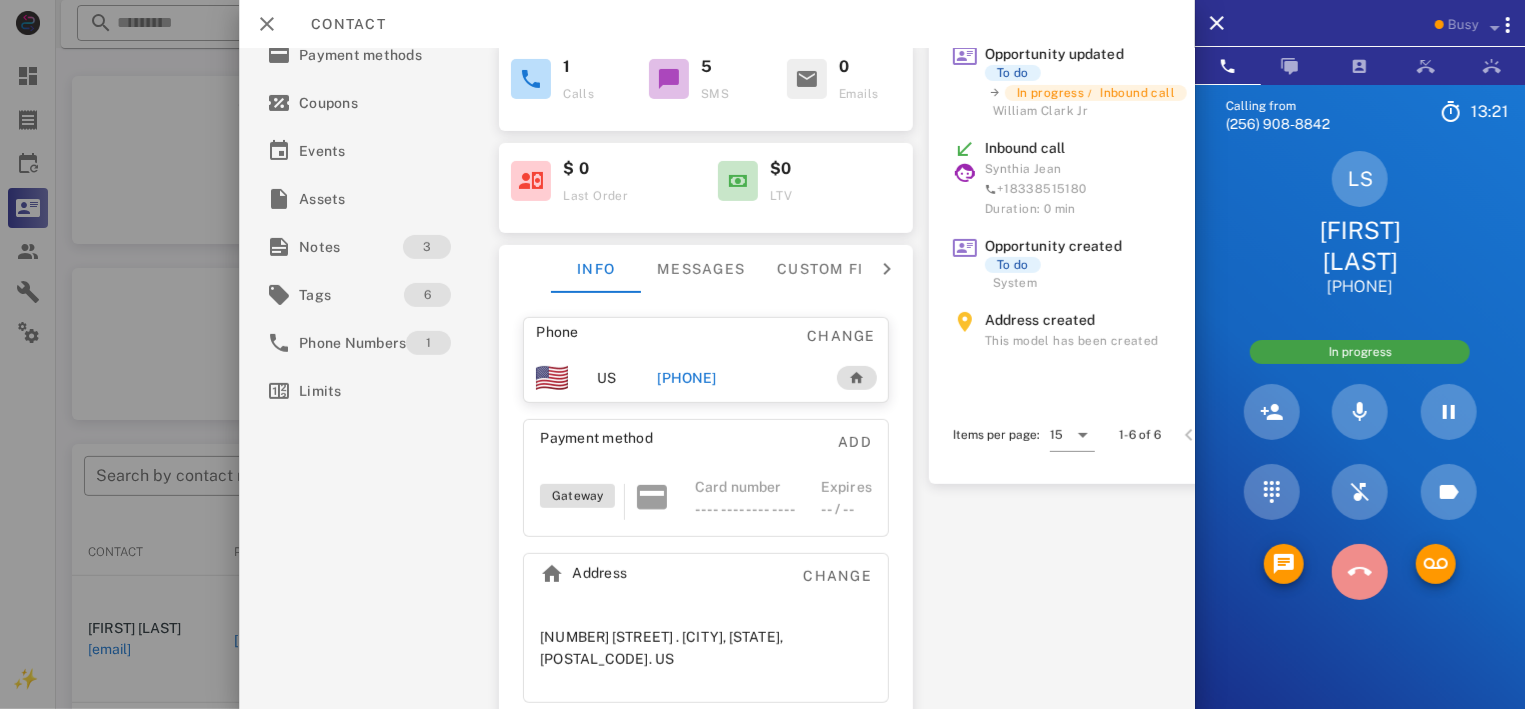 click at bounding box center (1360, 572) 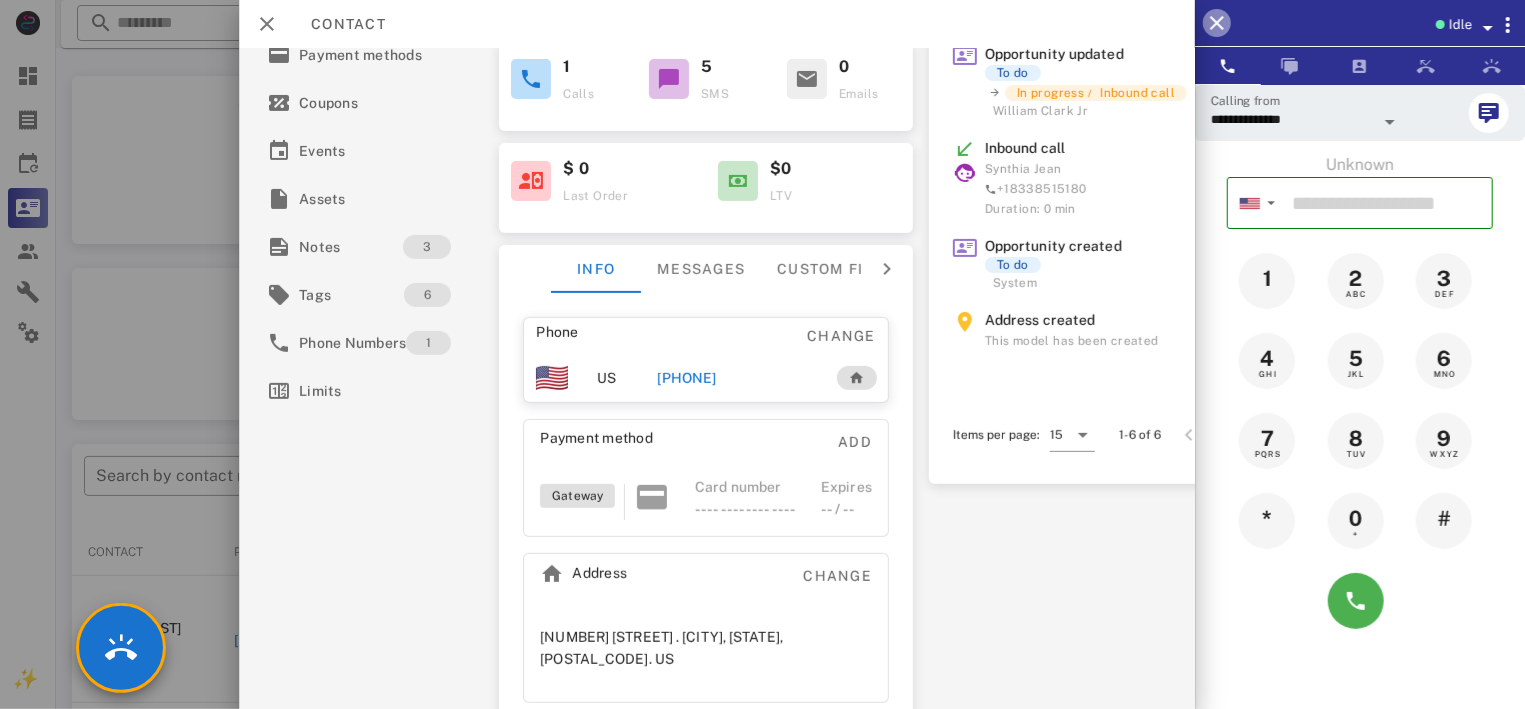 click at bounding box center [1217, 23] 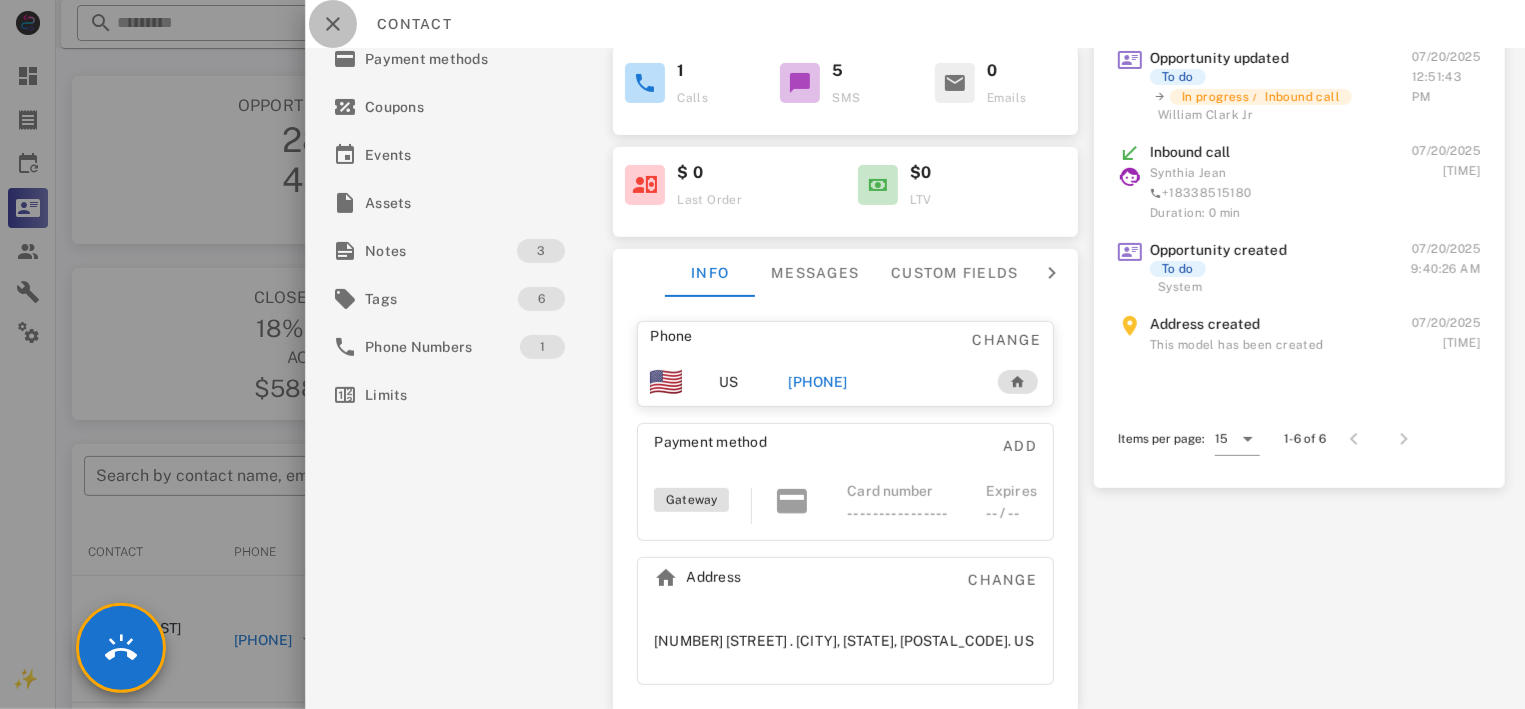 click at bounding box center (333, 24) 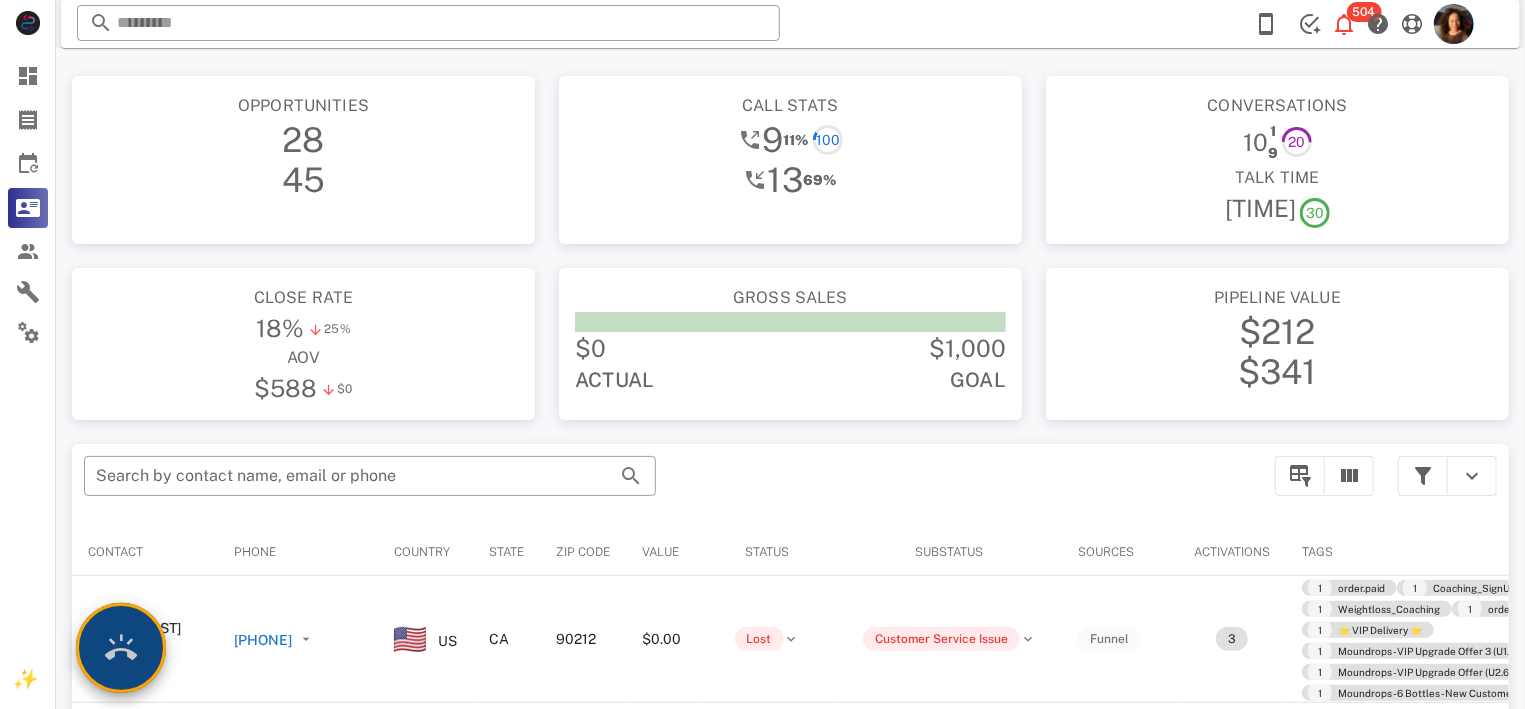 click at bounding box center [121, 648] 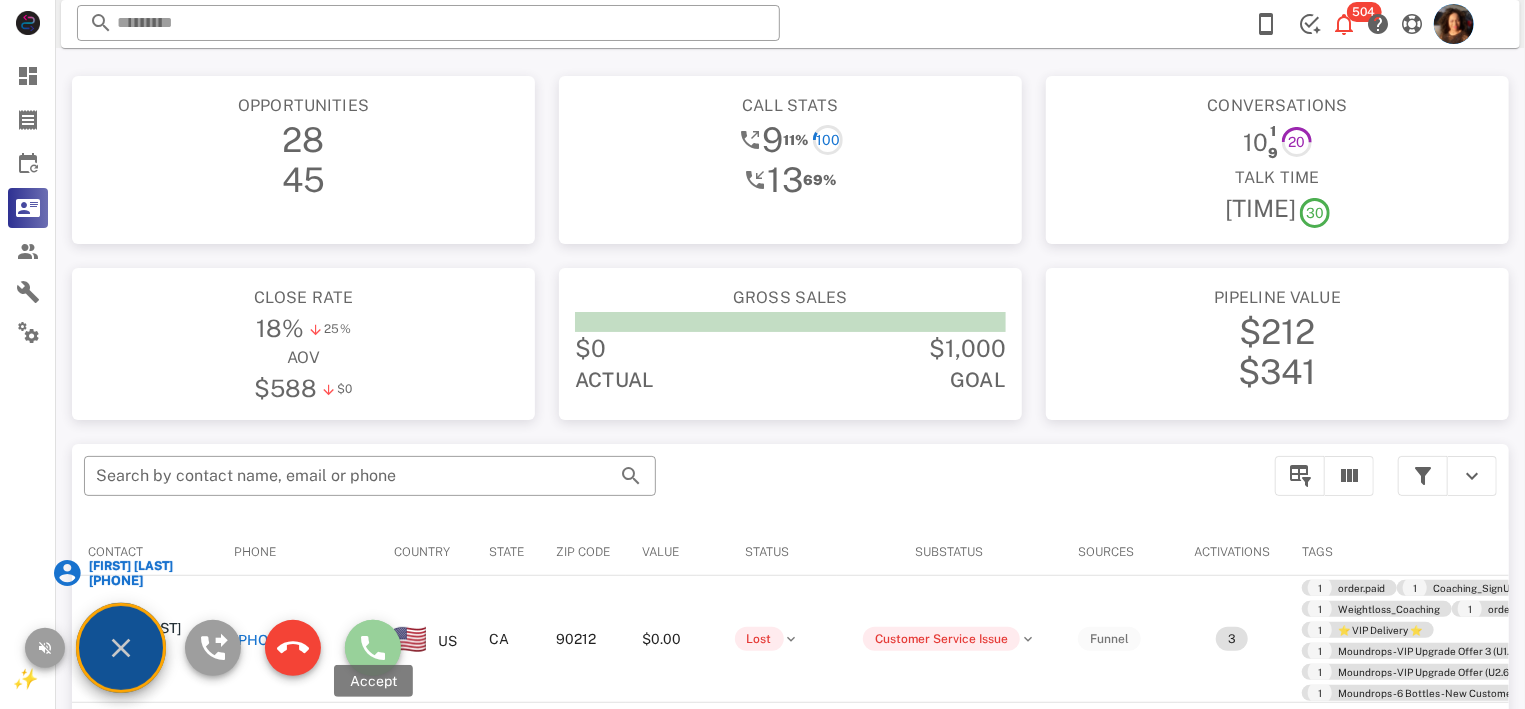 click at bounding box center (373, 648) 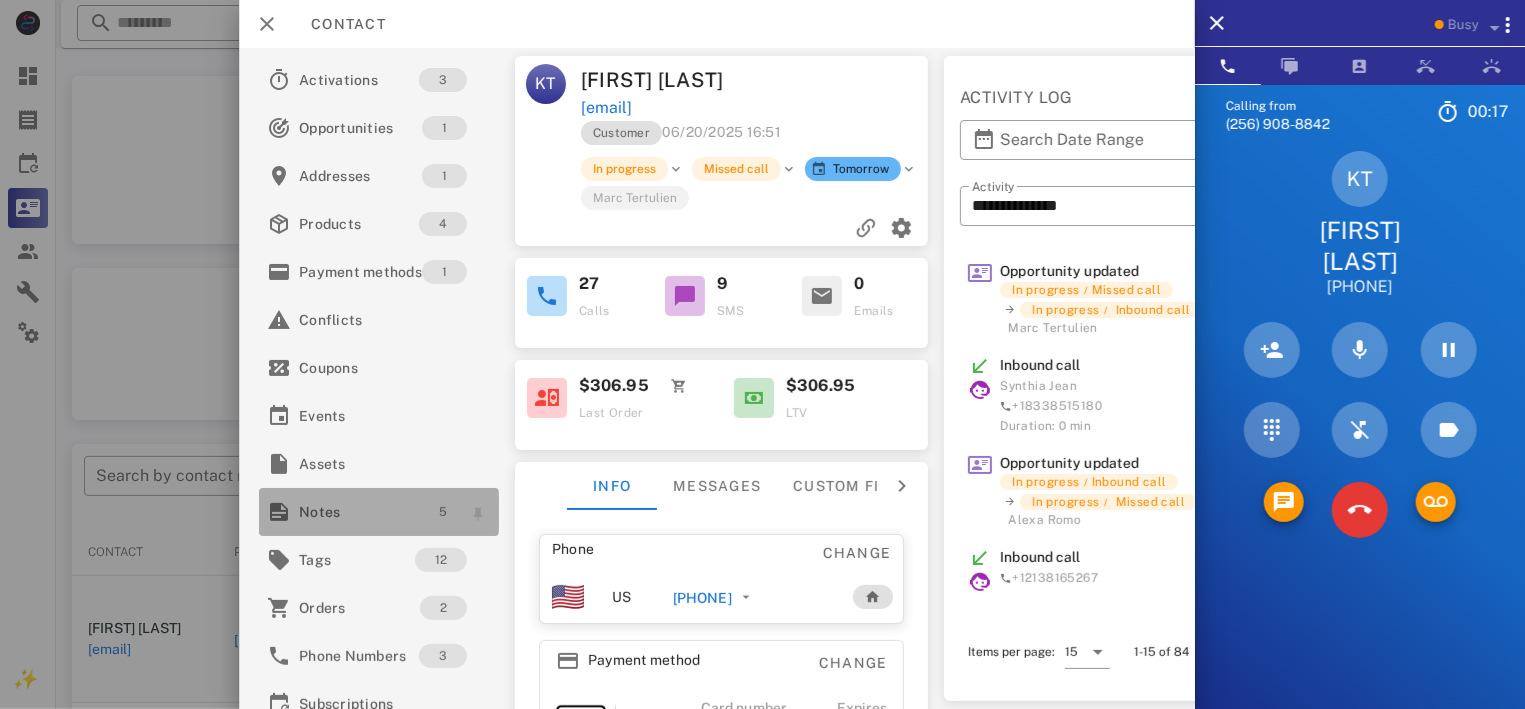 click on "5" at bounding box center (443, 512) 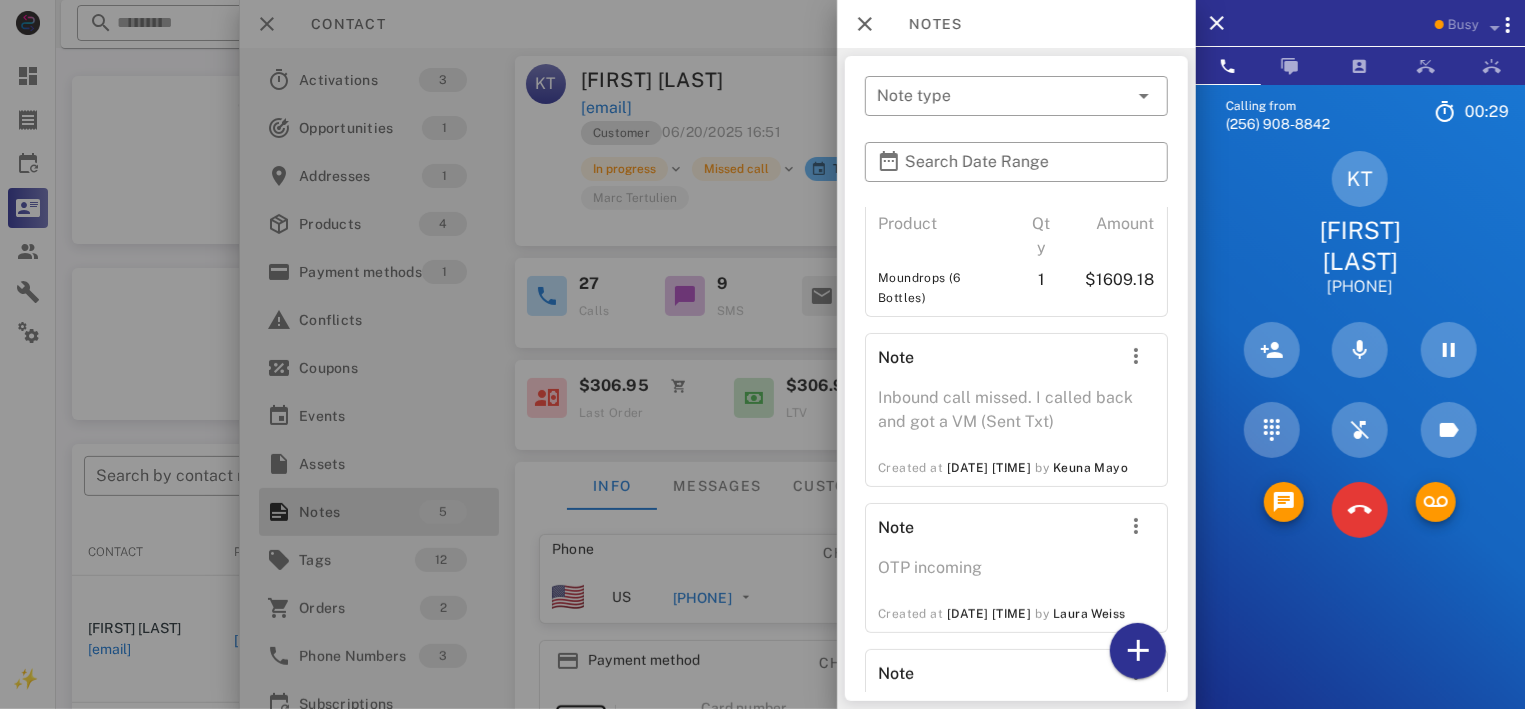 scroll, scrollTop: 0, scrollLeft: 0, axis: both 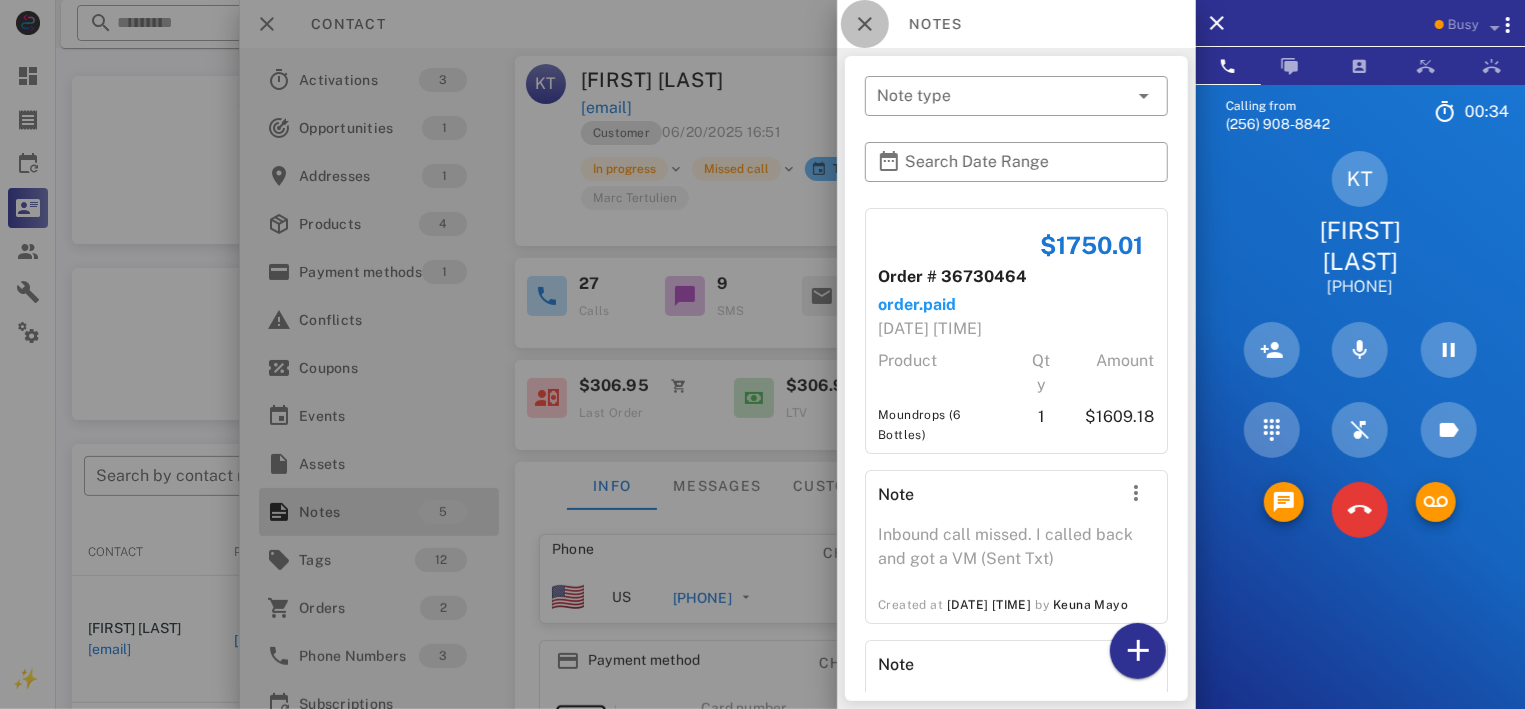 click at bounding box center (865, 24) 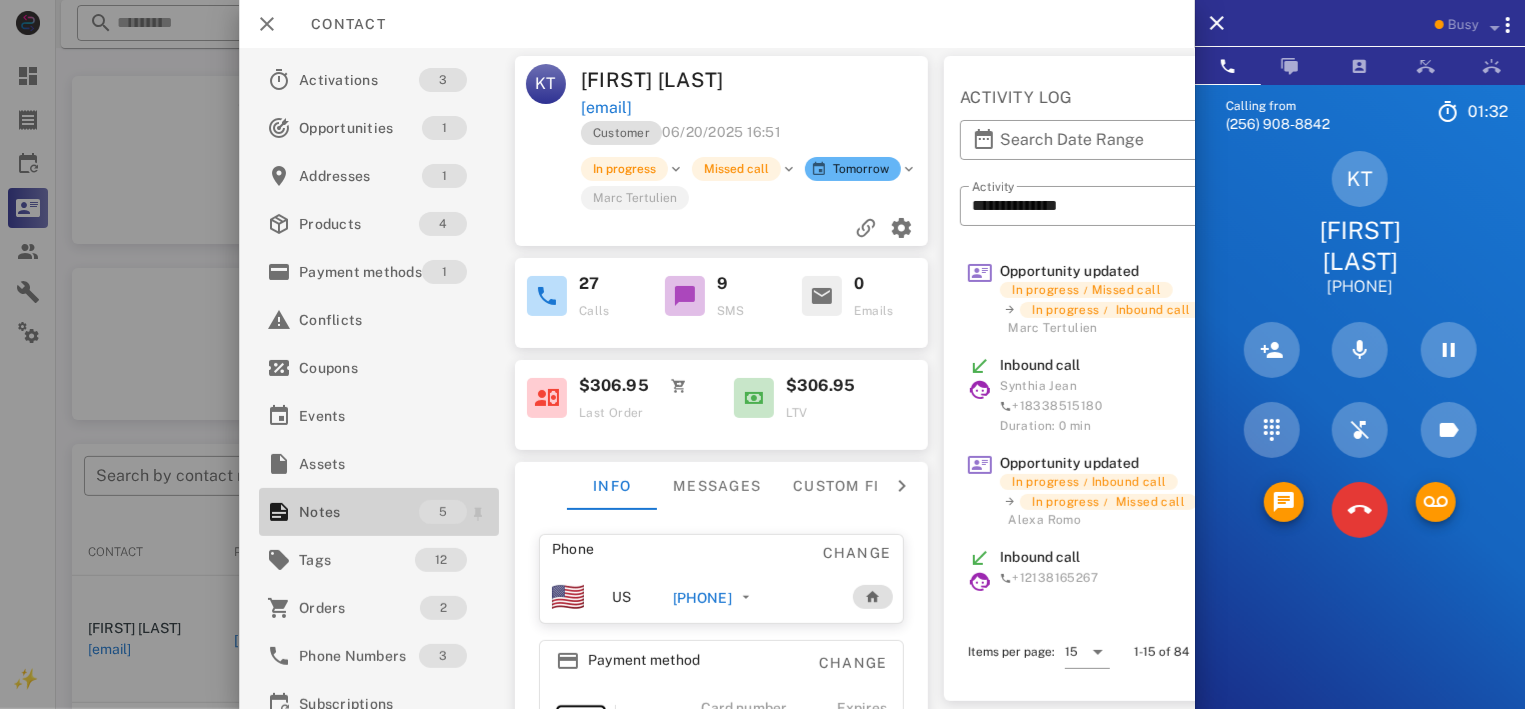 click on "5" at bounding box center (443, 512) 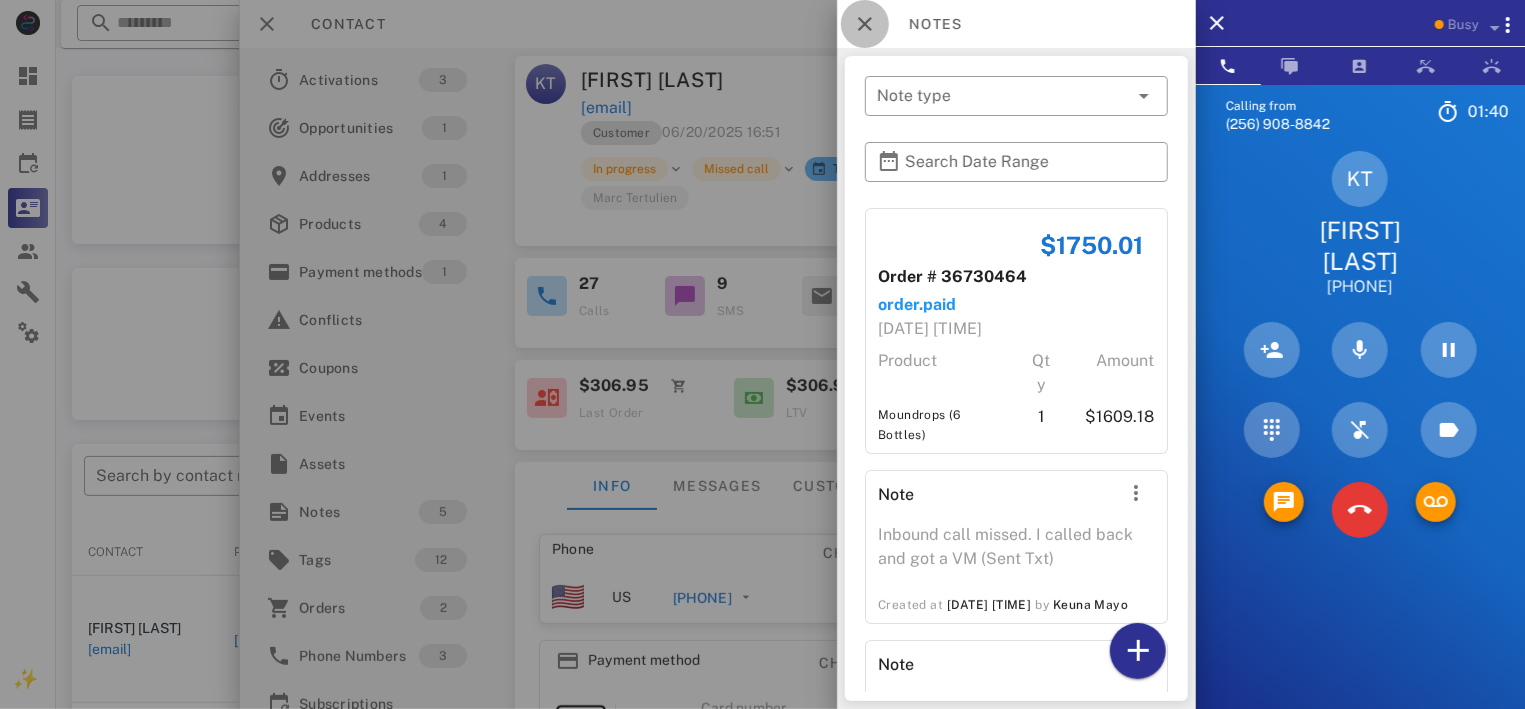 click at bounding box center (865, 24) 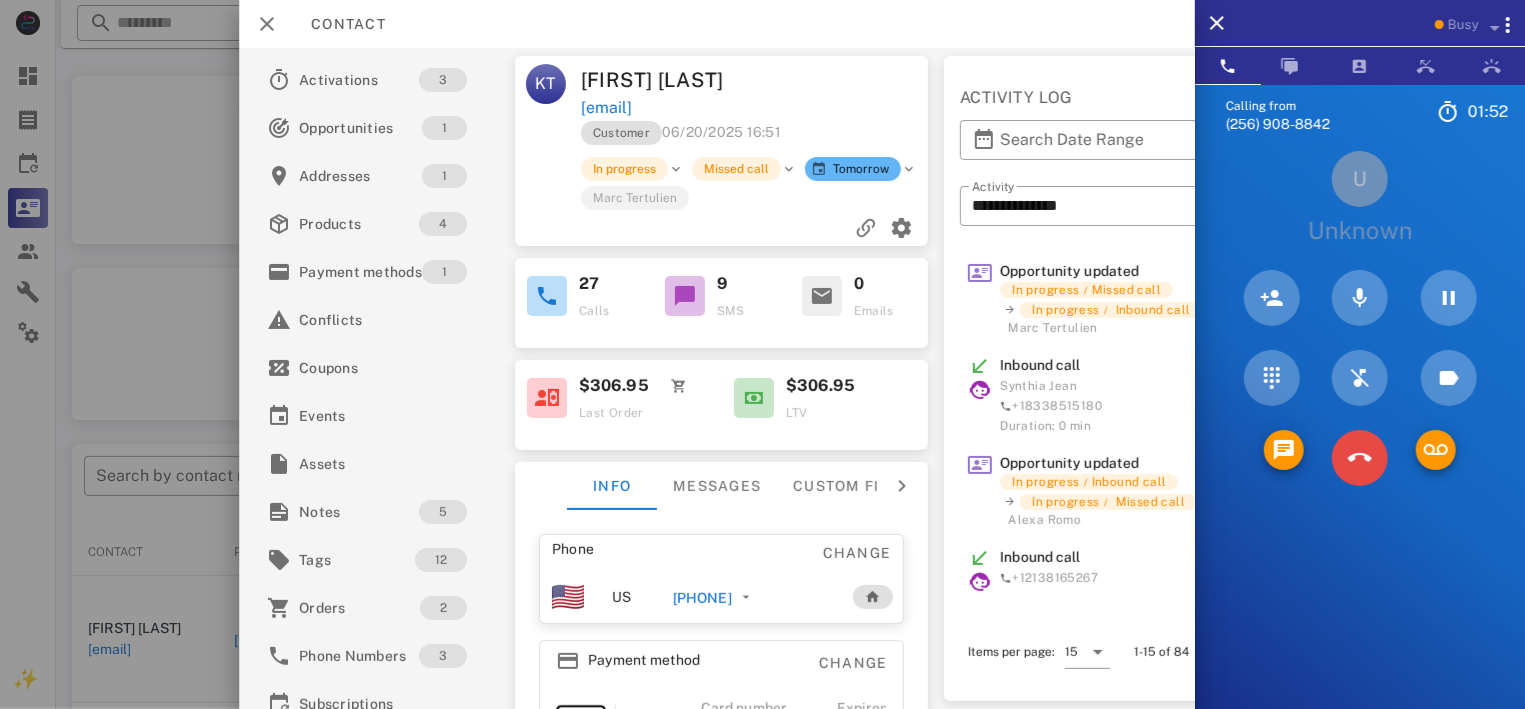 click at bounding box center (1360, 458) 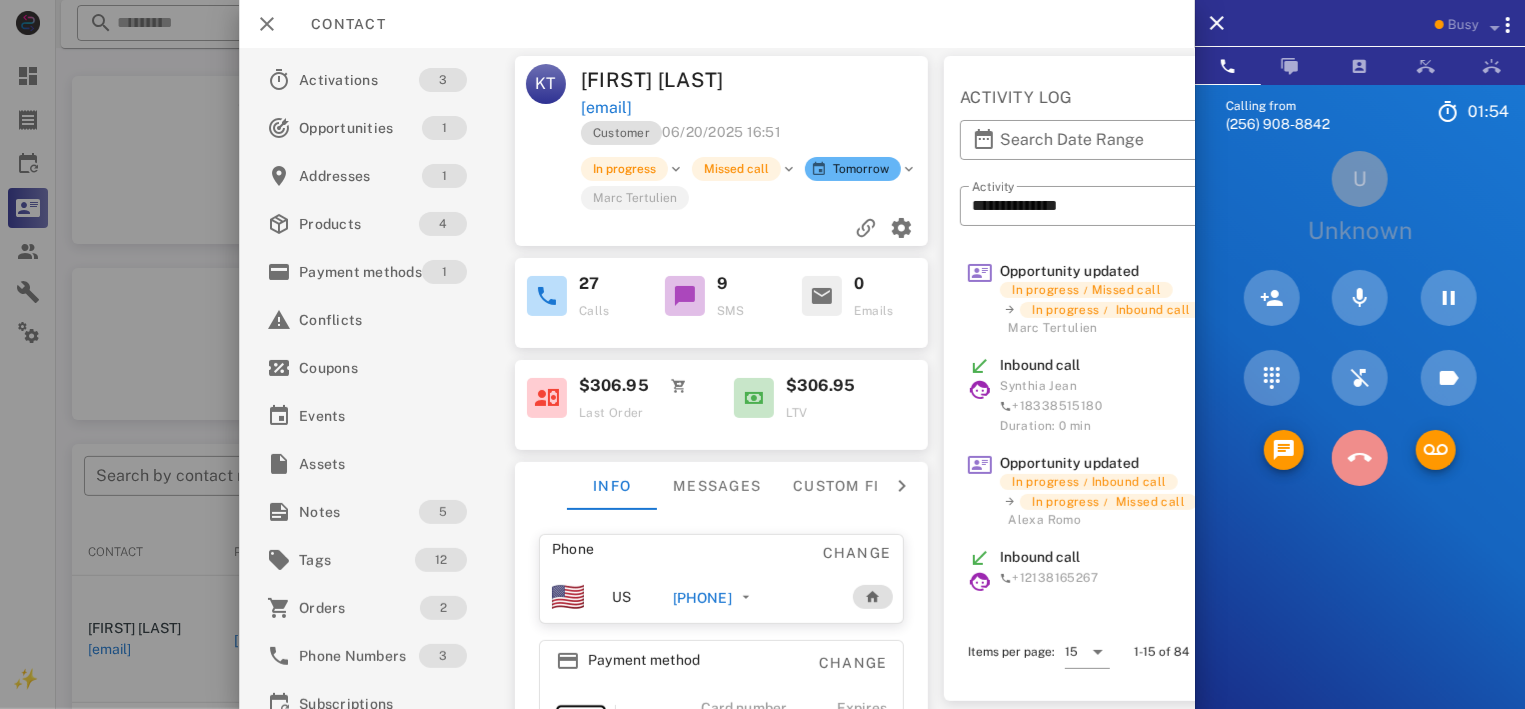 click at bounding box center (1360, 458) 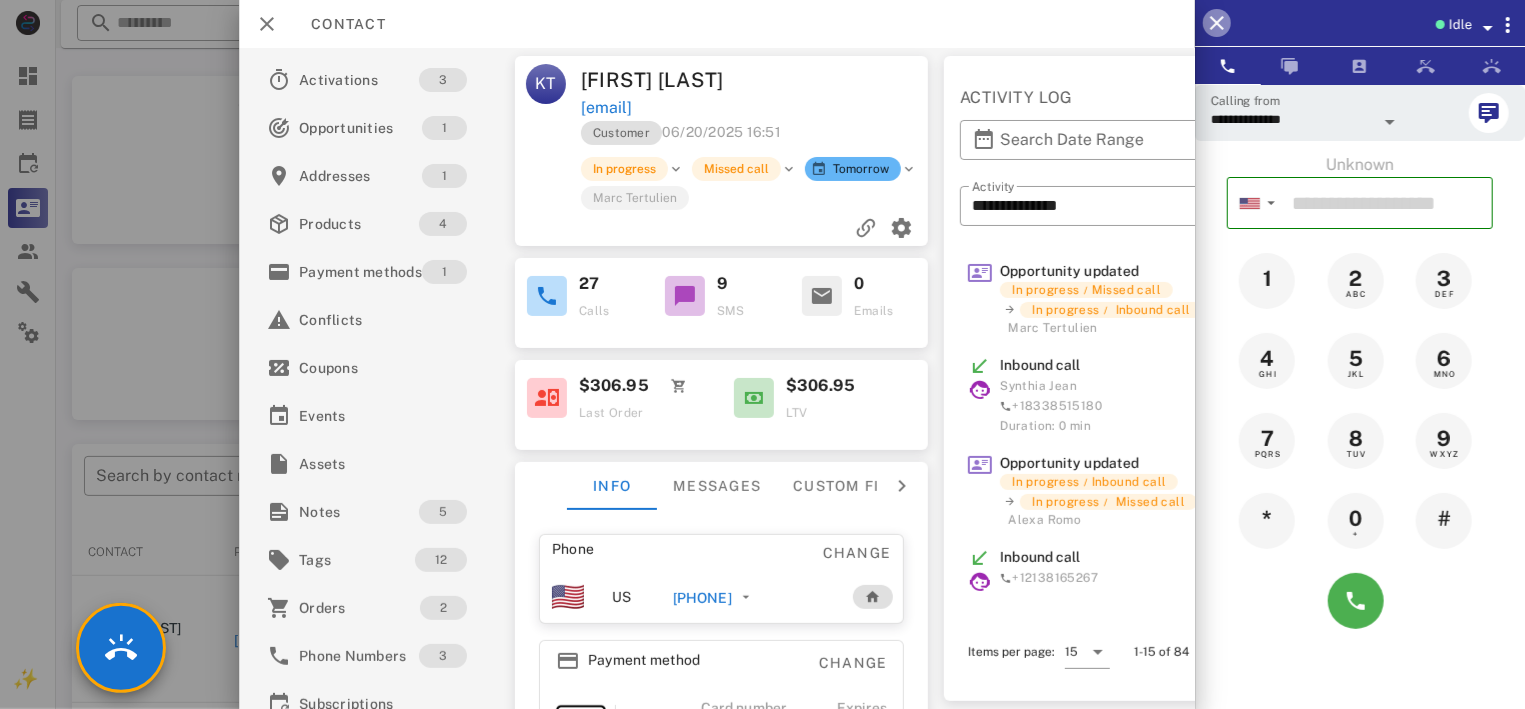 click at bounding box center [1217, 23] 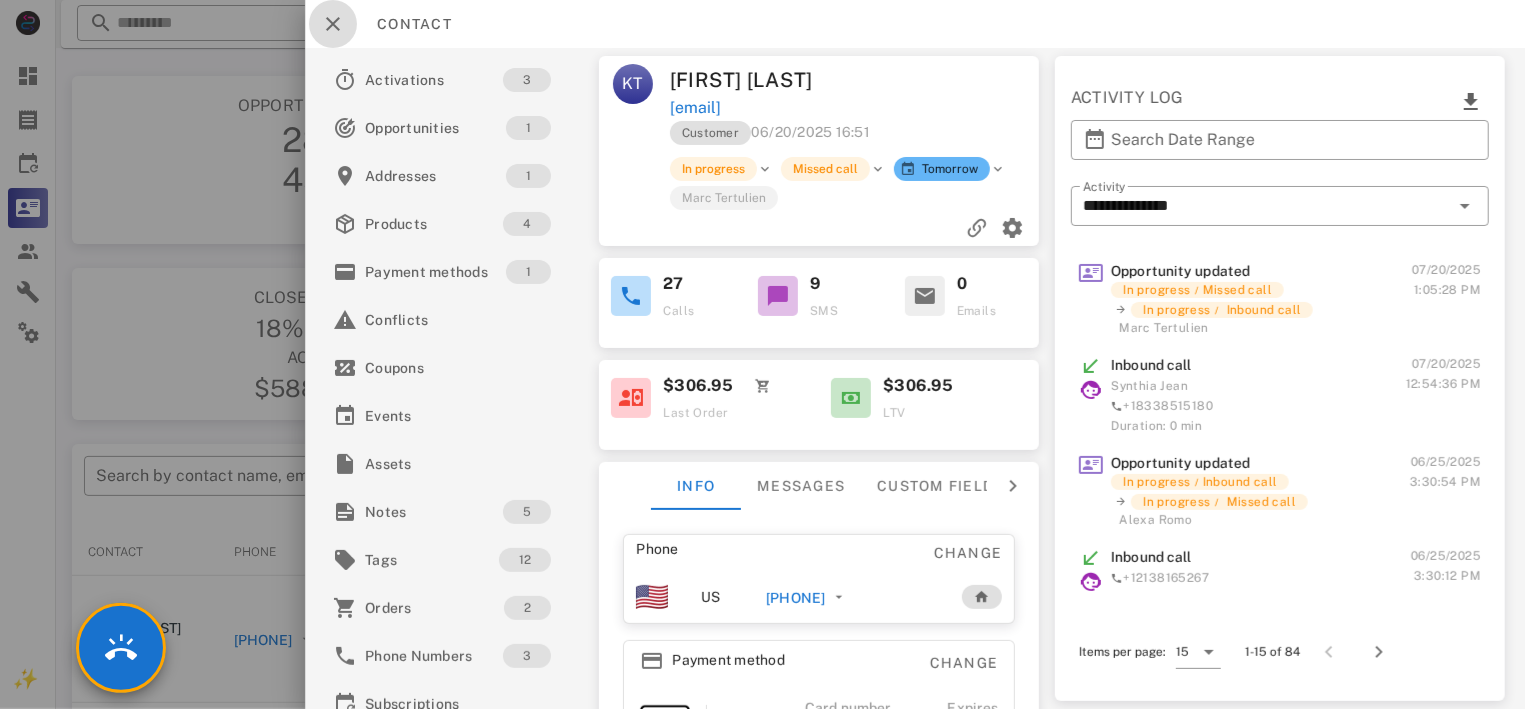 click at bounding box center [333, 24] 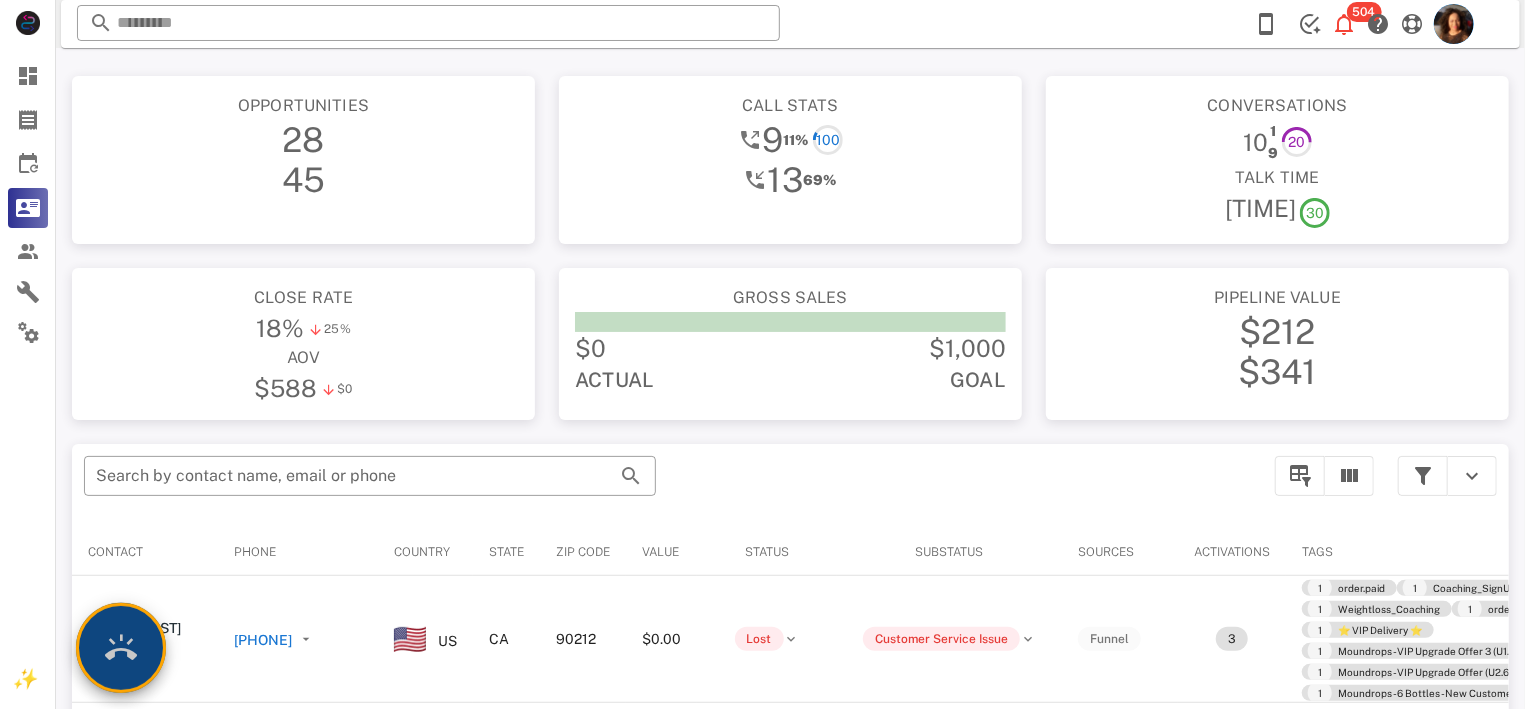 click at bounding box center (121, 648) 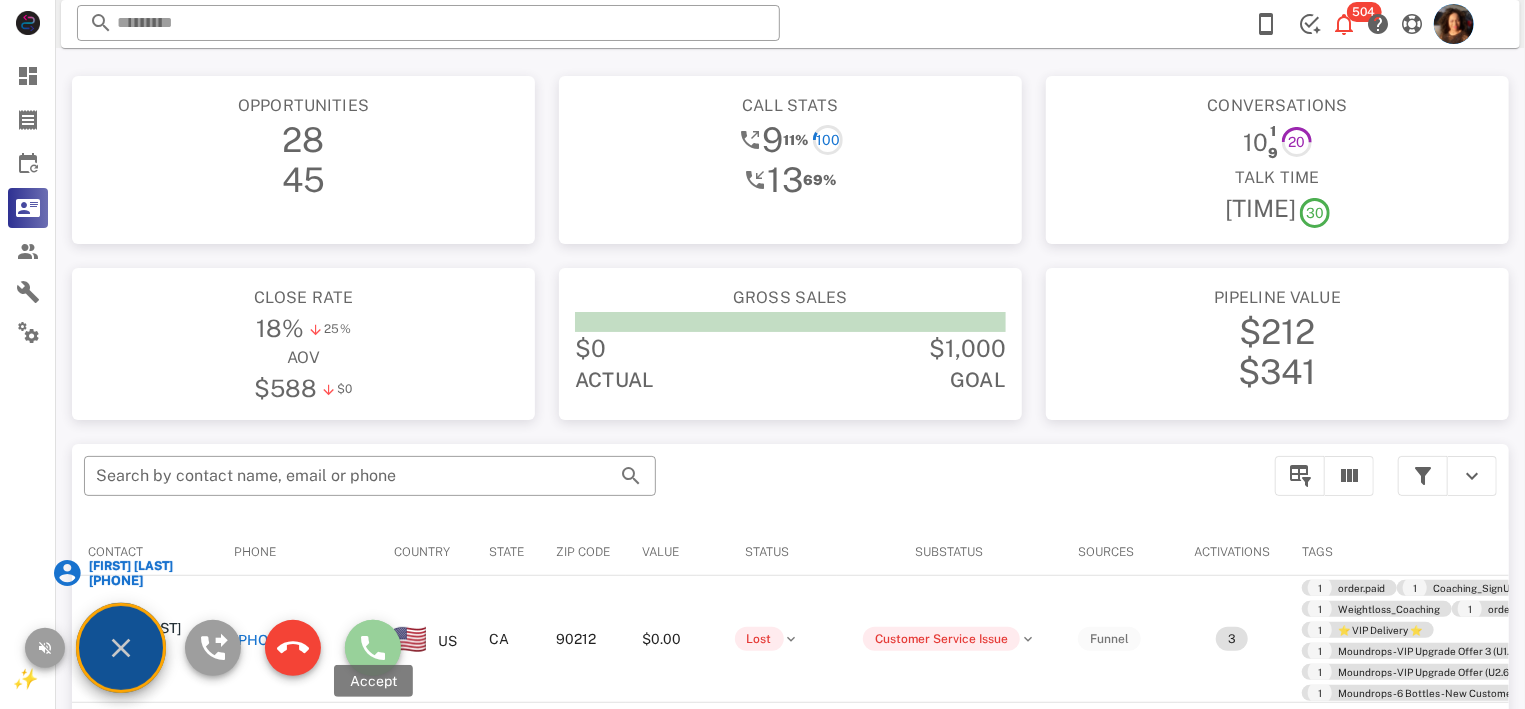 click at bounding box center (373, 648) 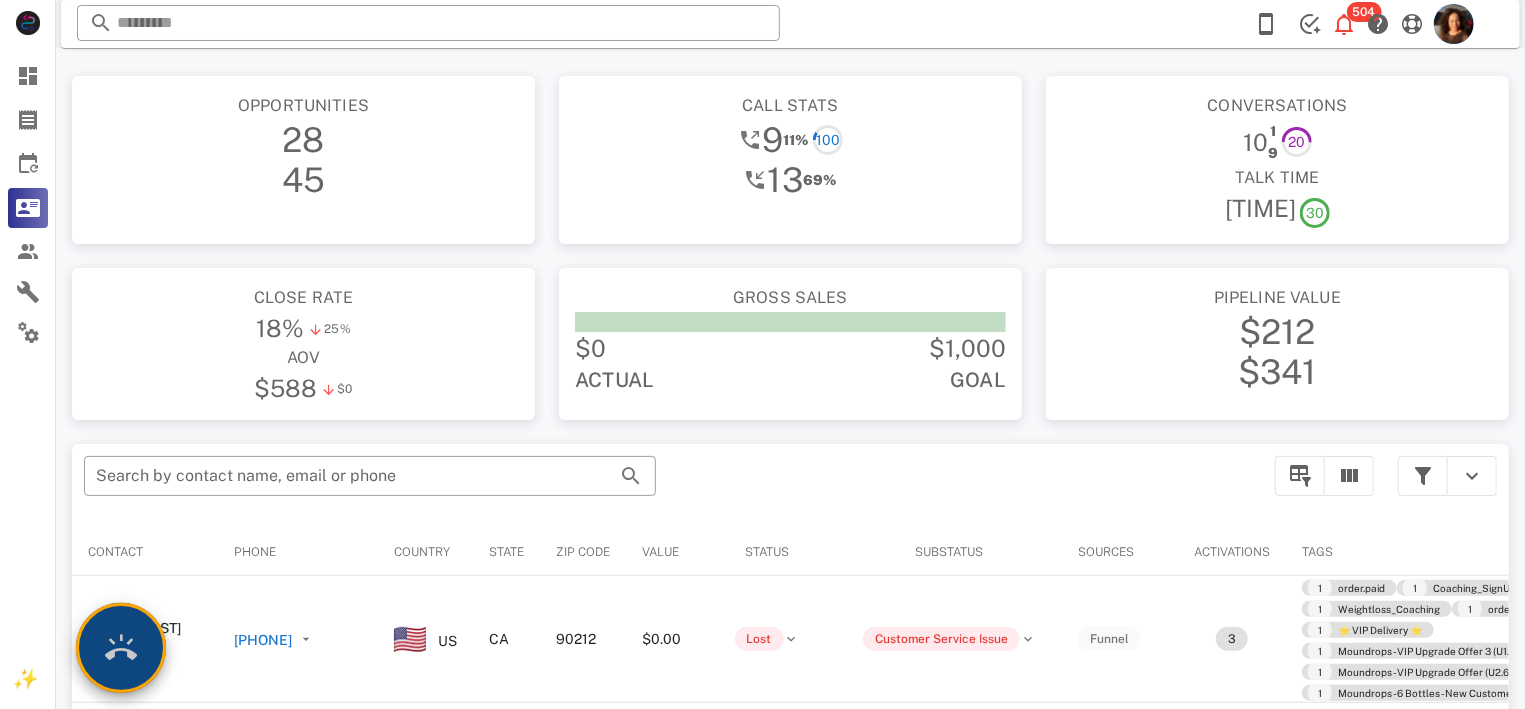 click at bounding box center (121, 648) 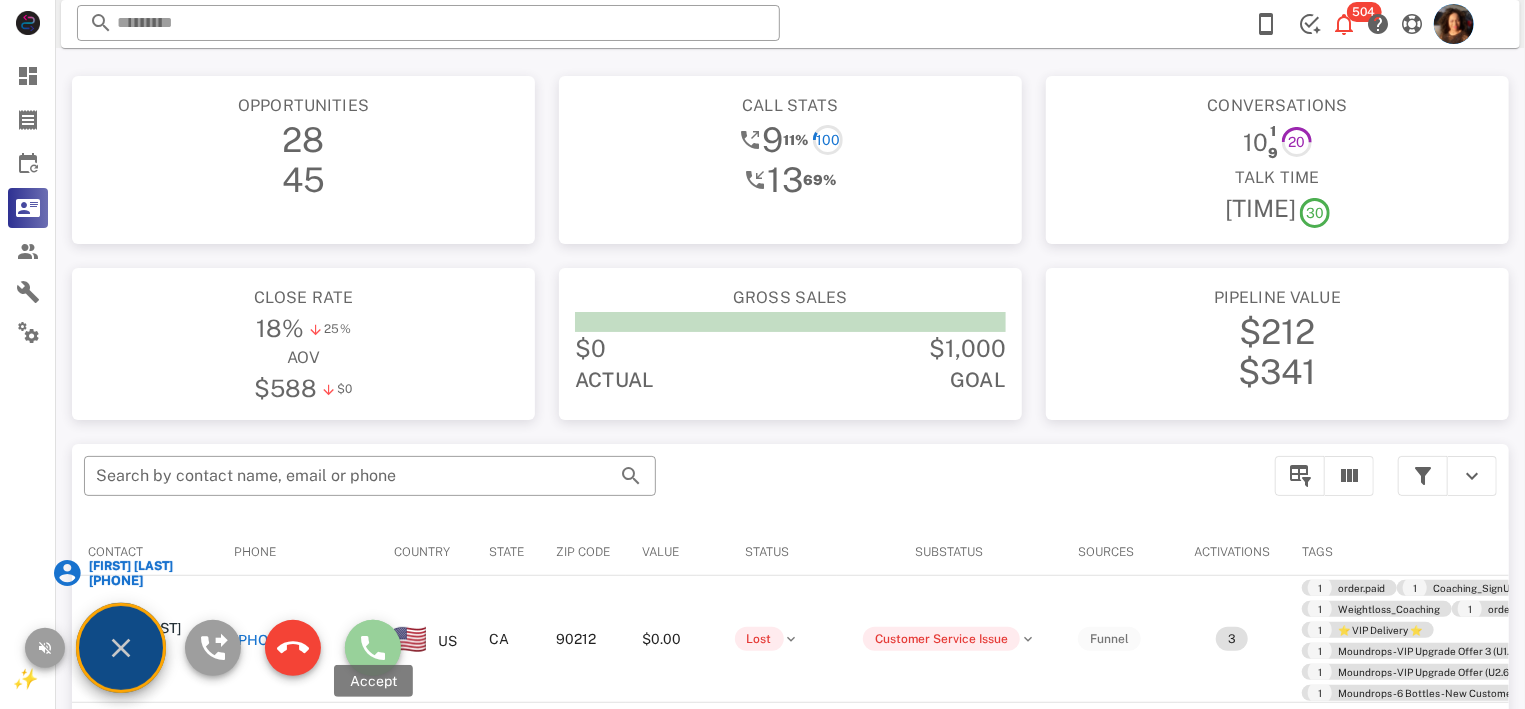 click at bounding box center (373, 648) 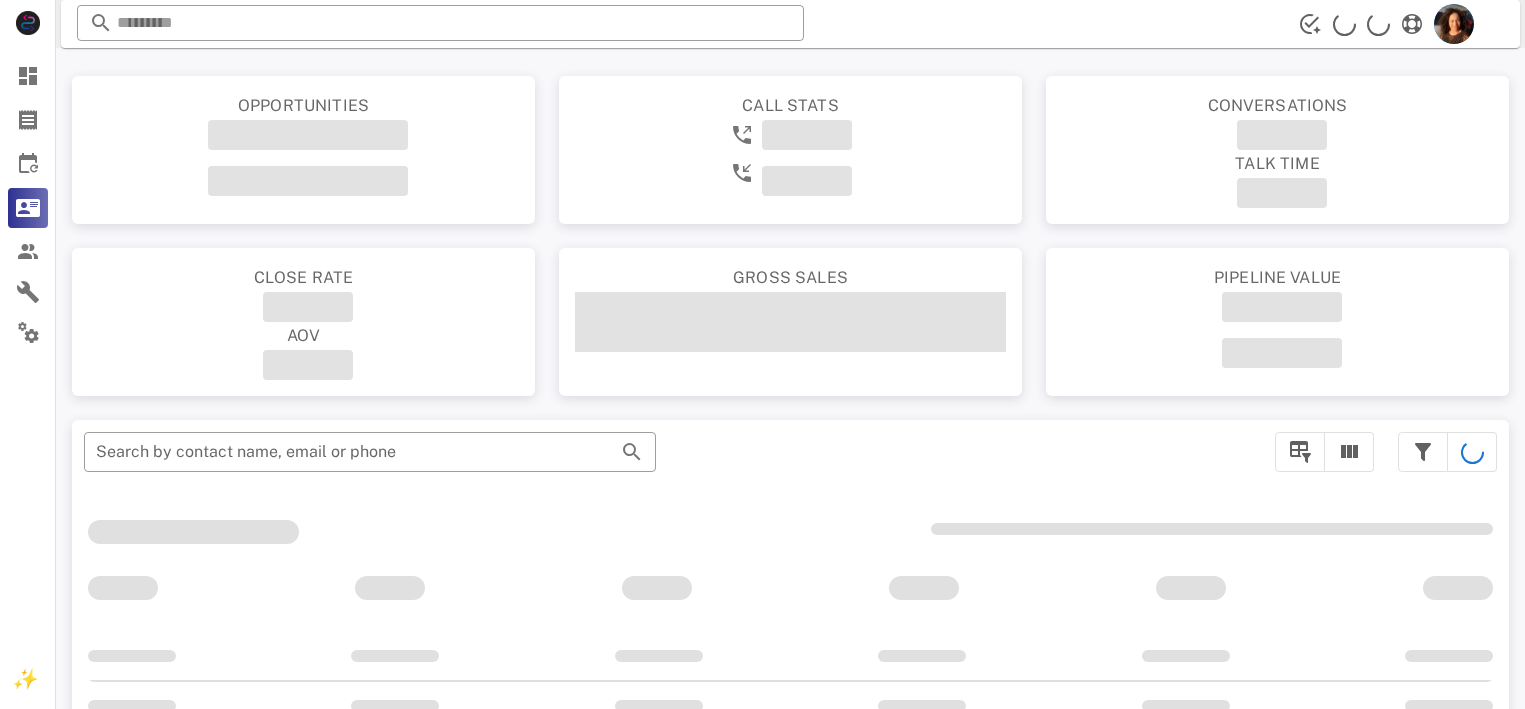 scroll, scrollTop: 0, scrollLeft: 0, axis: both 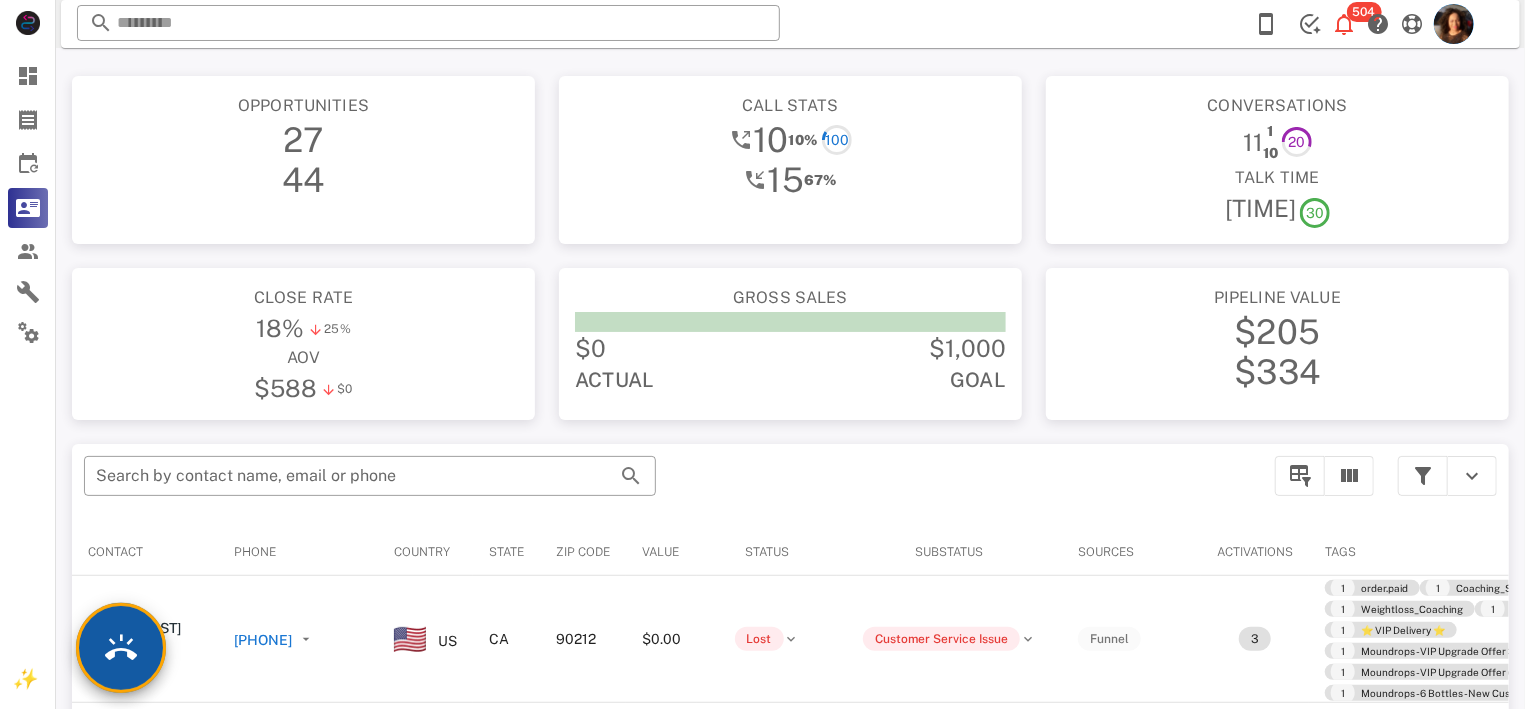 click at bounding box center [121, 648] 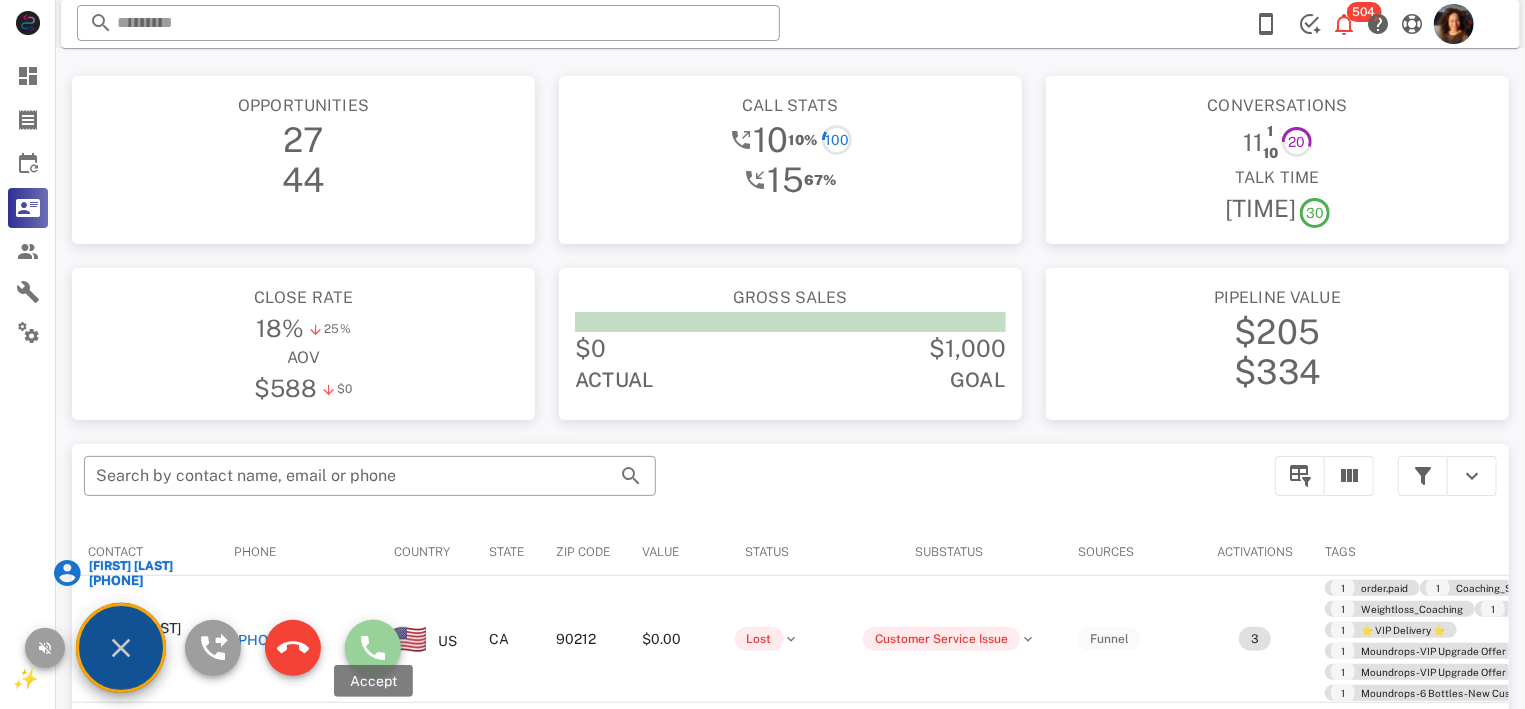click at bounding box center (373, 648) 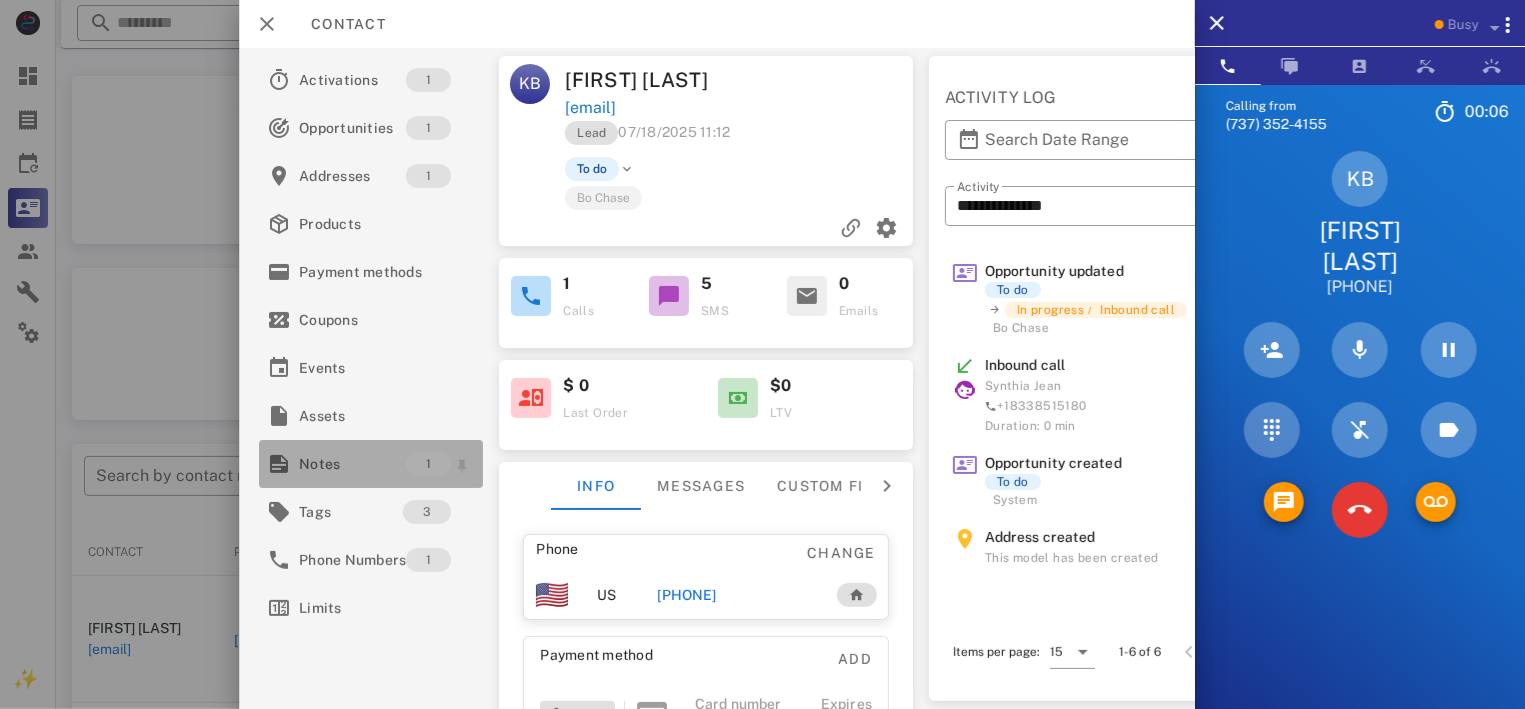 click on "Notes" at bounding box center [352, 464] 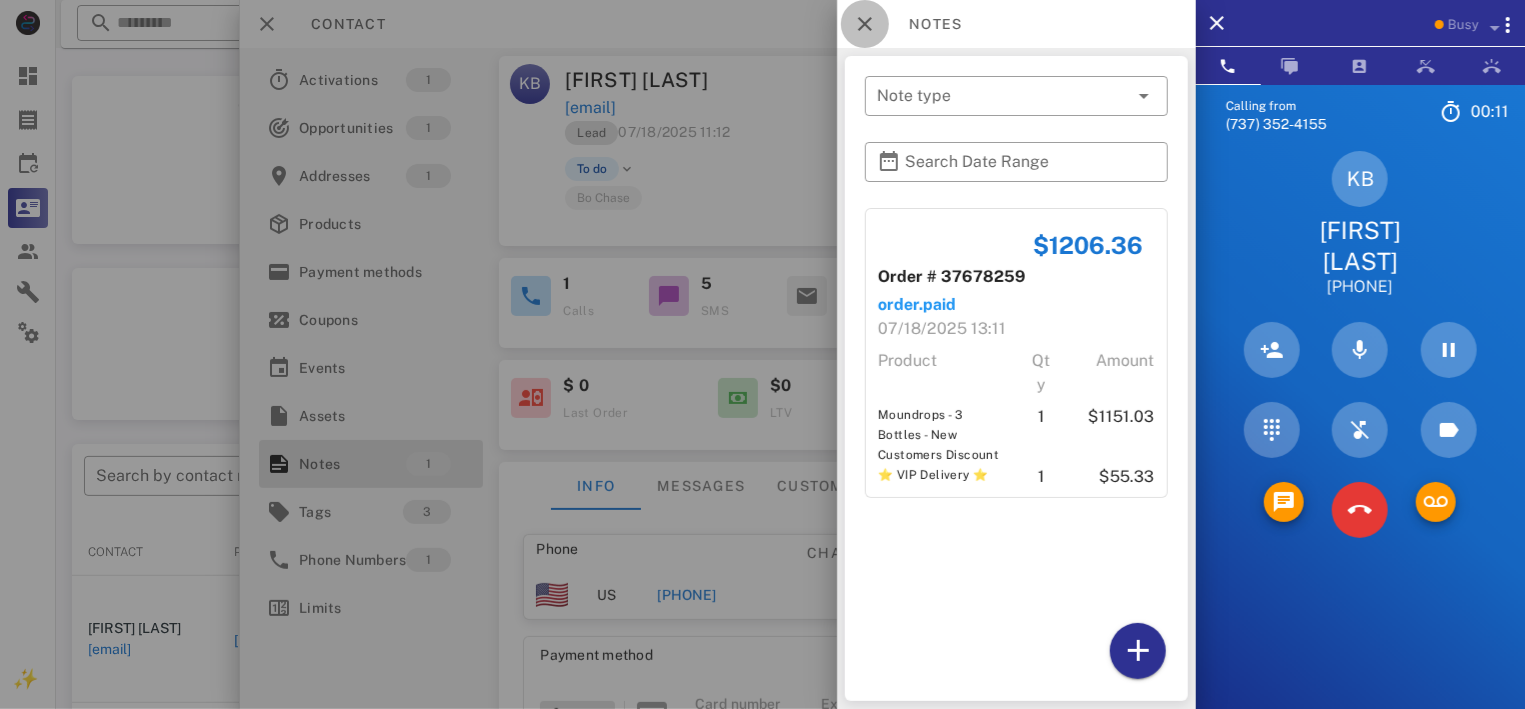 click at bounding box center (865, 24) 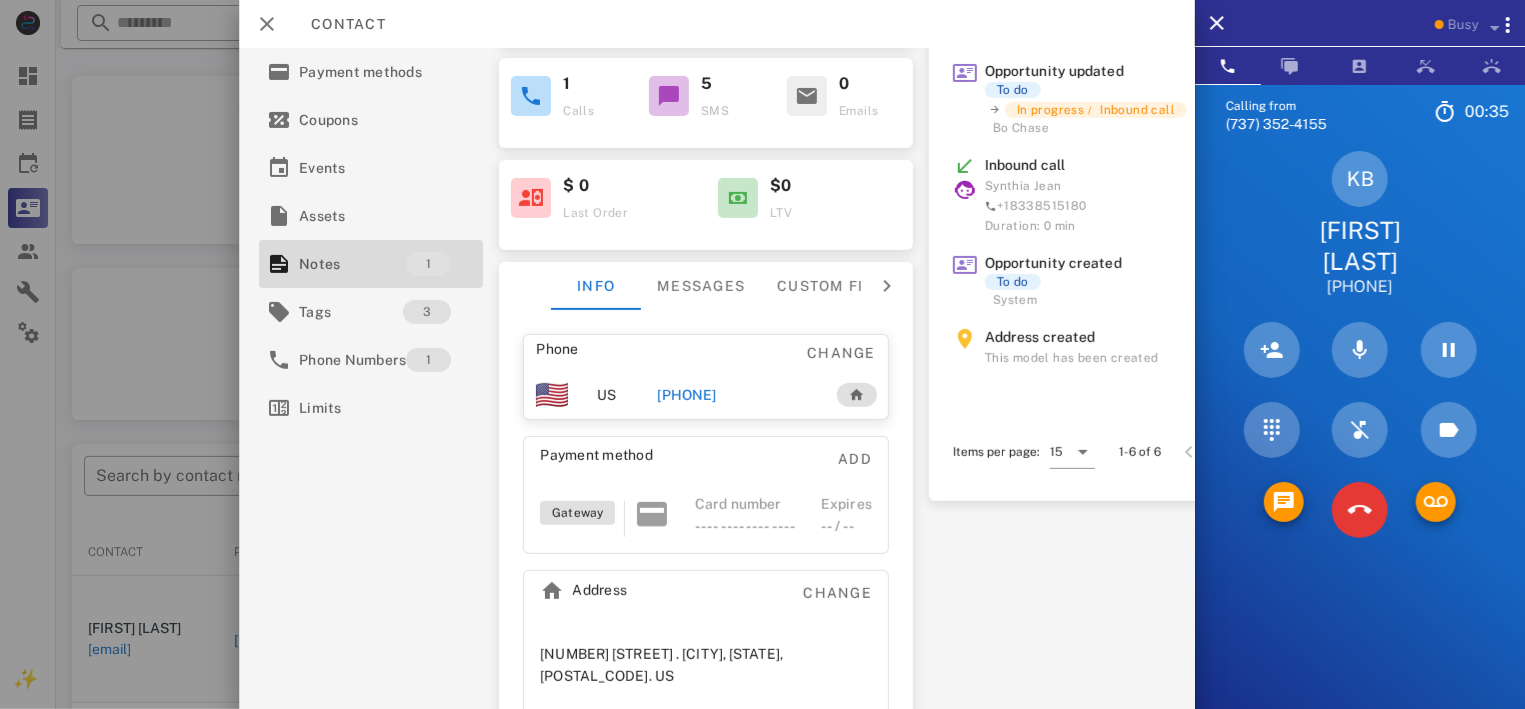 scroll, scrollTop: 217, scrollLeft: 0, axis: vertical 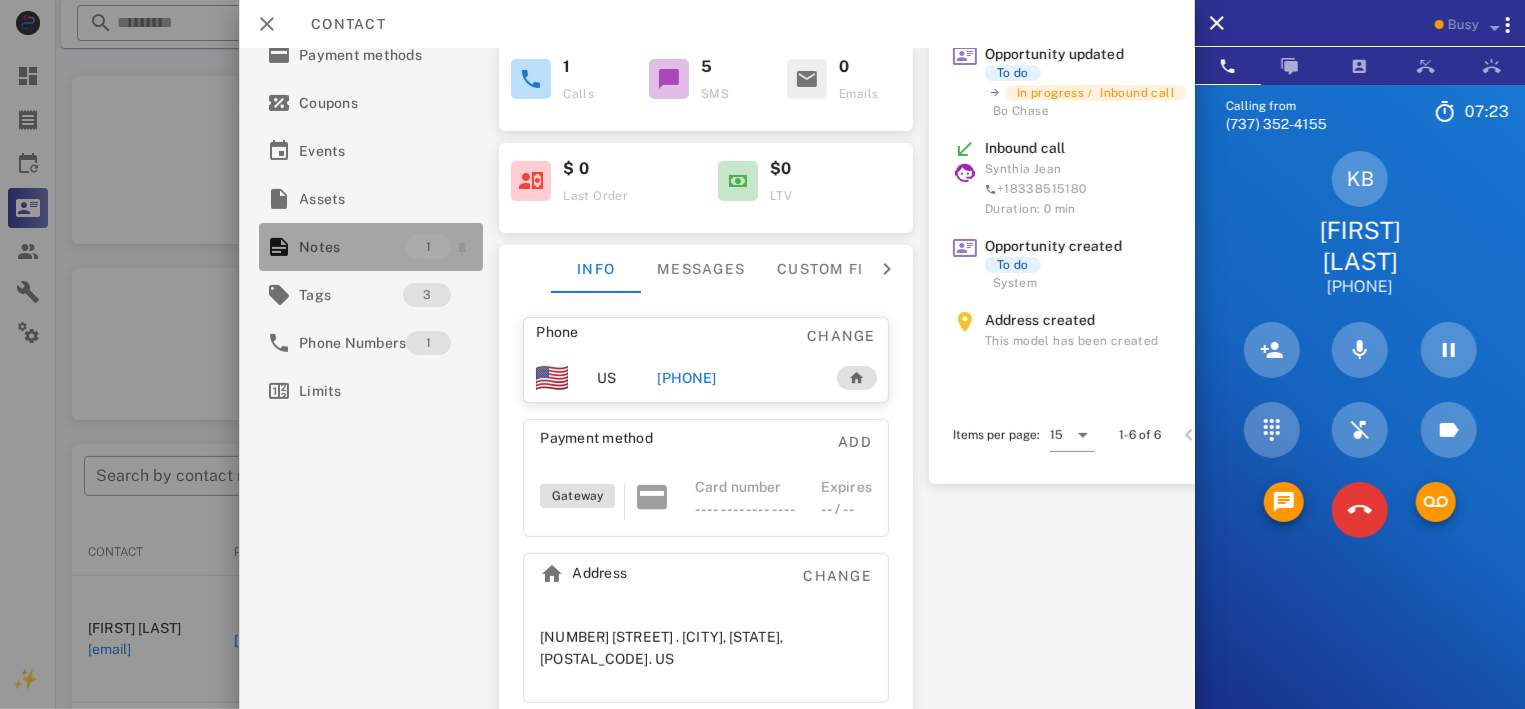 click on "1" at bounding box center [428, 247] 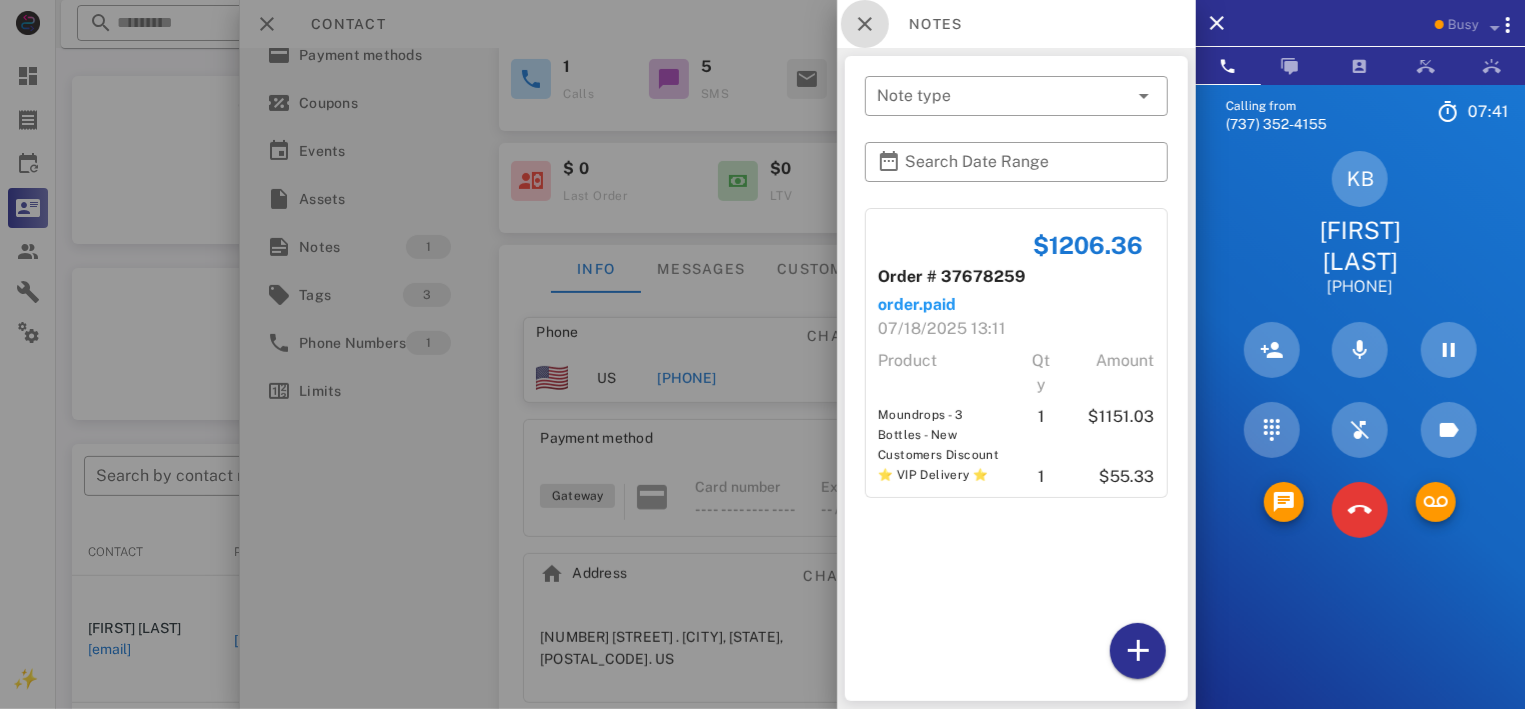 click at bounding box center [865, 24] 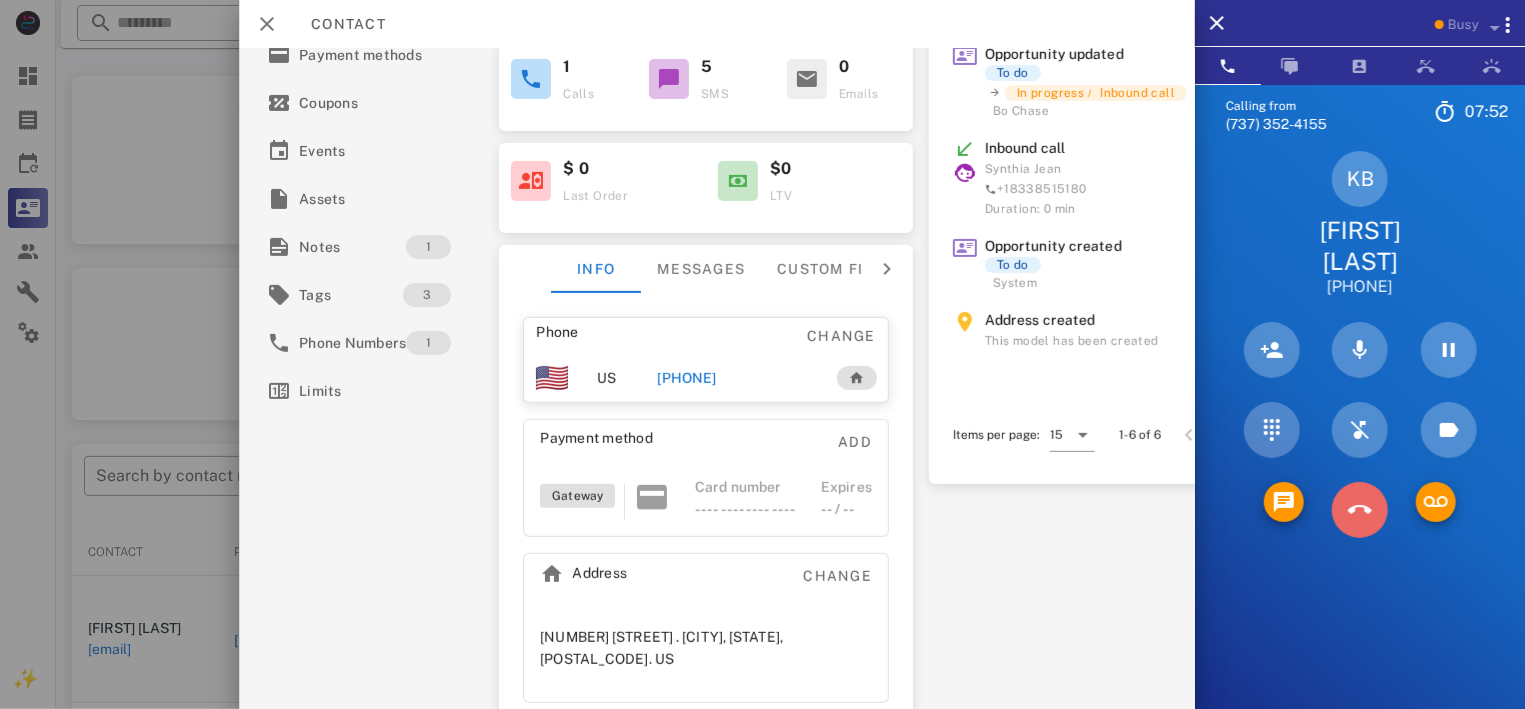 click at bounding box center (1360, 510) 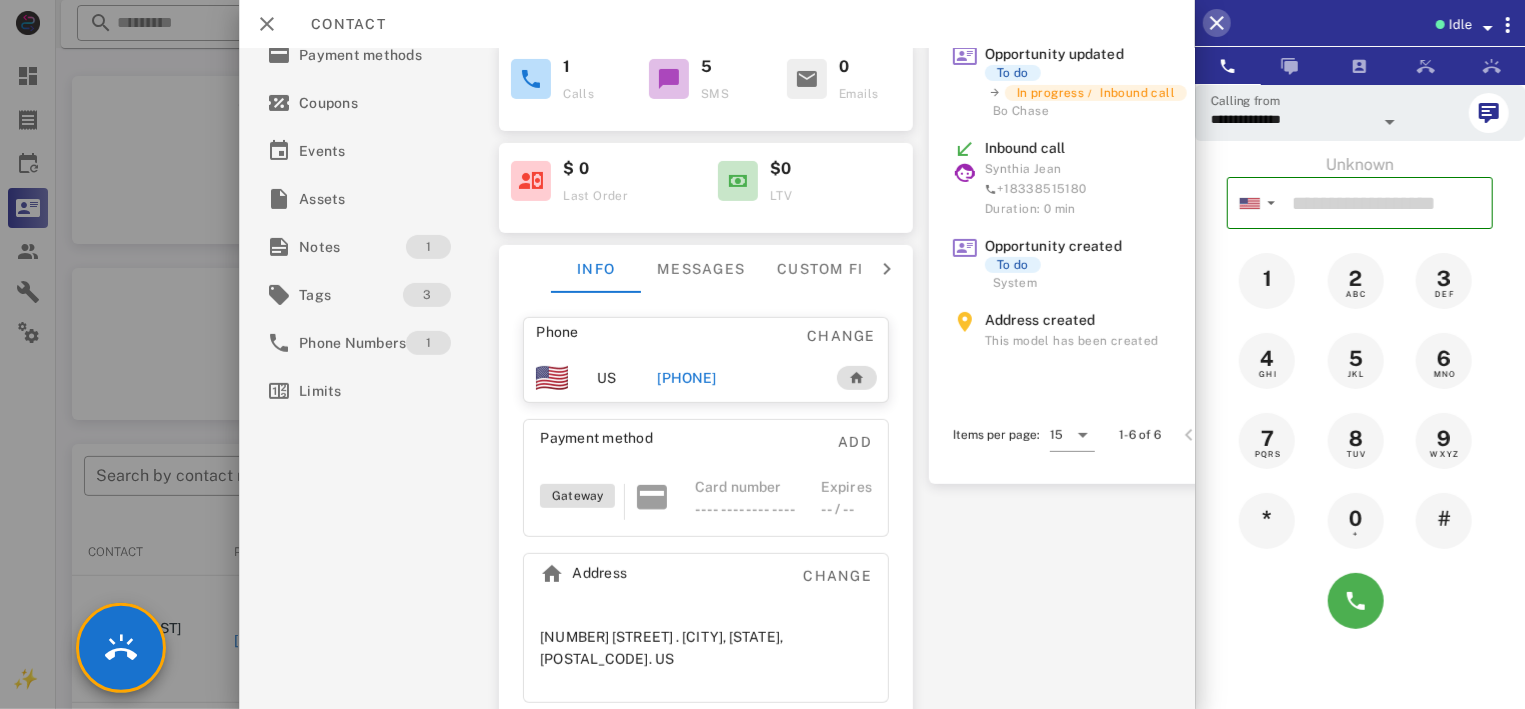 click at bounding box center (1217, 23) 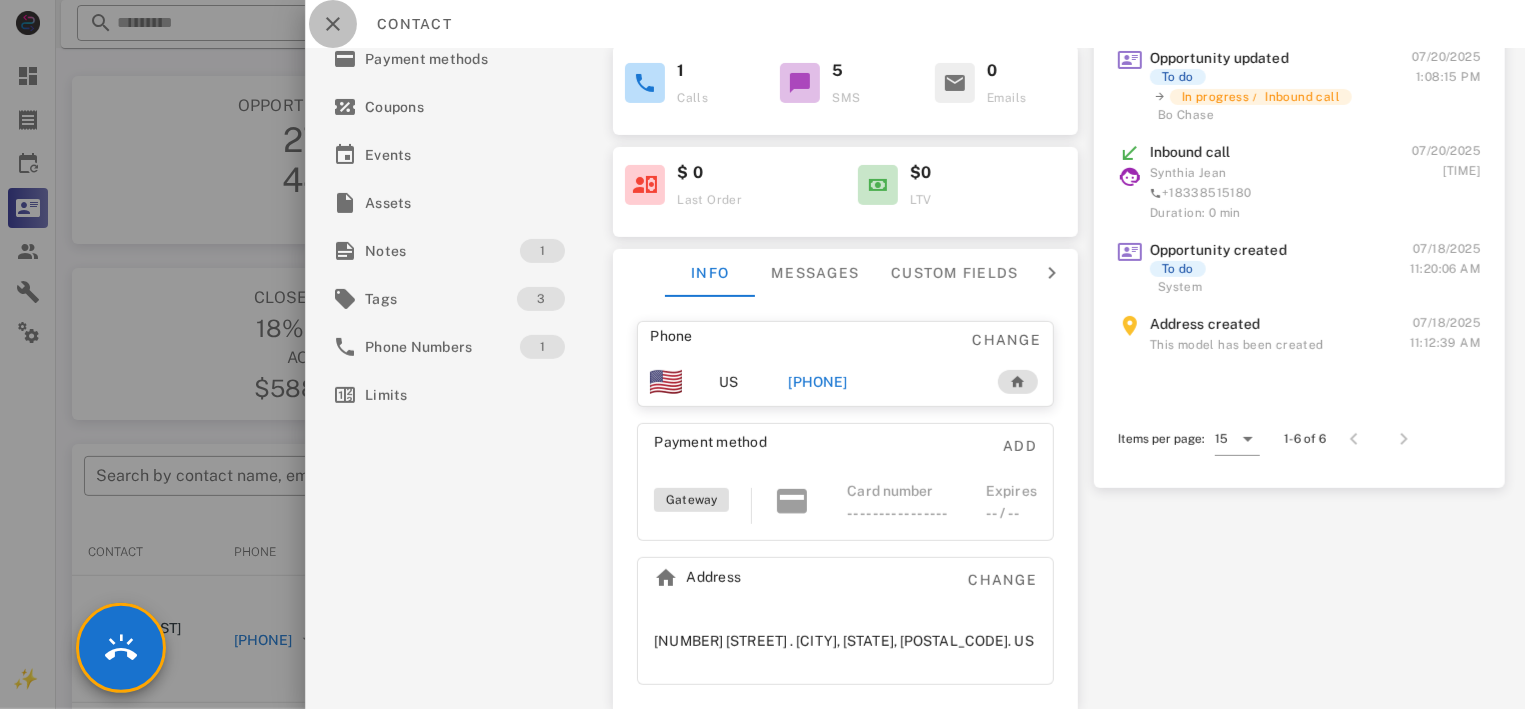 click at bounding box center (333, 24) 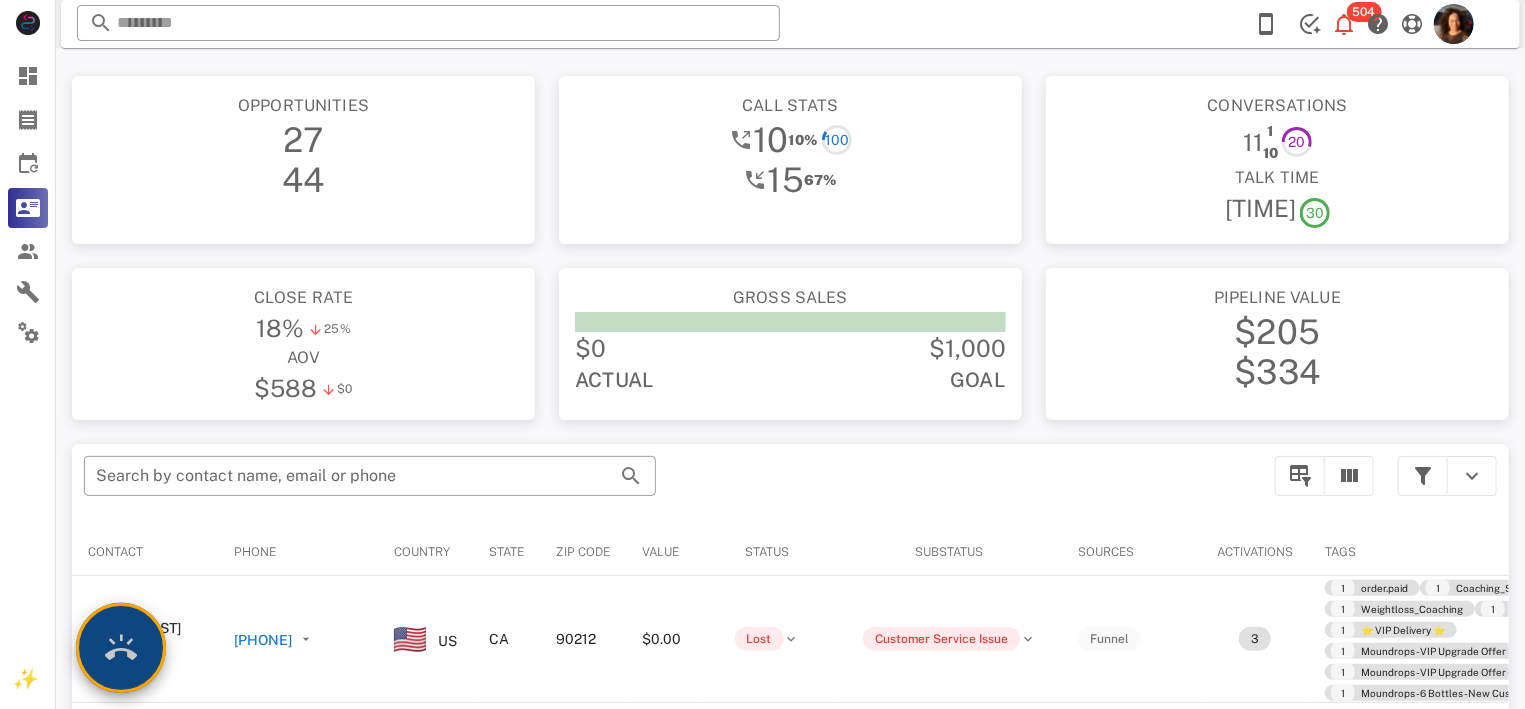 click at bounding box center [121, 648] 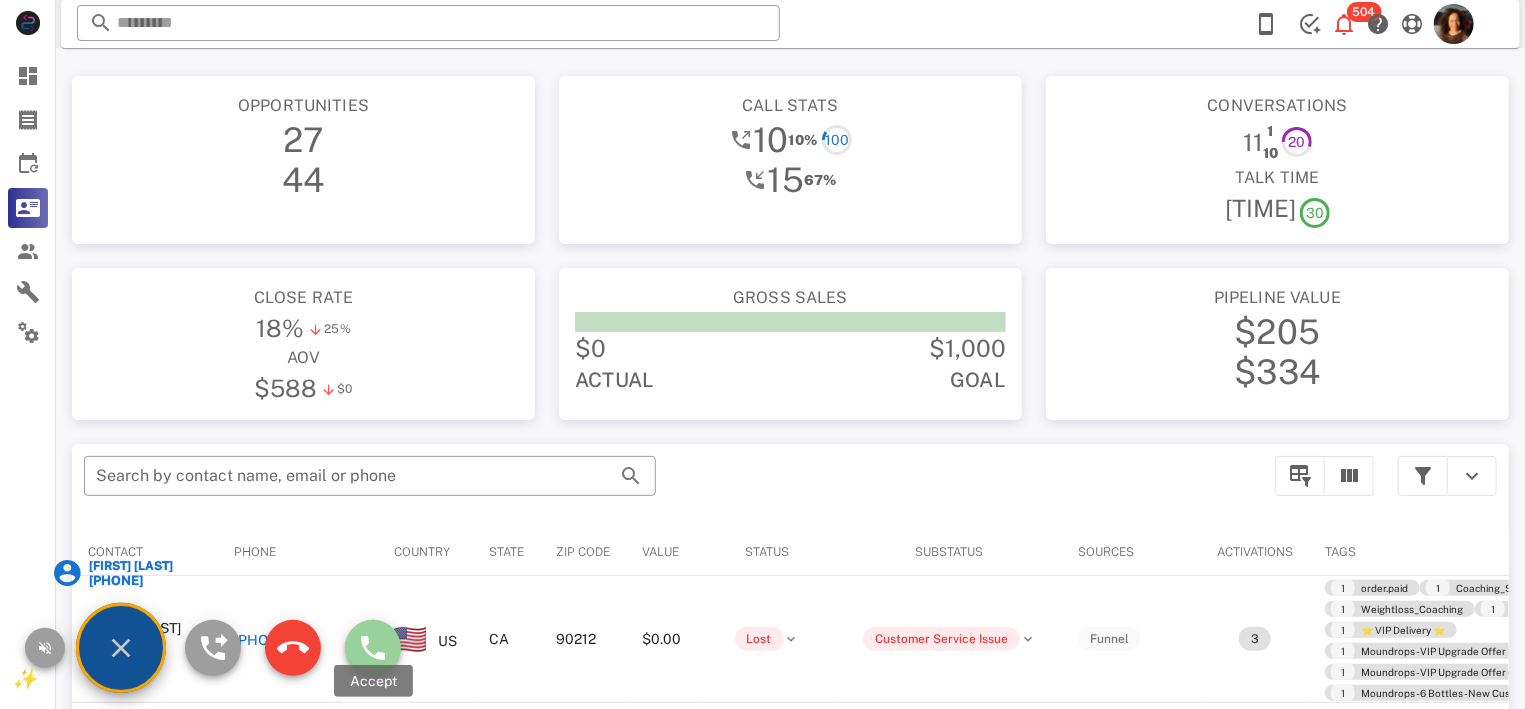 click at bounding box center [373, 648] 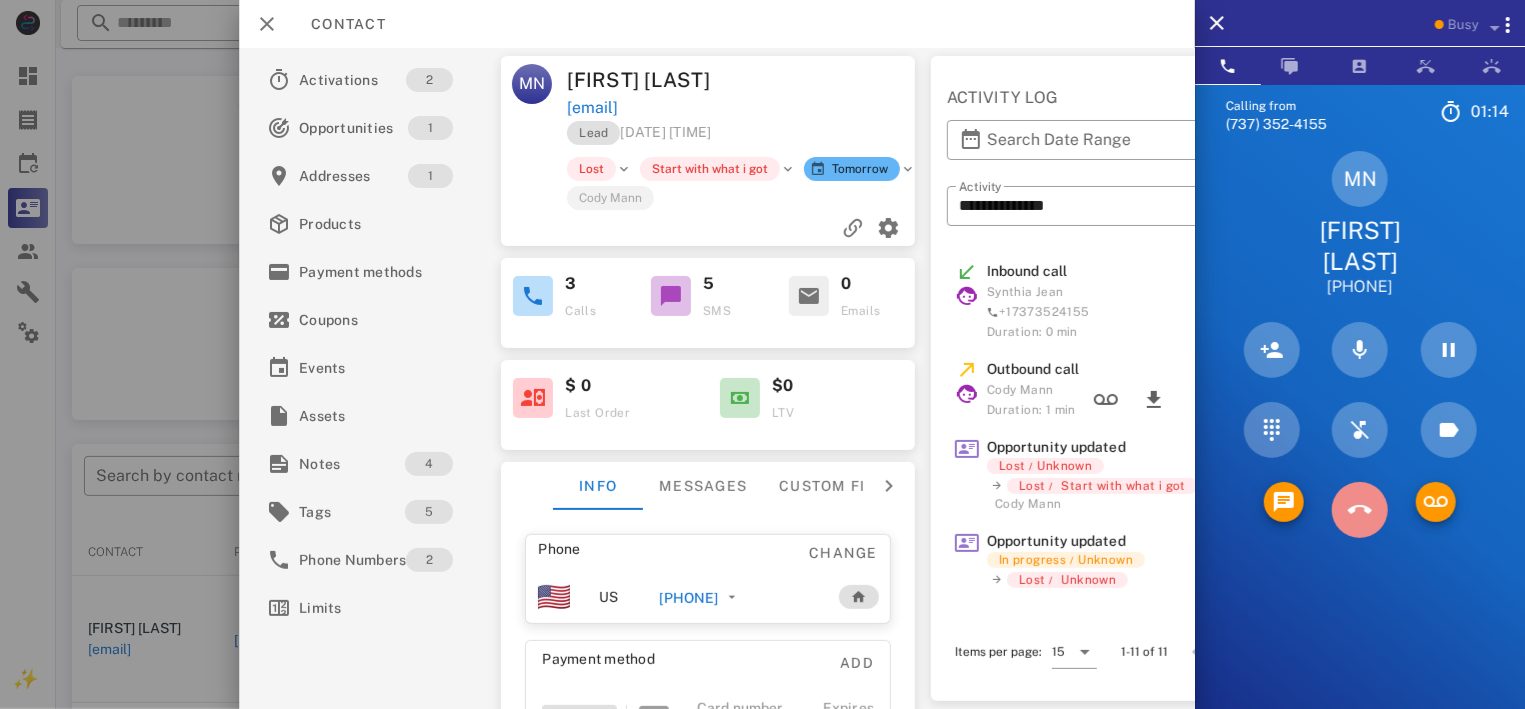 click at bounding box center [1360, 510] 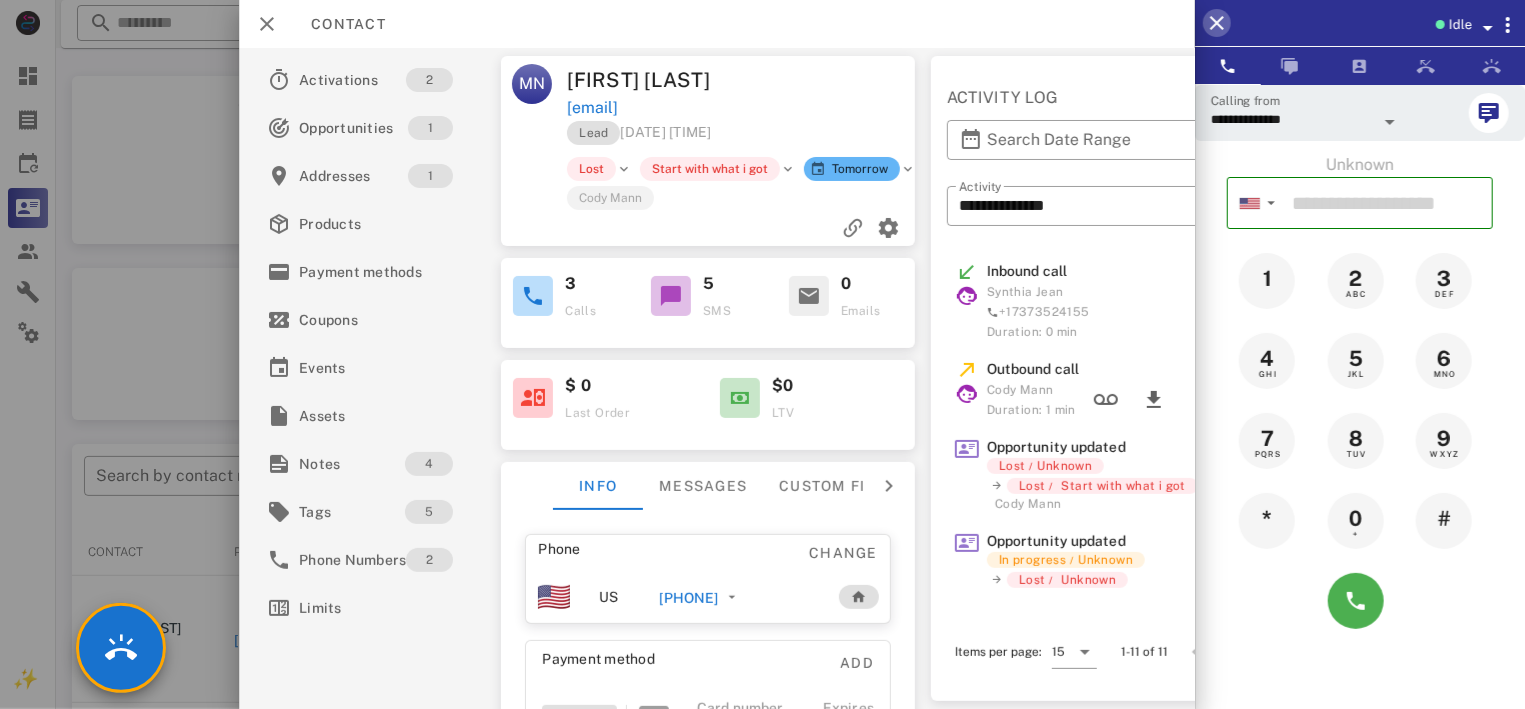 click at bounding box center [1217, 23] 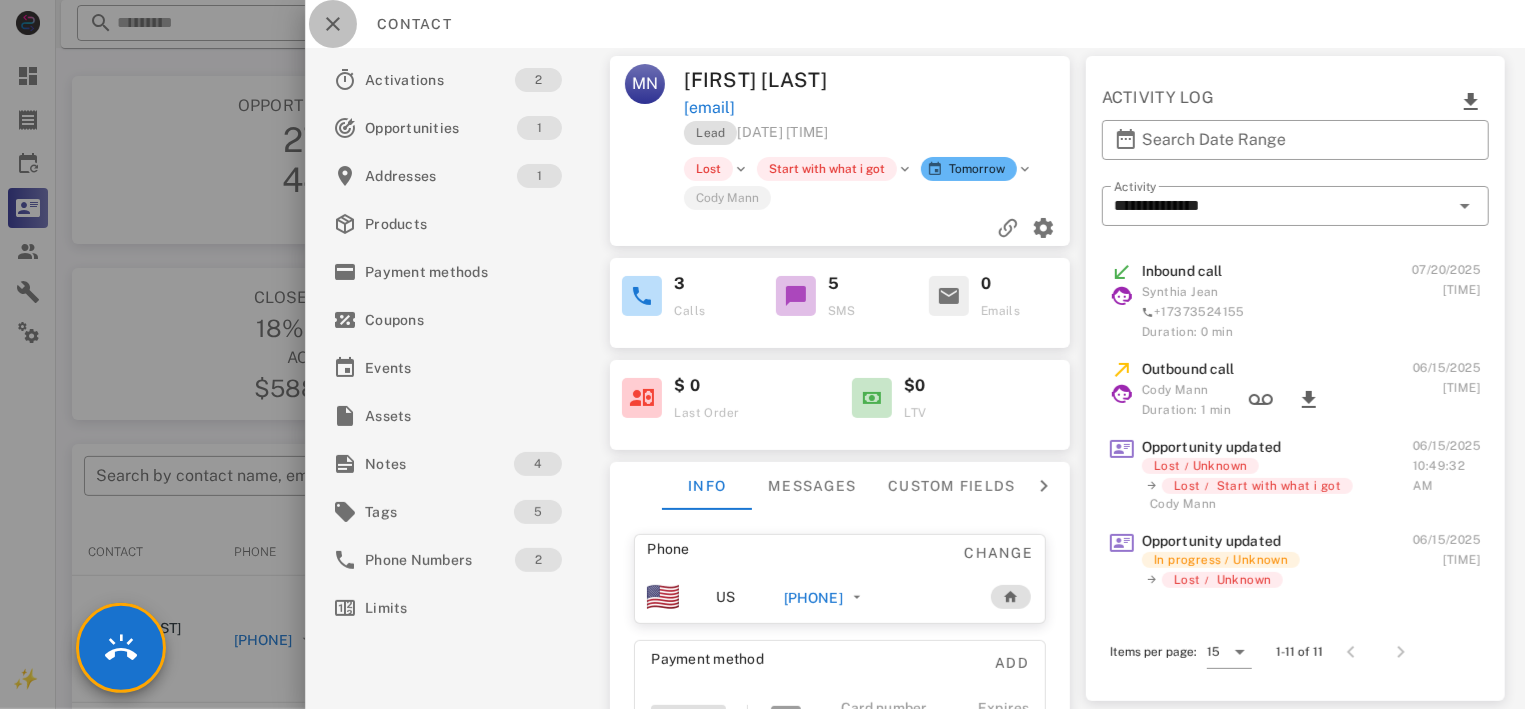 click at bounding box center [333, 24] 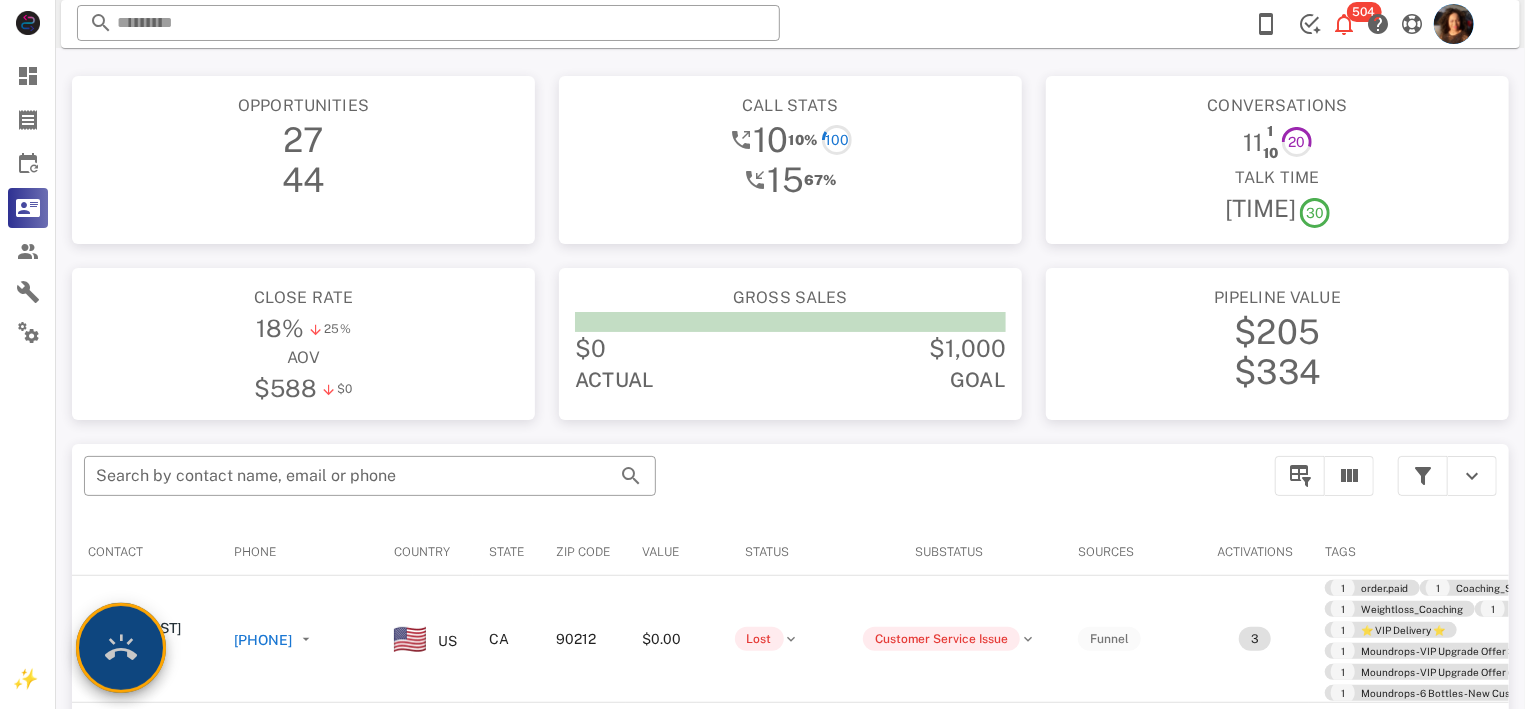 click at bounding box center (121, 648) 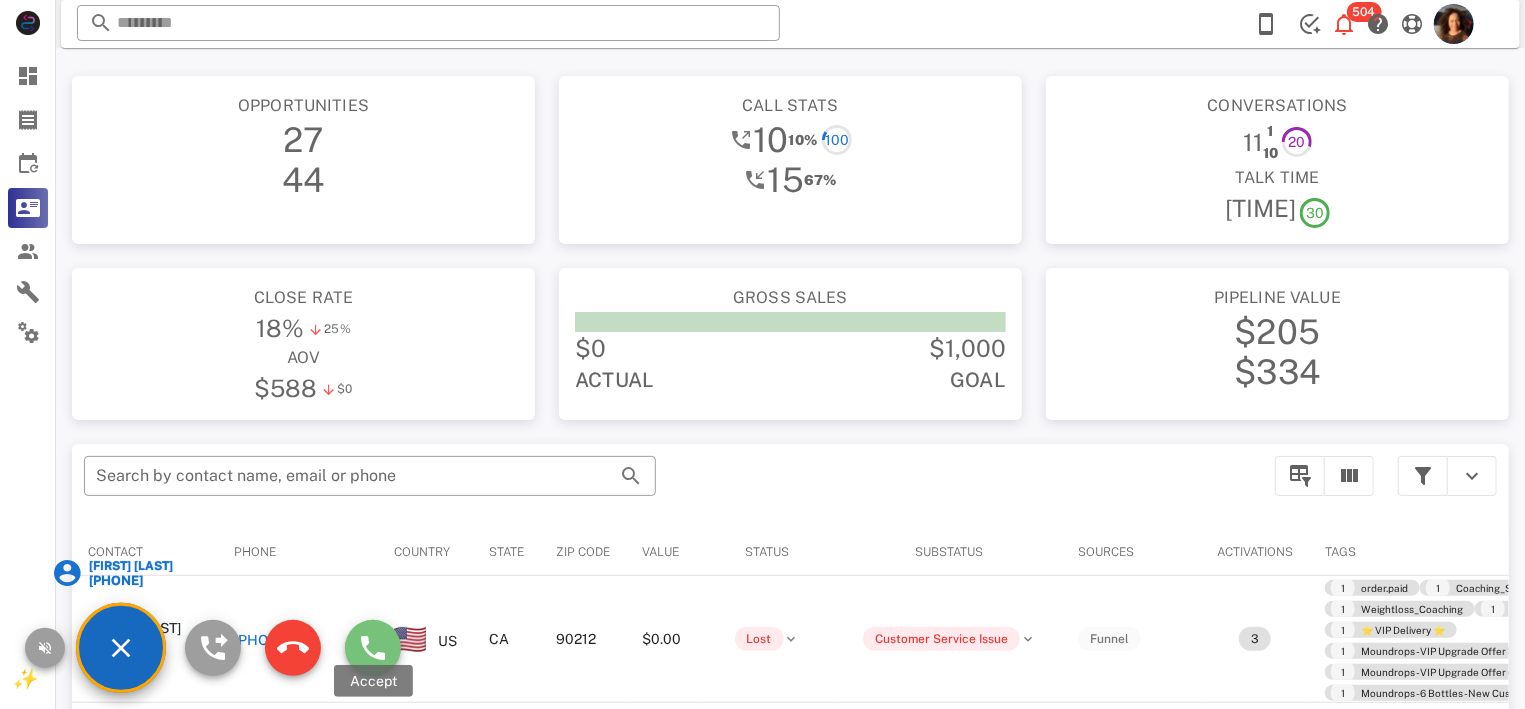 click at bounding box center [373, 648] 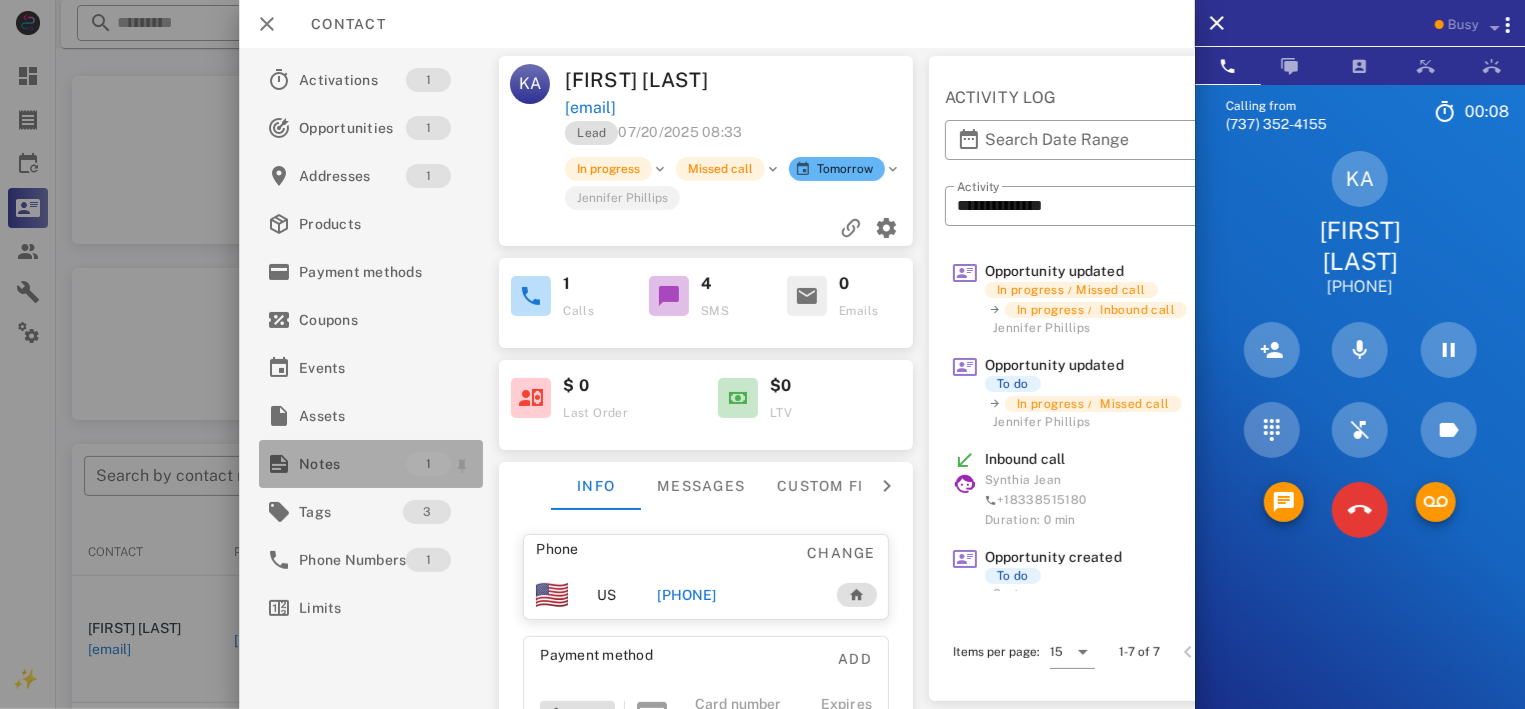 click on "Notes" at bounding box center (352, 464) 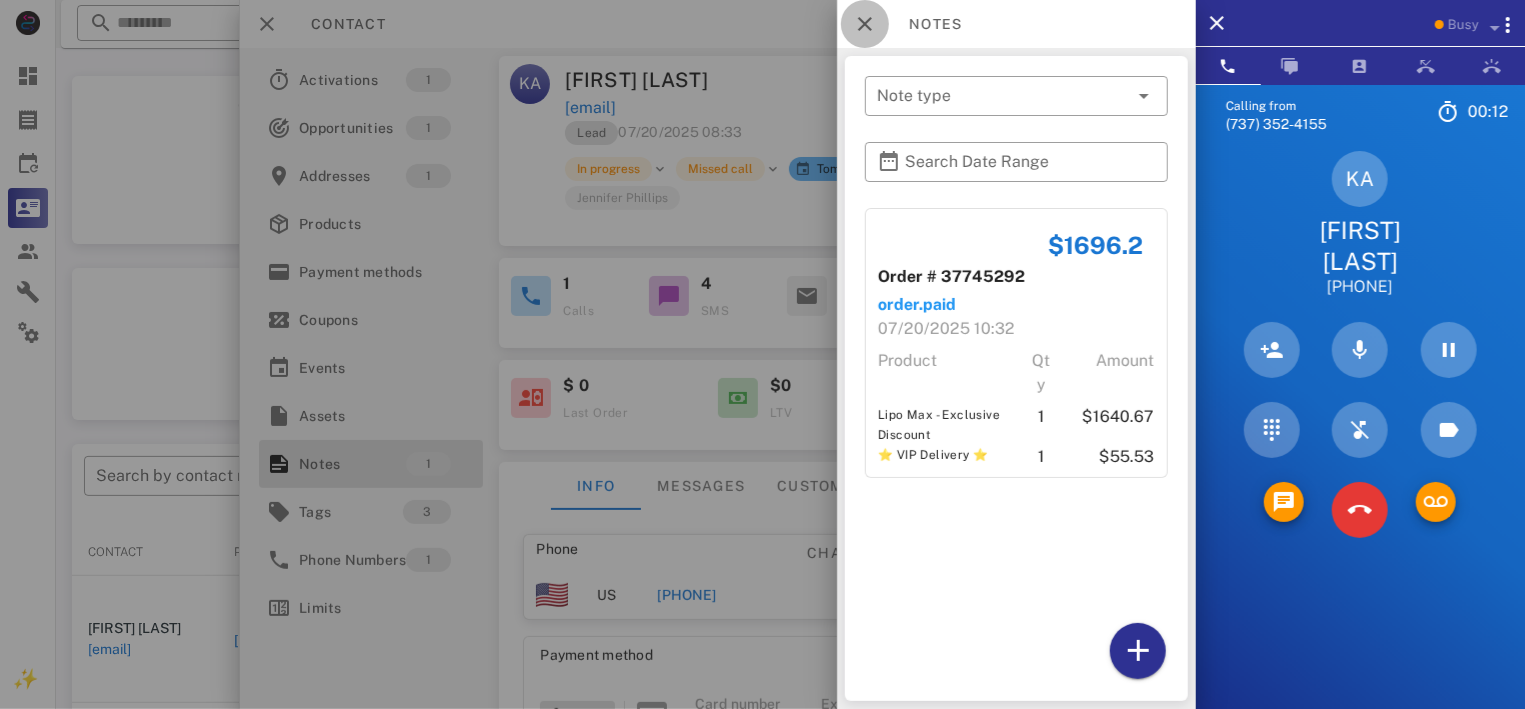 click at bounding box center (865, 24) 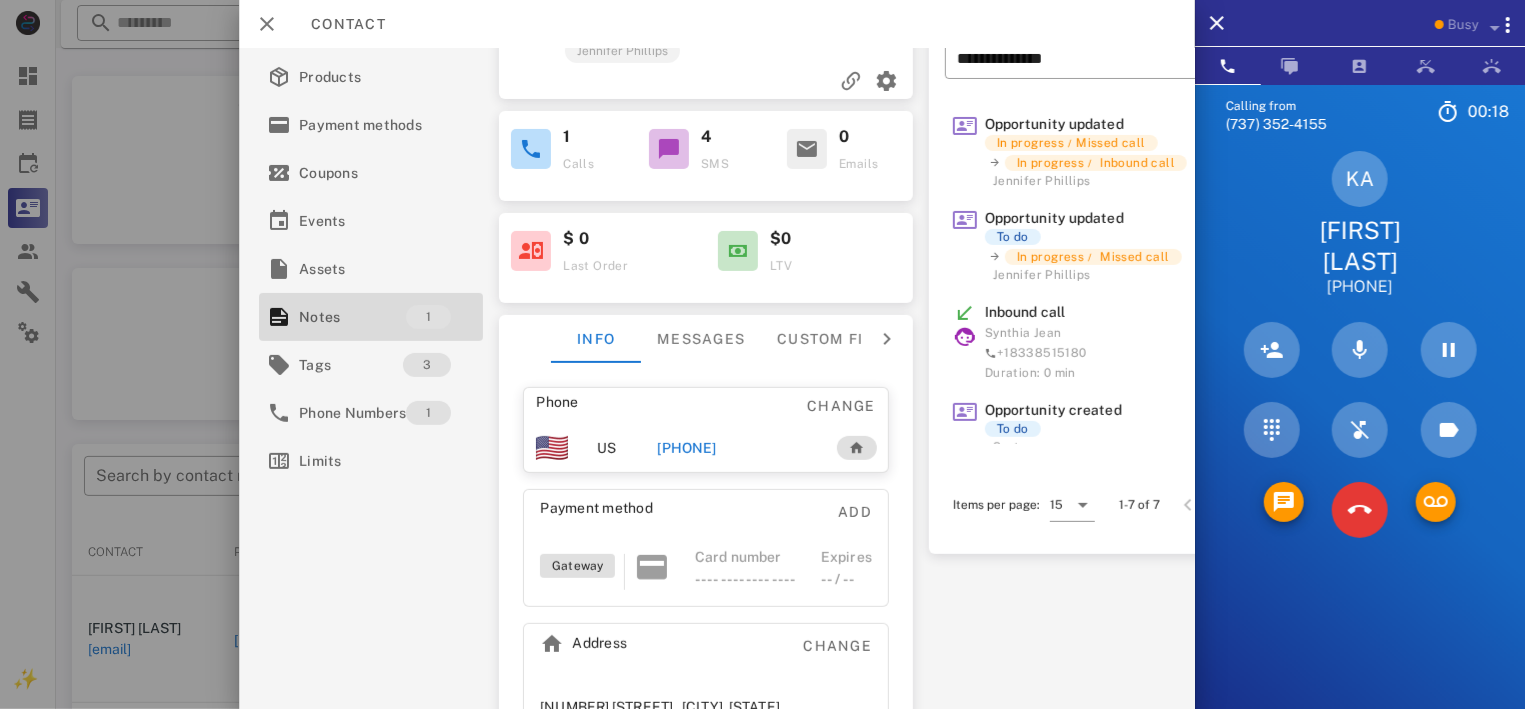scroll, scrollTop: 238, scrollLeft: 0, axis: vertical 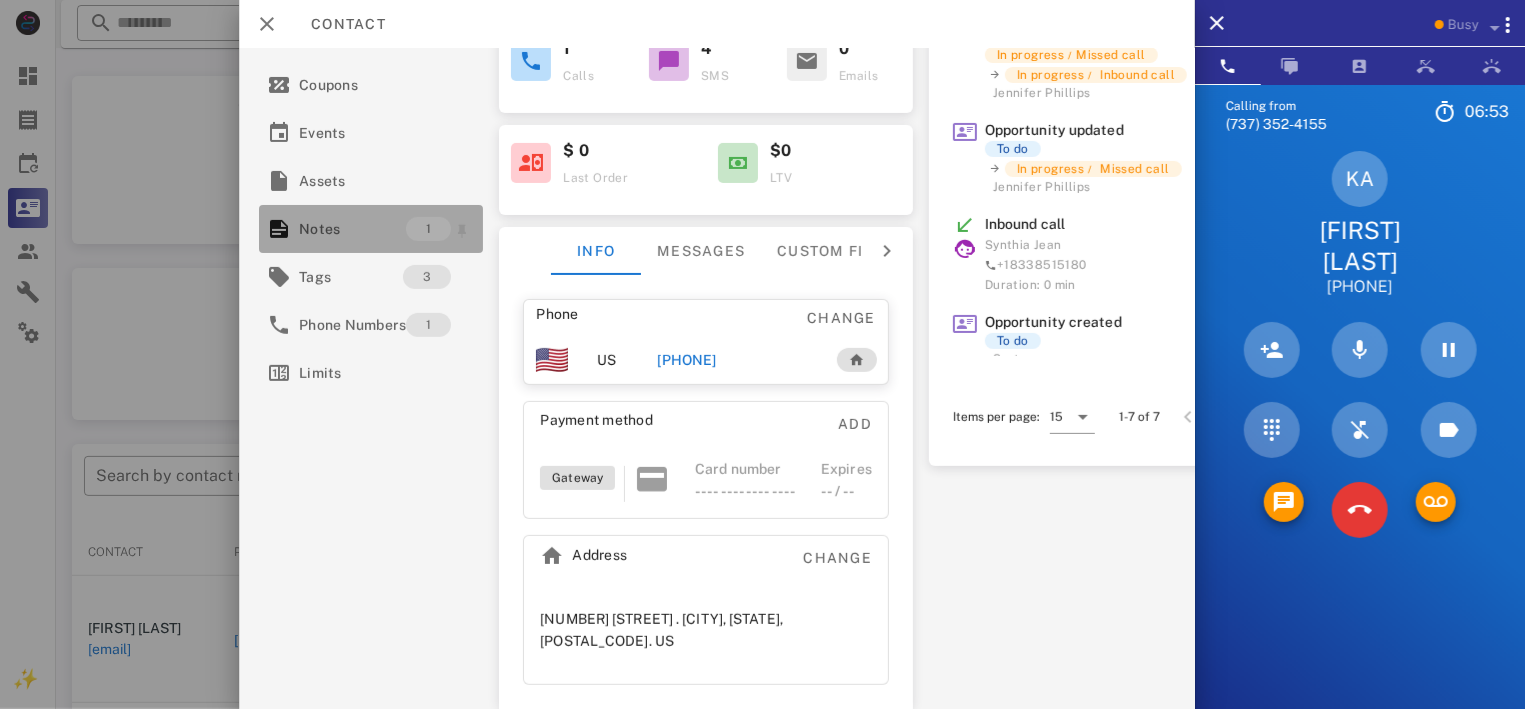 click on "Notes" at bounding box center (352, 229) 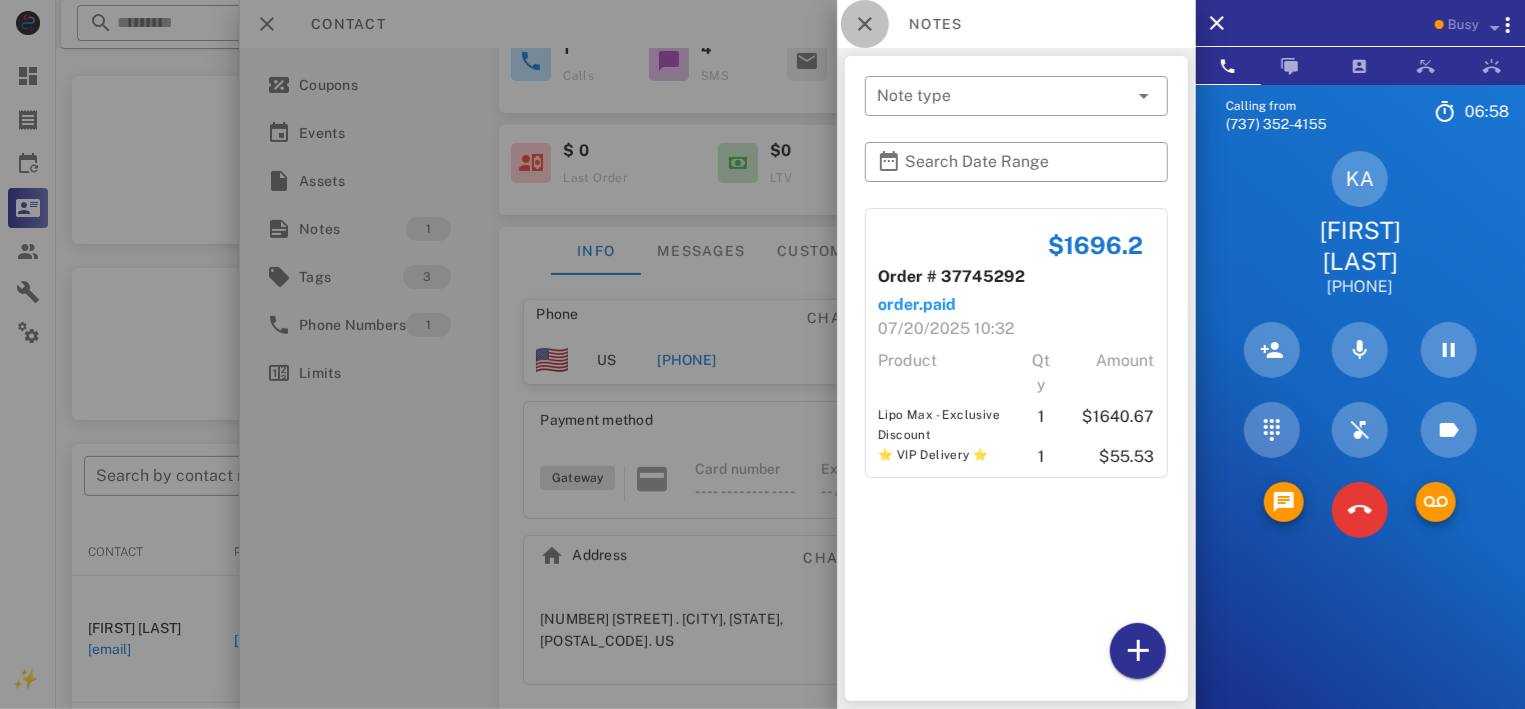 click at bounding box center (865, 24) 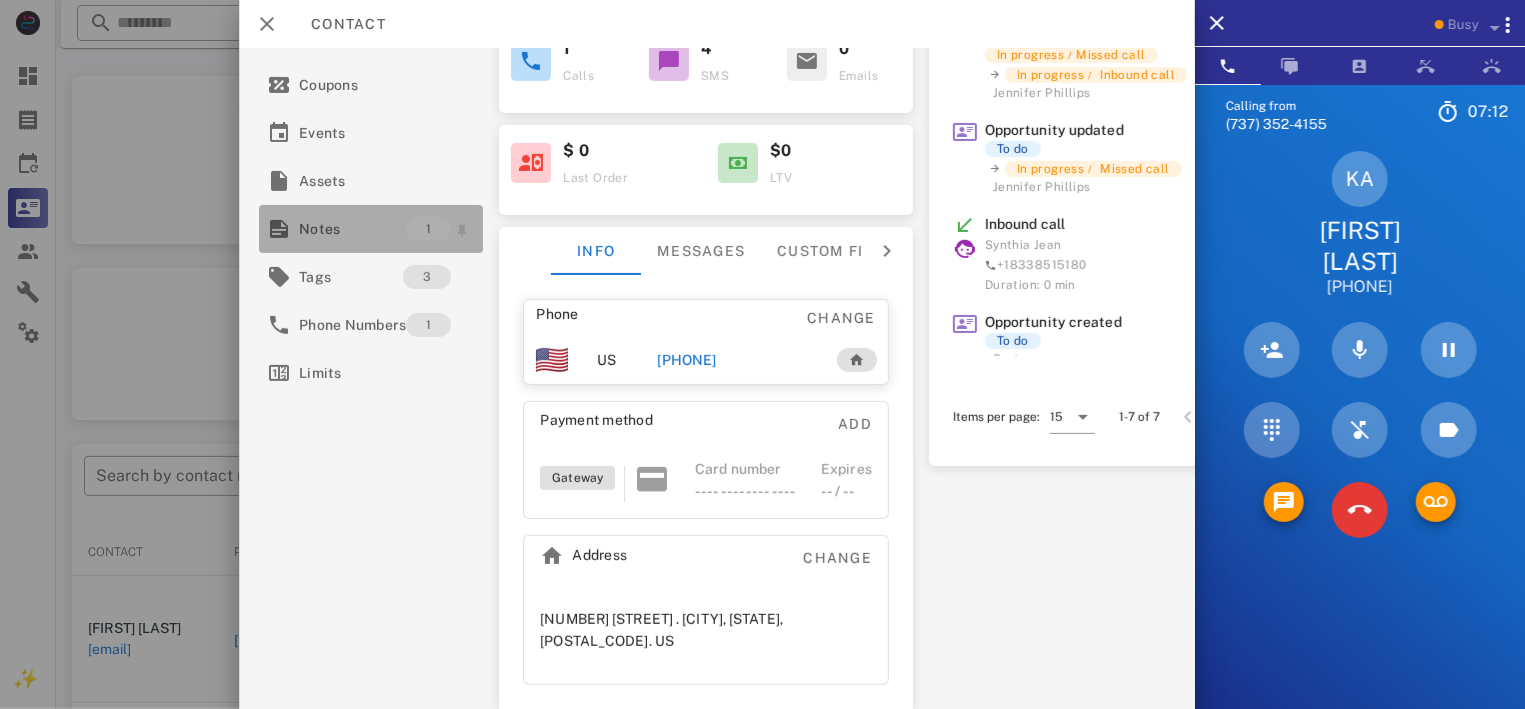click on "Notes" at bounding box center [352, 229] 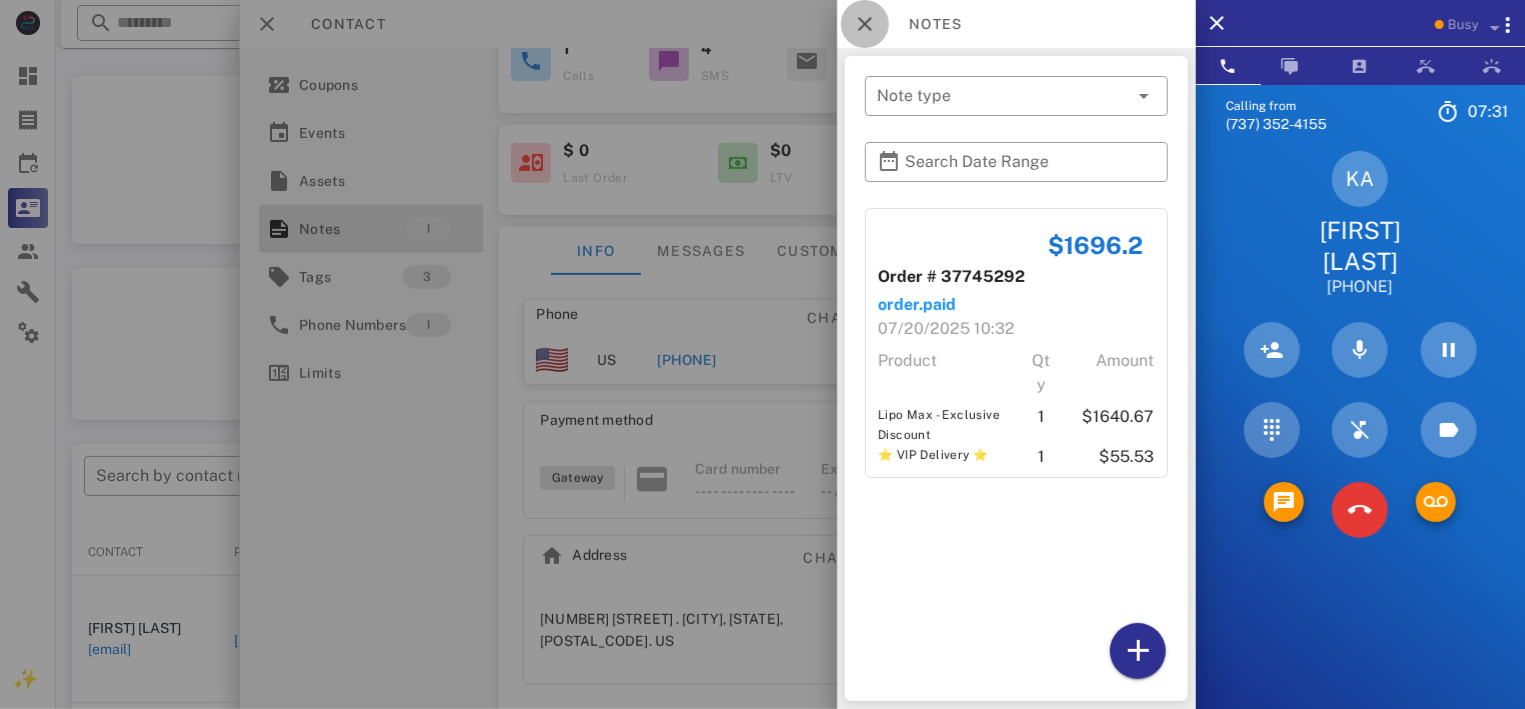 click at bounding box center (865, 24) 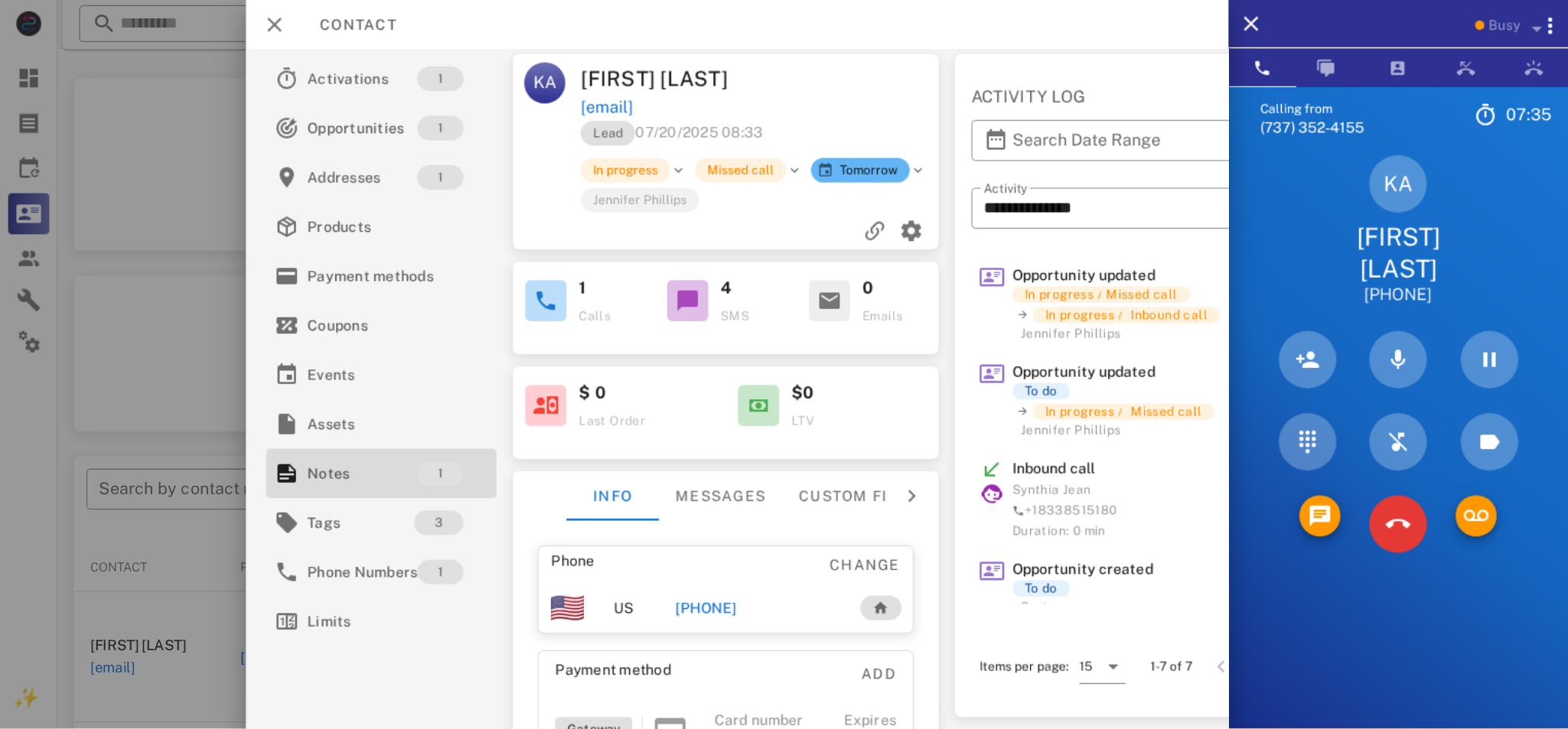 scroll, scrollTop: 0, scrollLeft: 0, axis: both 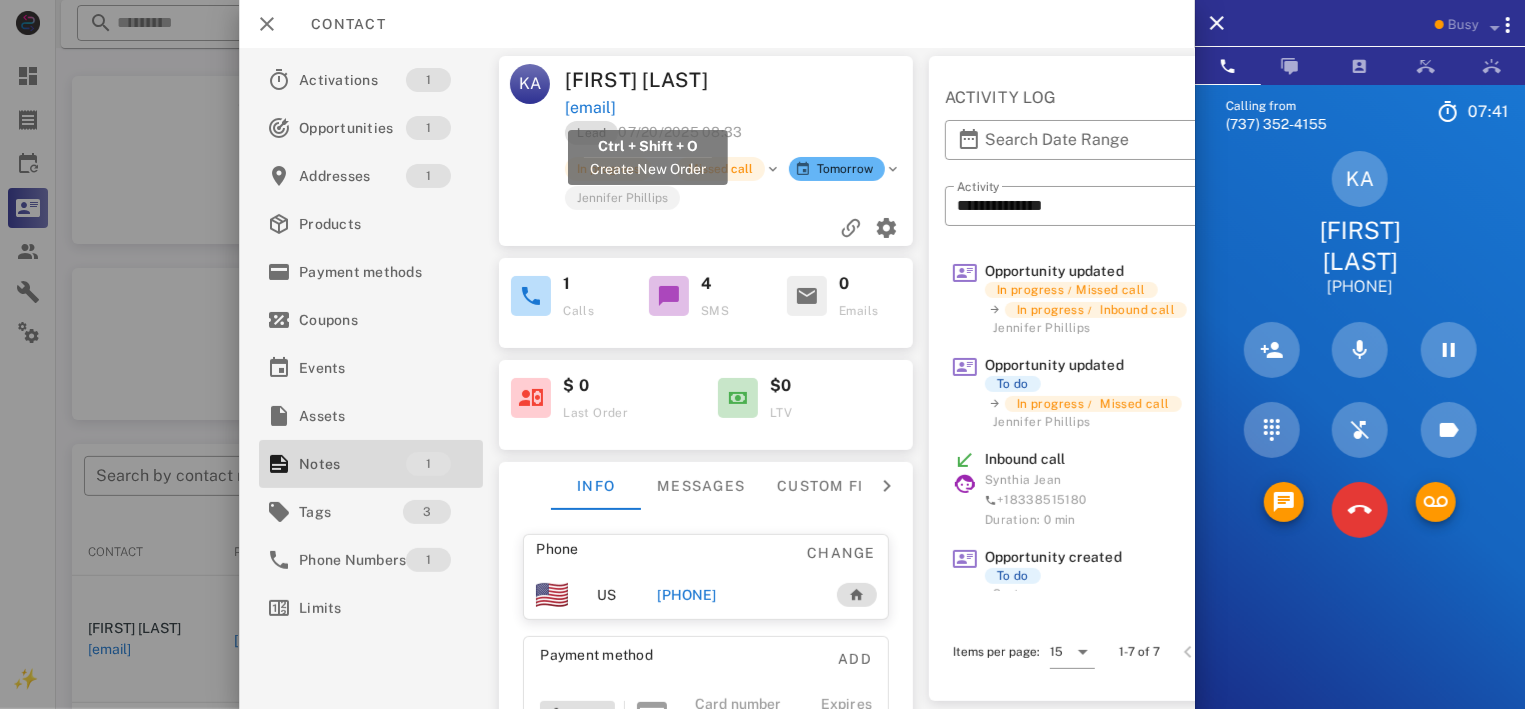 click on "[EMAIL]" at bounding box center [590, 108] 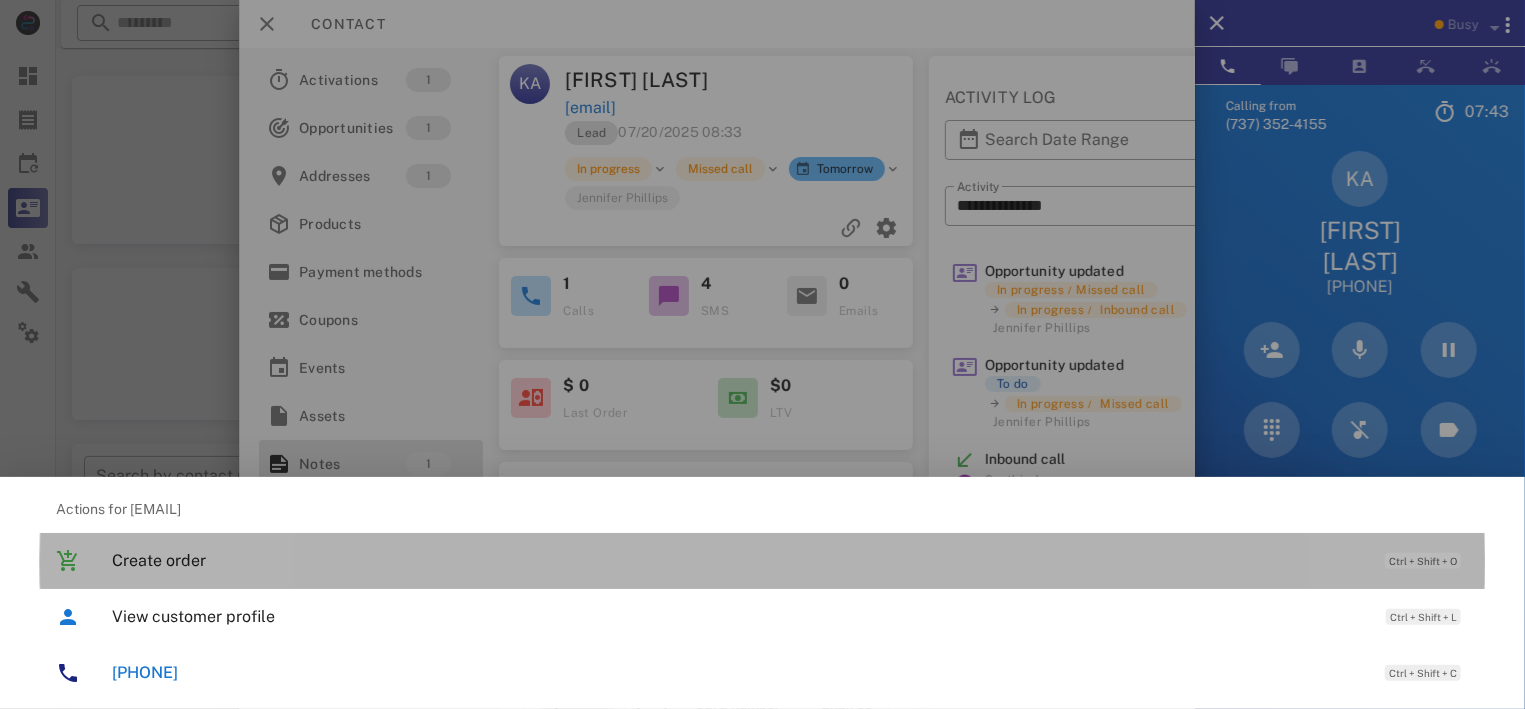 click on "Create order" at bounding box center [738, 560] 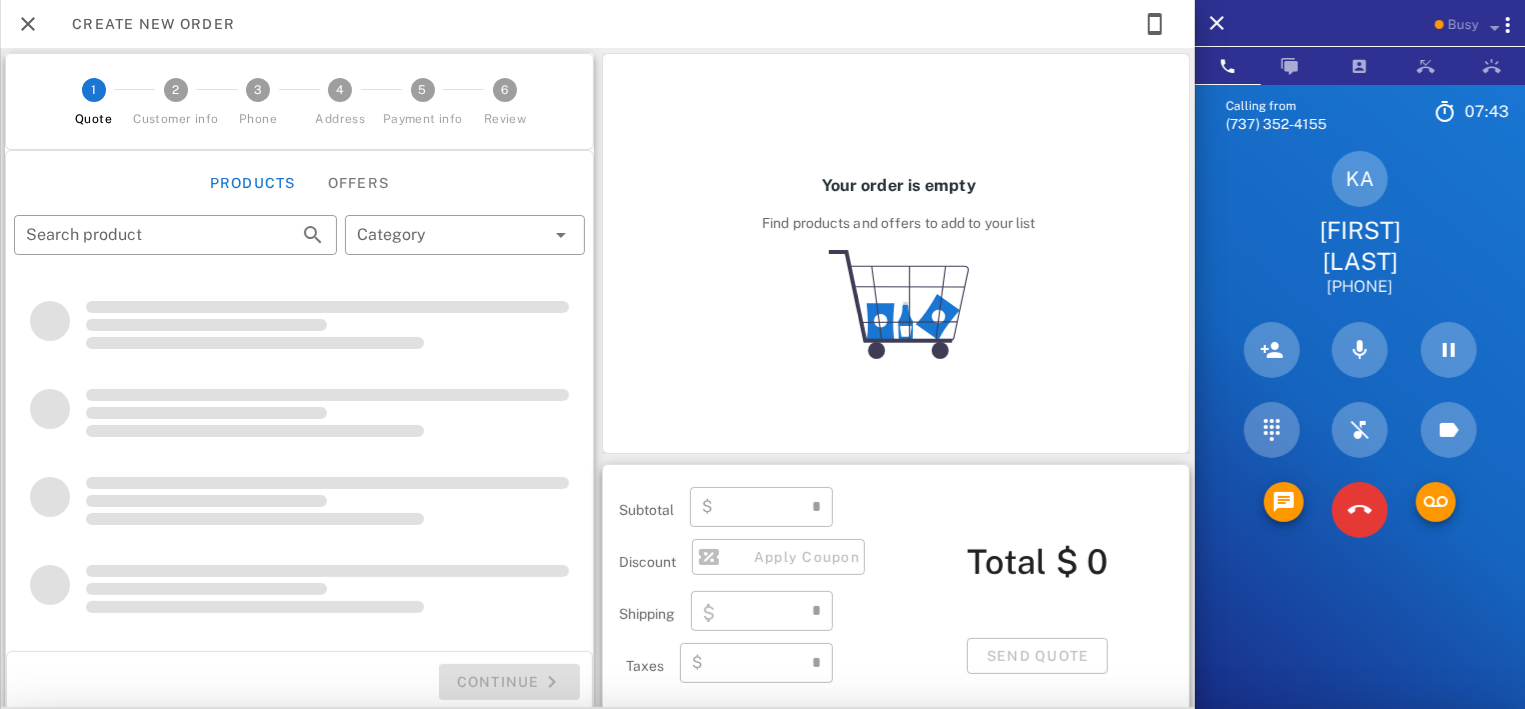 type on "**********" 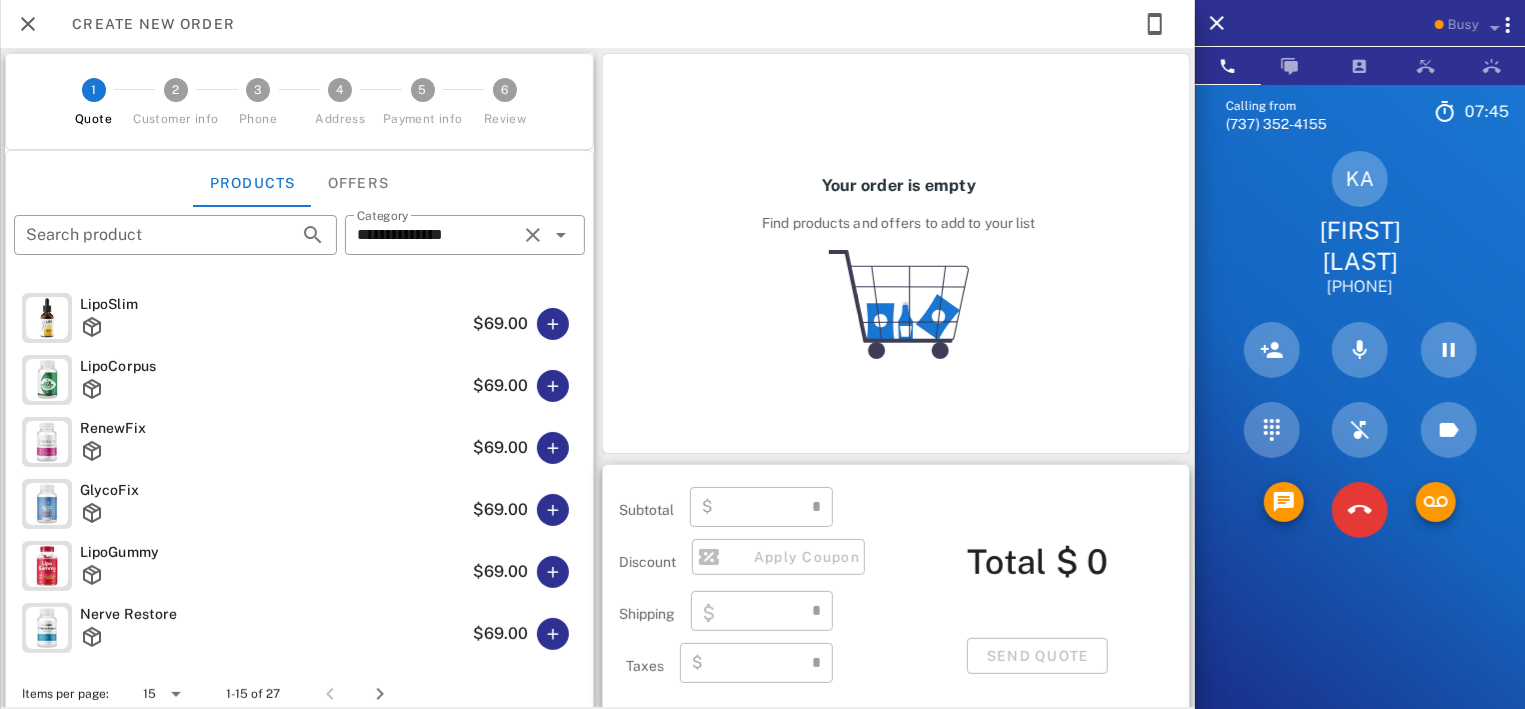 type on "****" 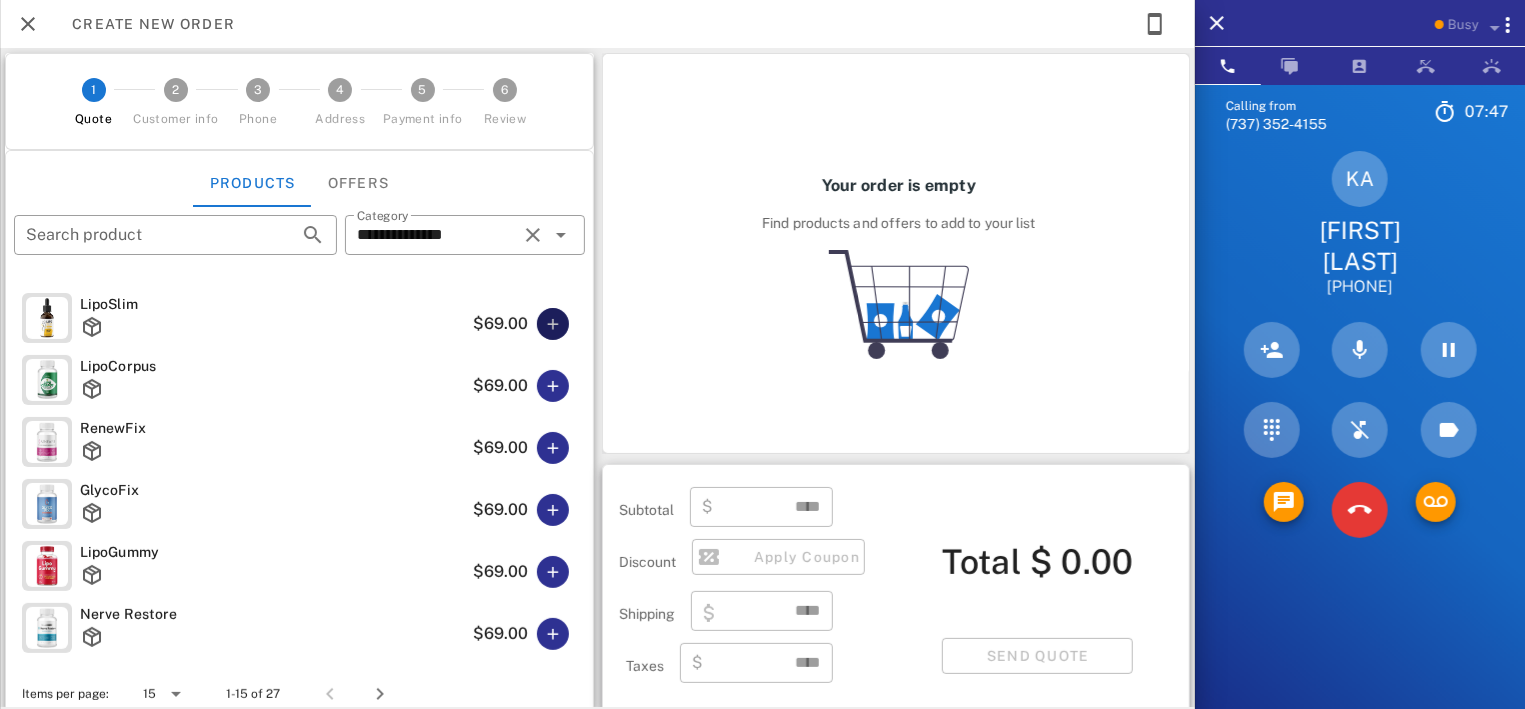 click at bounding box center [553, 324] 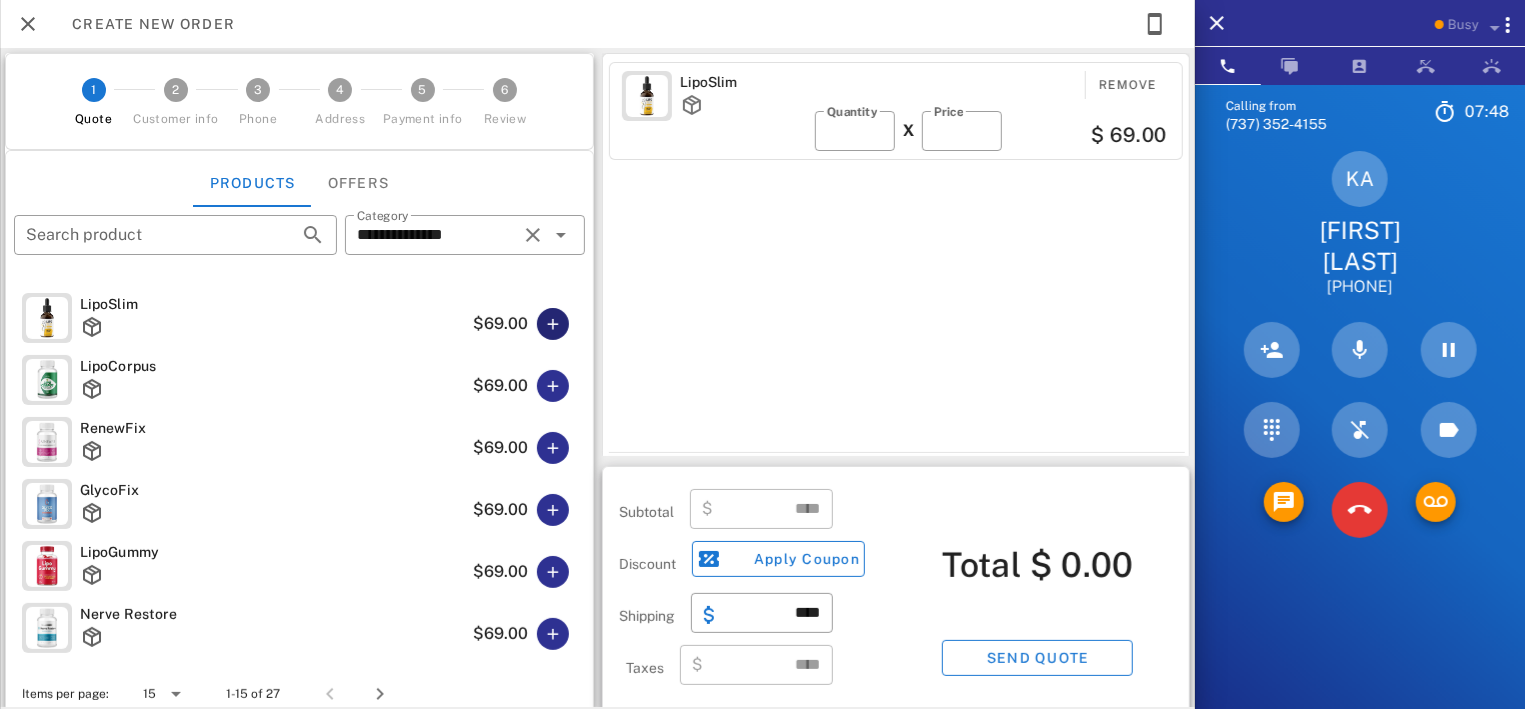 type on "*****" 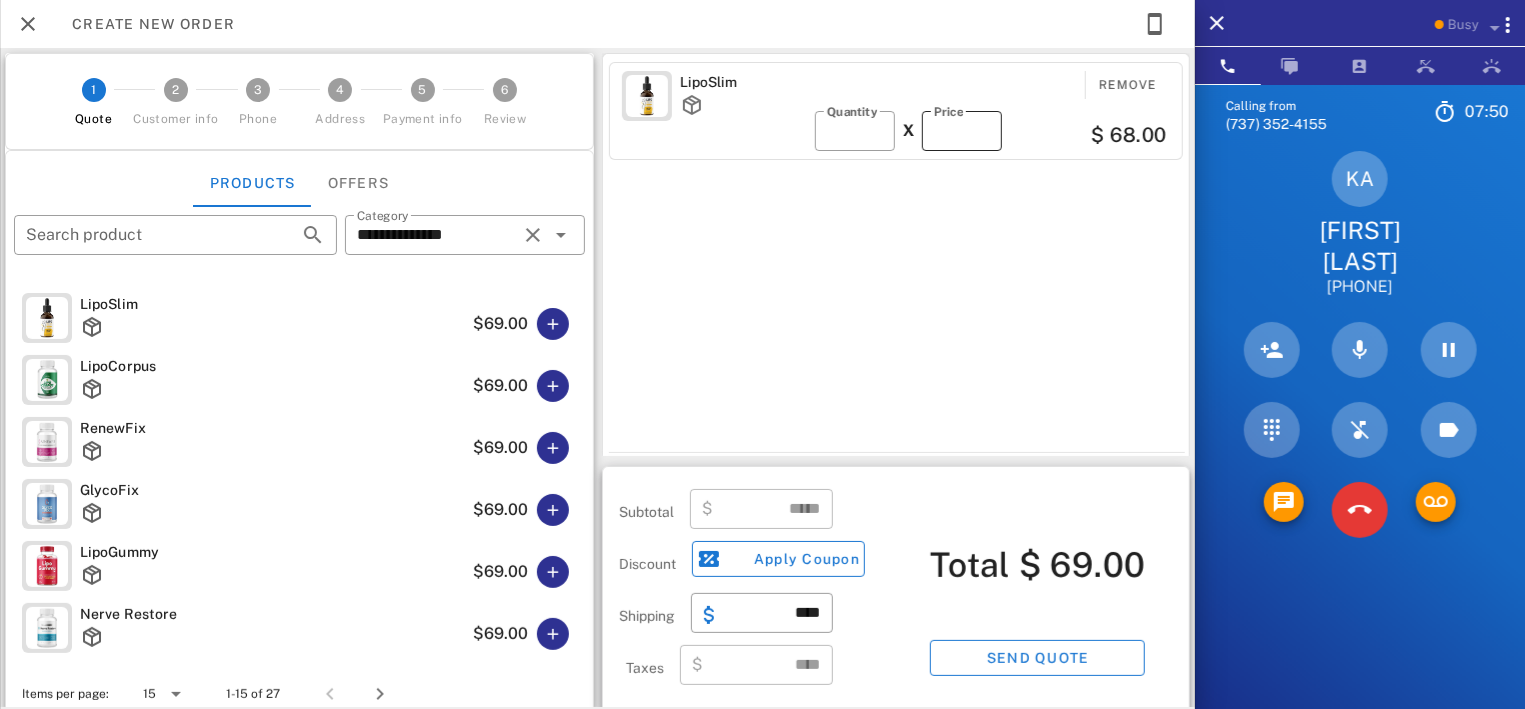 click on "**" at bounding box center (962, 131) 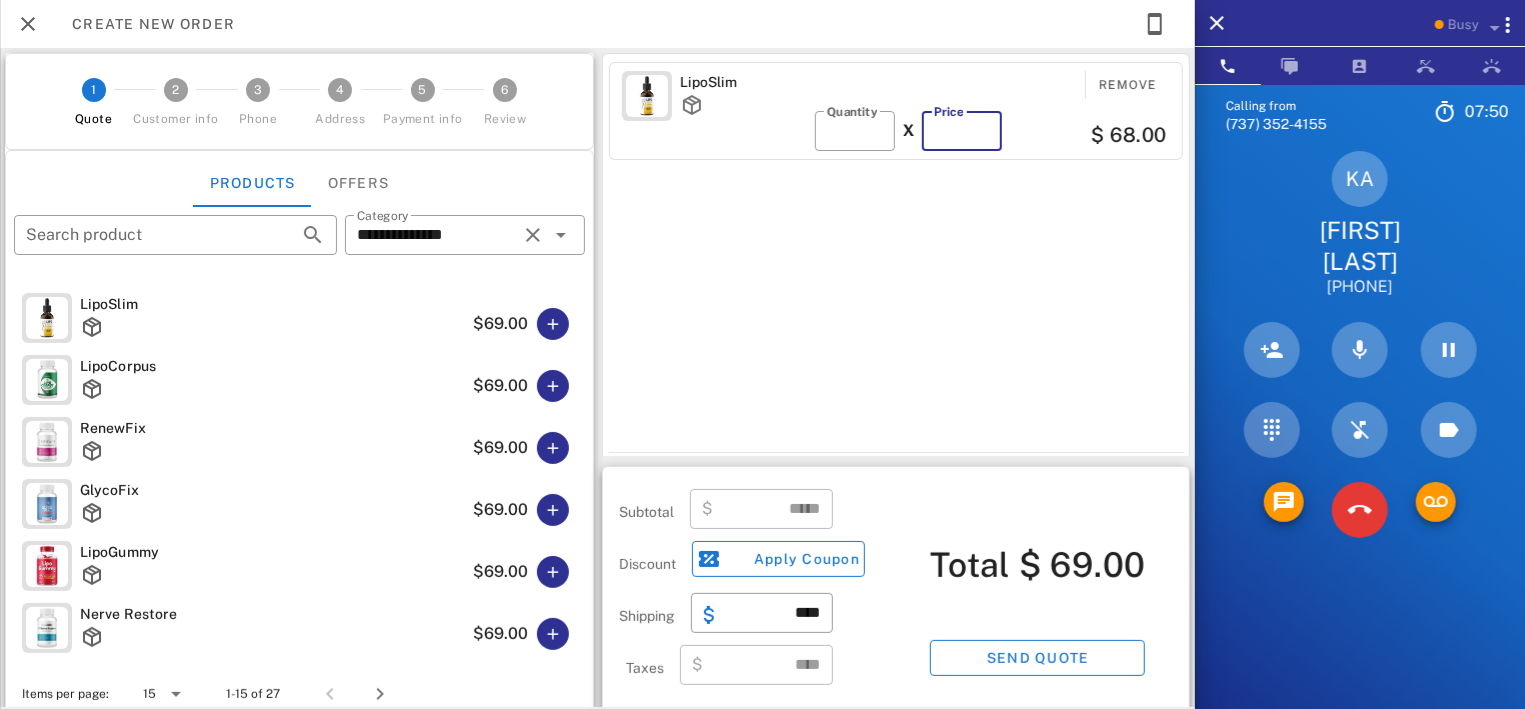 click on "**" at bounding box center [962, 131] 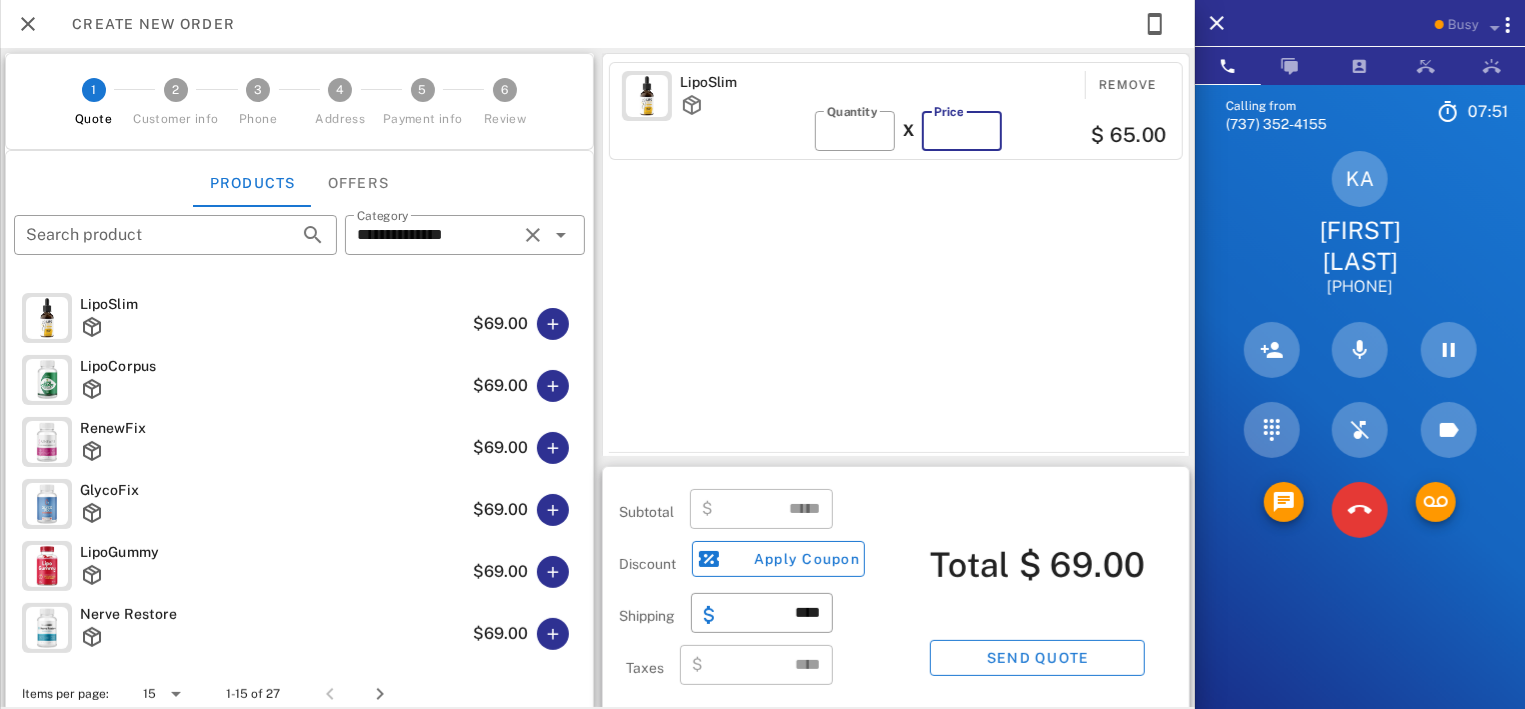 click on "**" at bounding box center [962, 131] 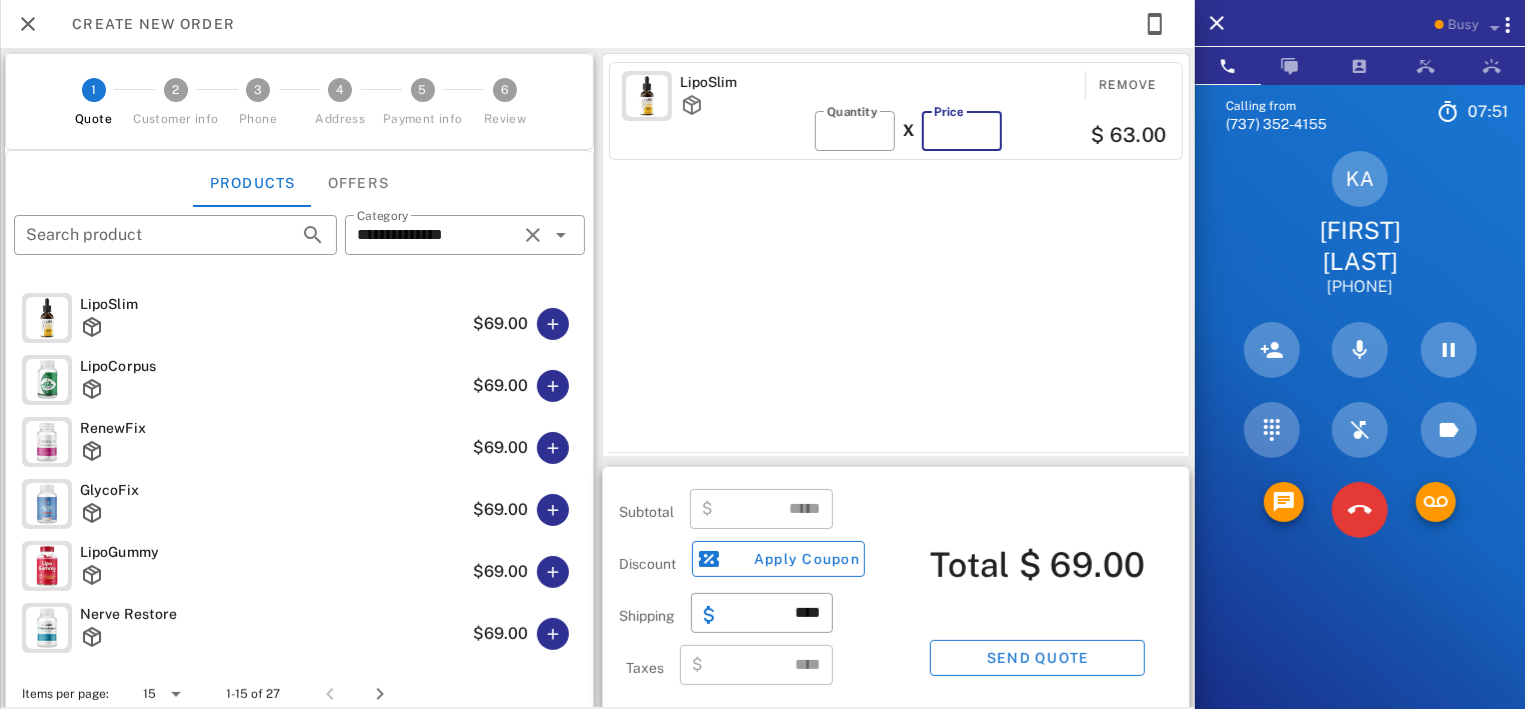 click on "**" at bounding box center (962, 131) 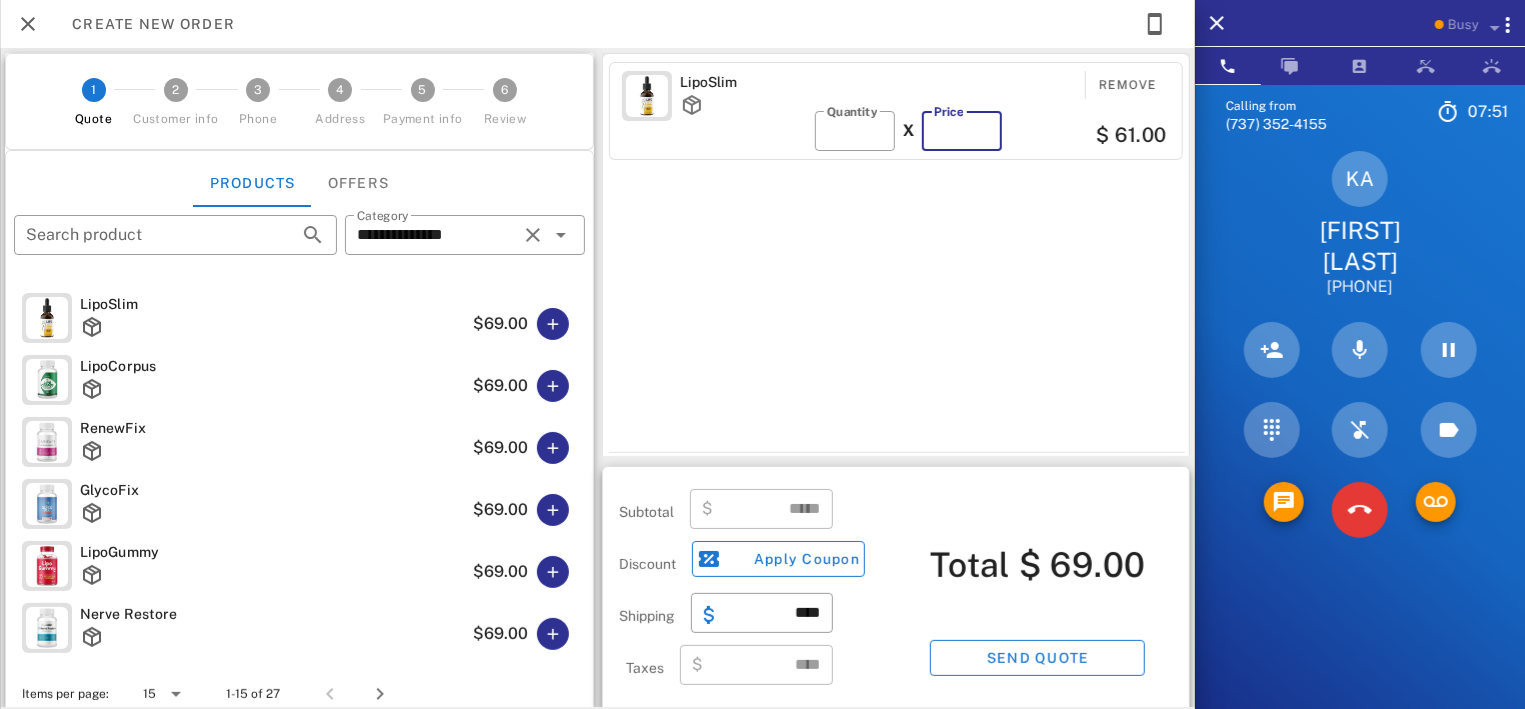 click on "**" at bounding box center [962, 131] 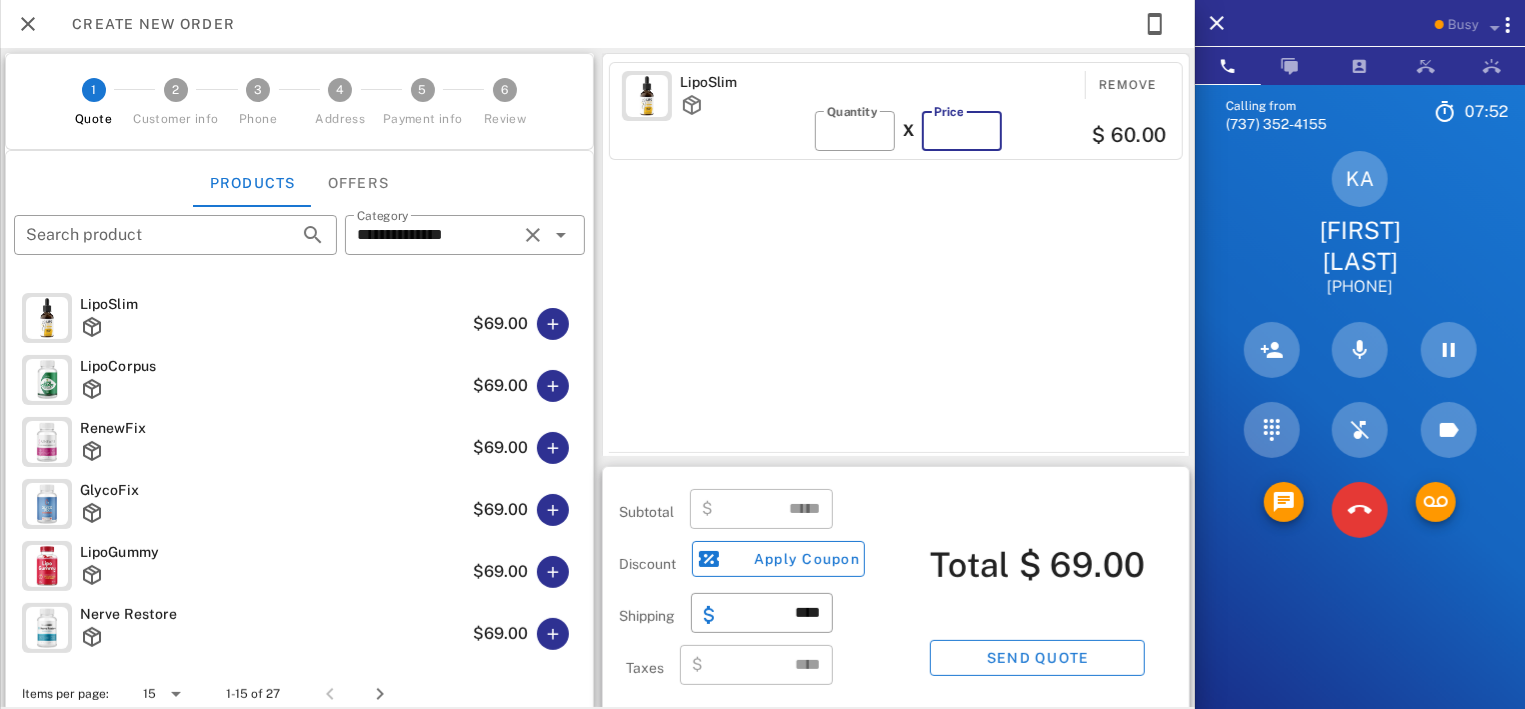 click on "**" at bounding box center [962, 131] 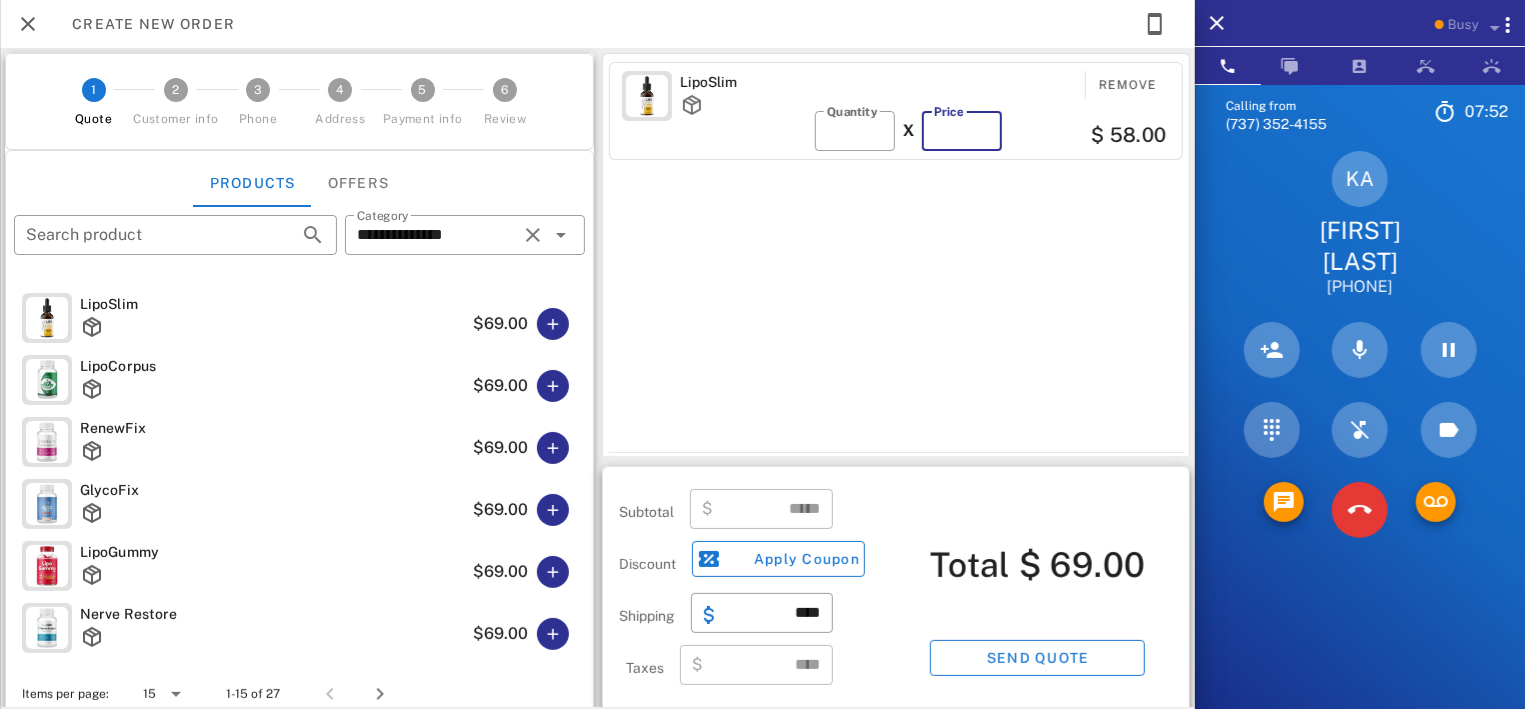 click on "**" at bounding box center (962, 131) 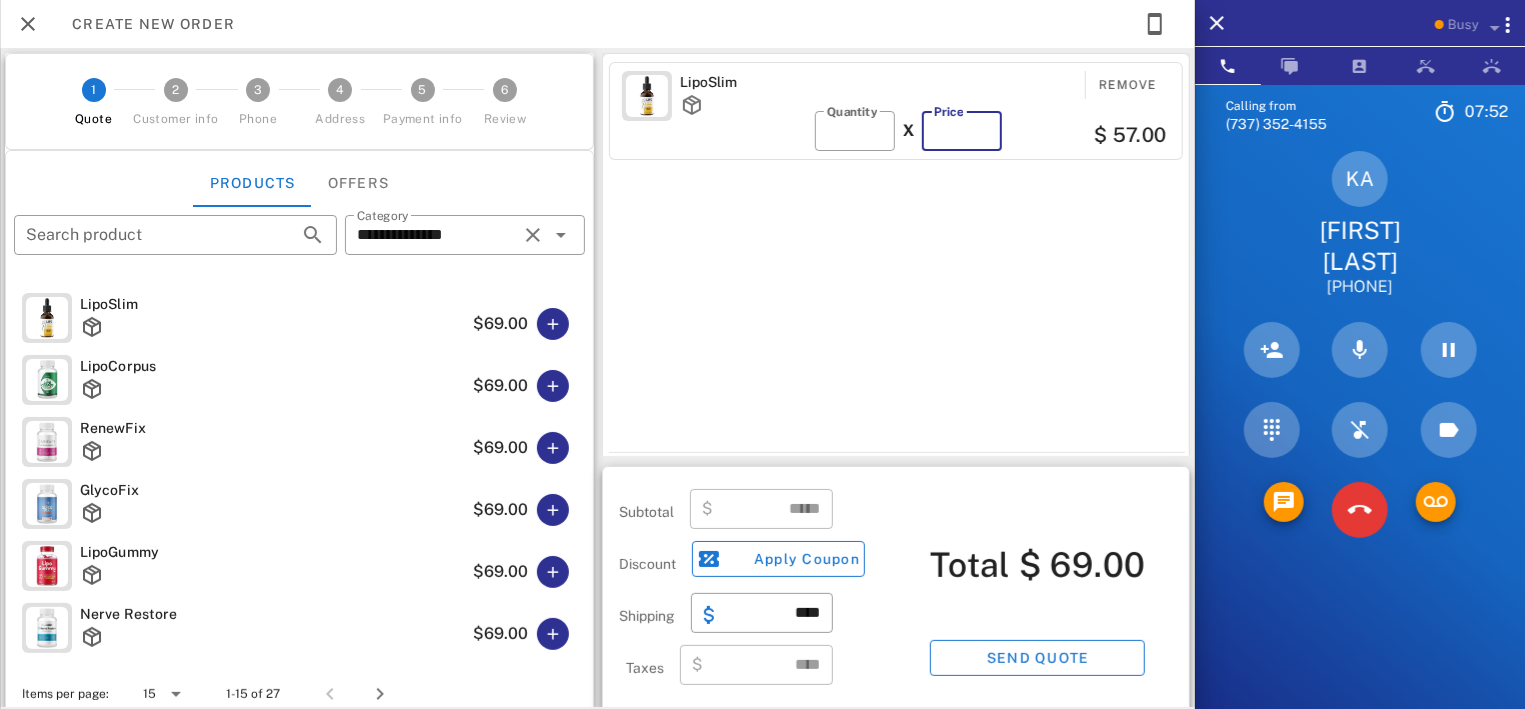 click on "**" at bounding box center [962, 131] 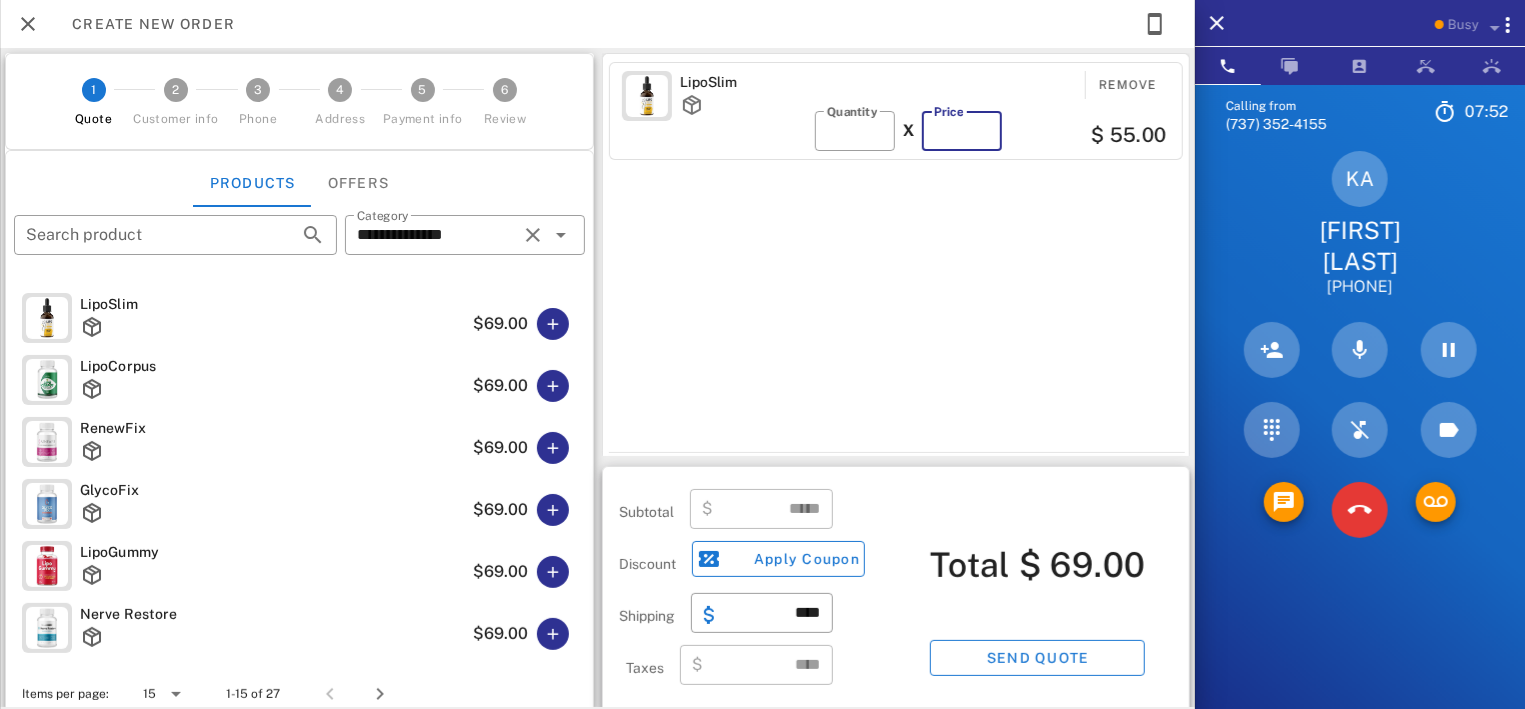 click on "**" at bounding box center [962, 131] 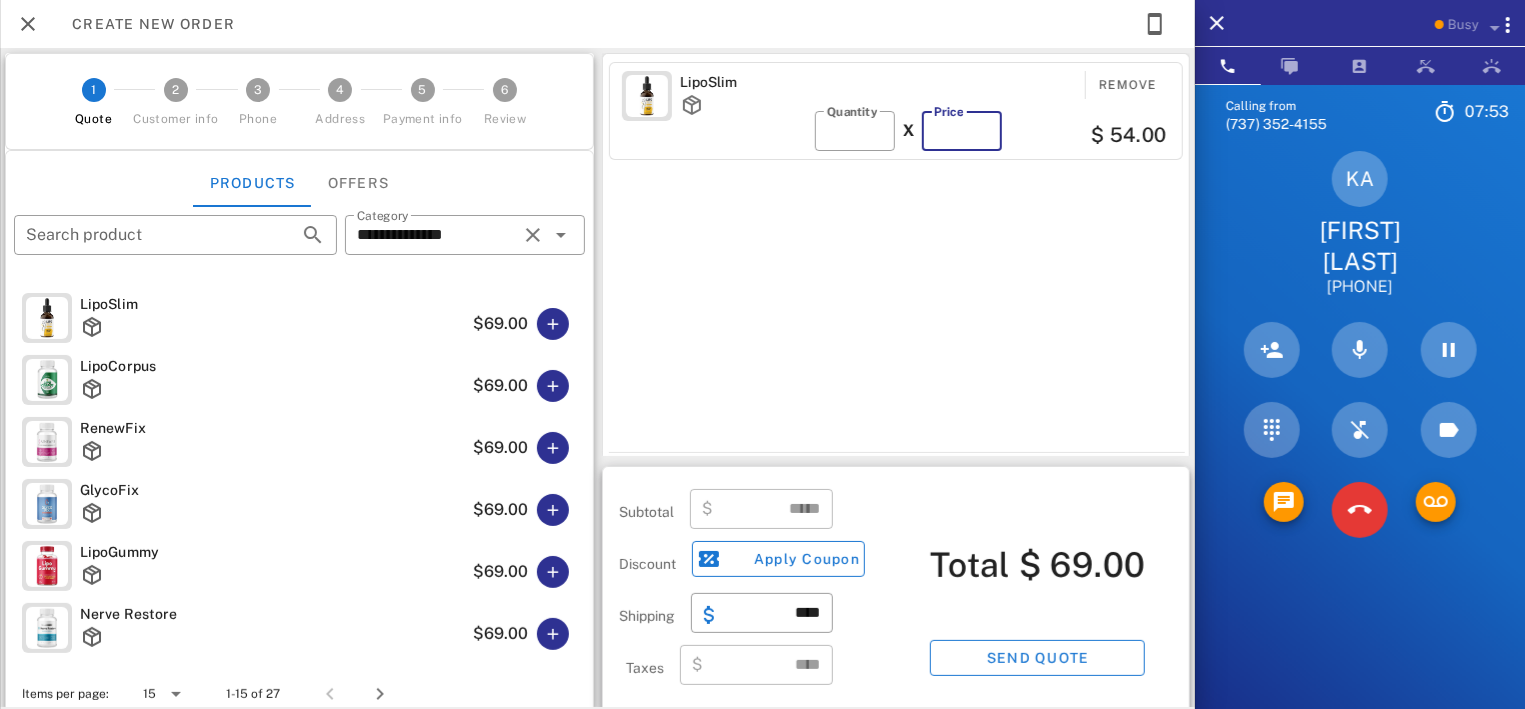 click on "**" at bounding box center (962, 131) 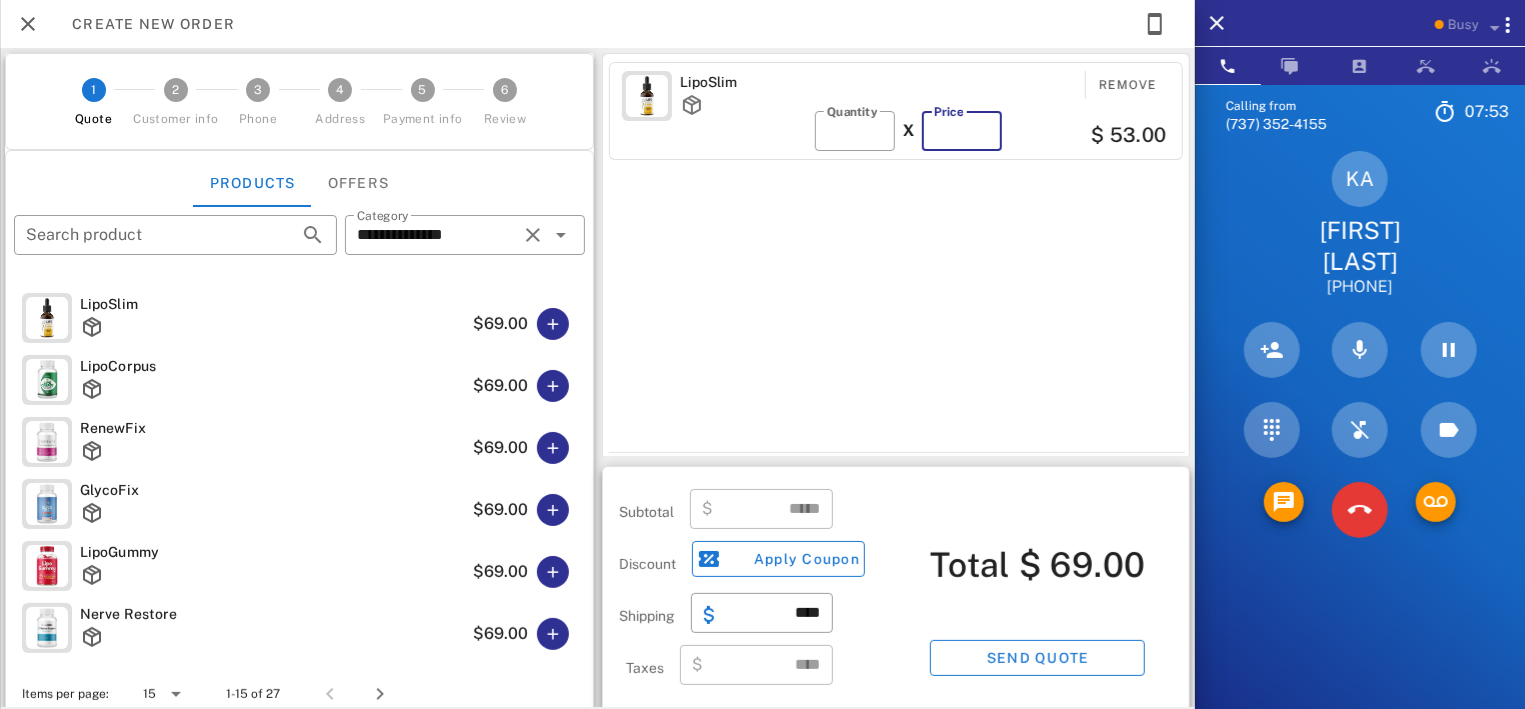 click on "**" at bounding box center [962, 131] 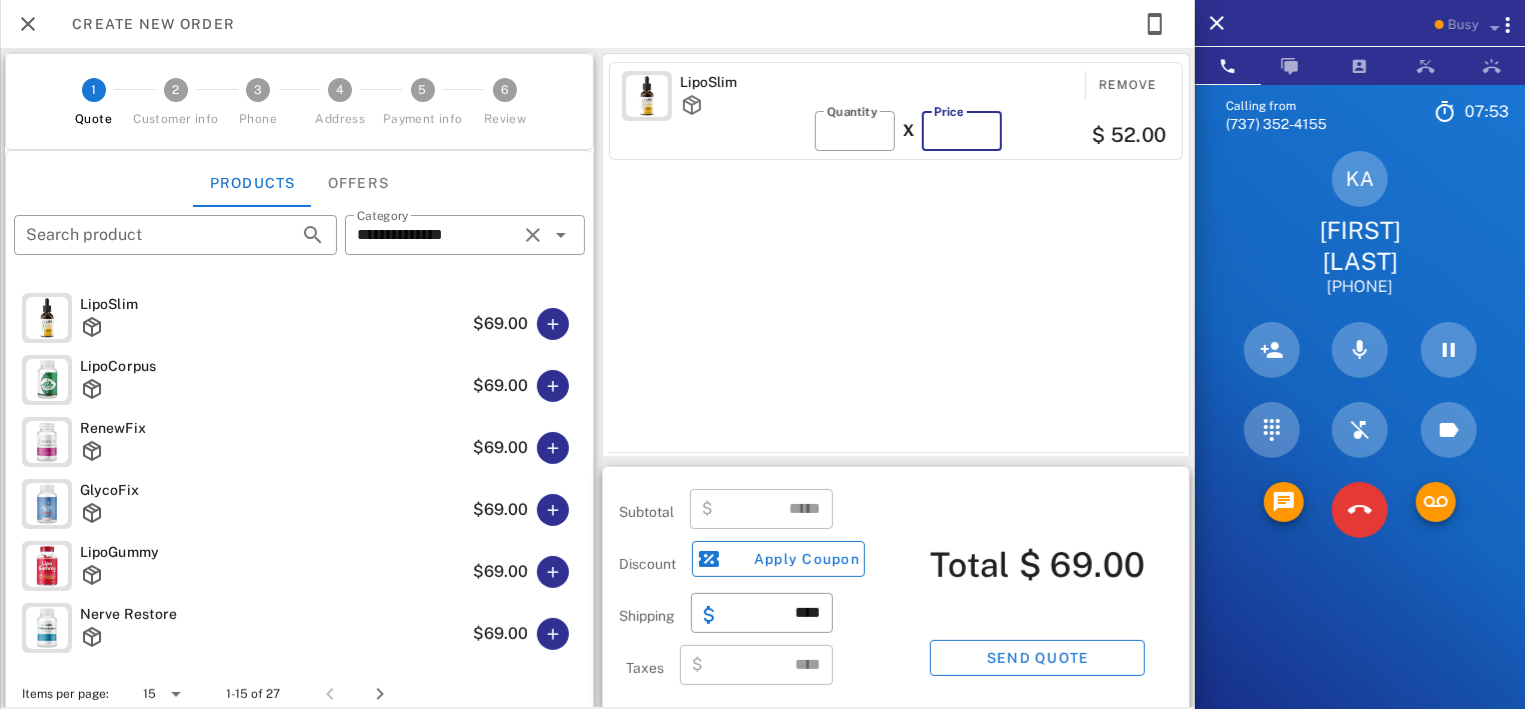 click on "**" at bounding box center [962, 131] 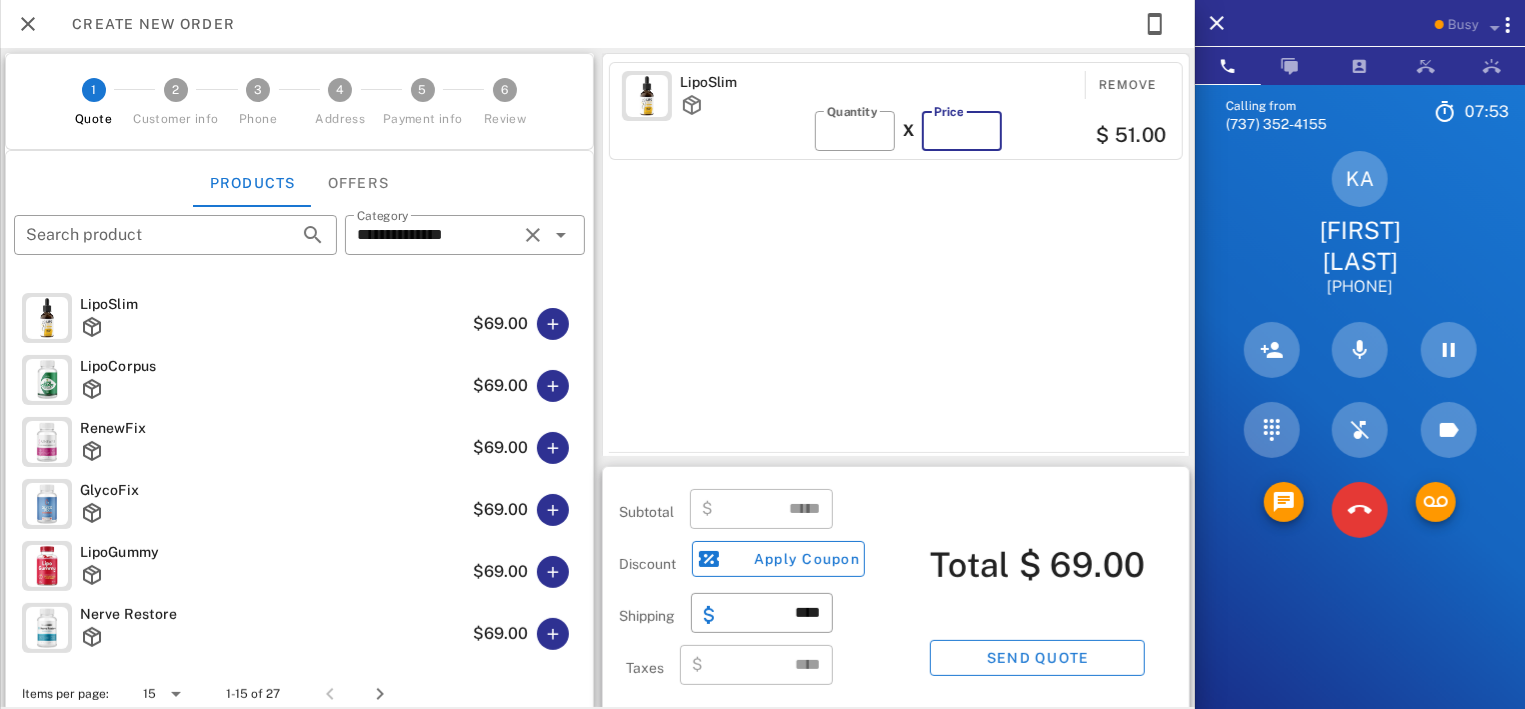 click on "**" at bounding box center [962, 131] 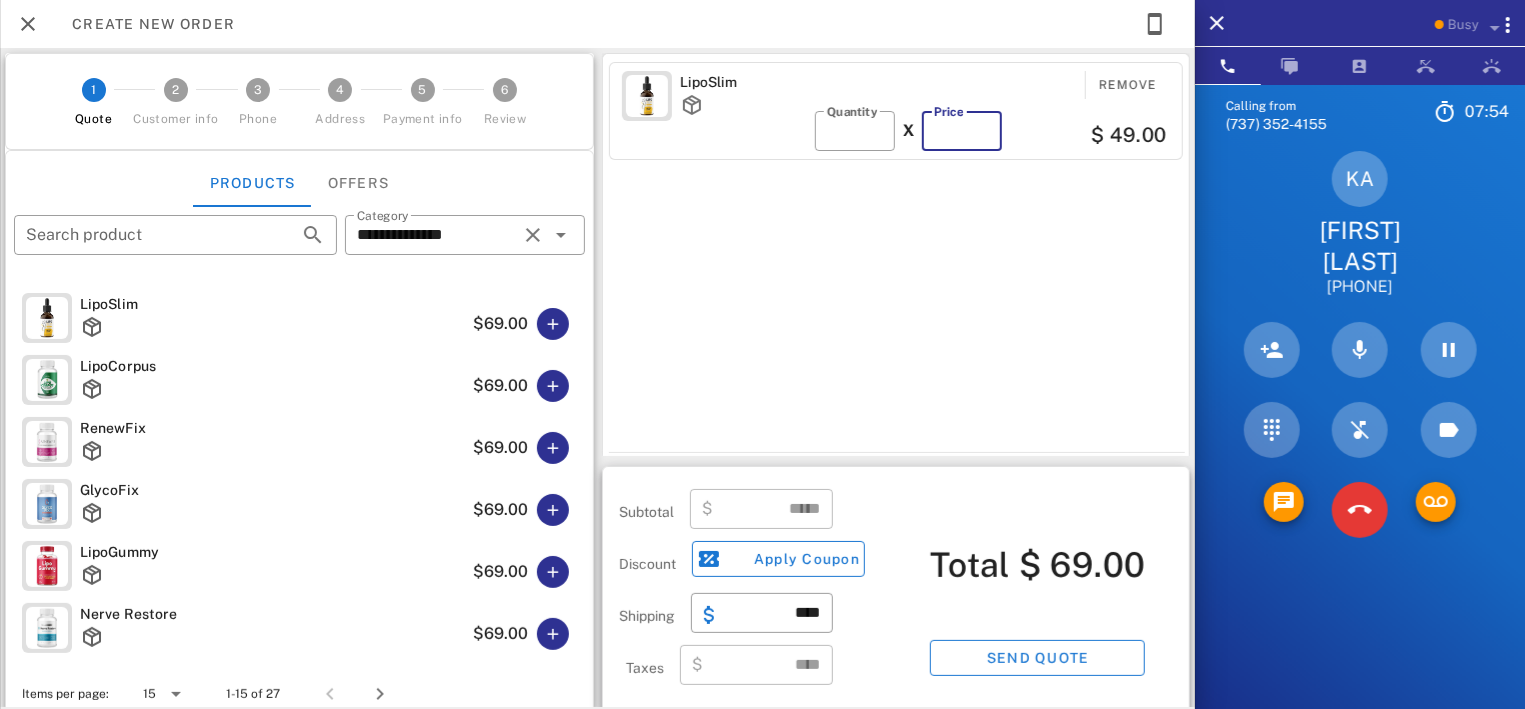 click on "**" at bounding box center [962, 131] 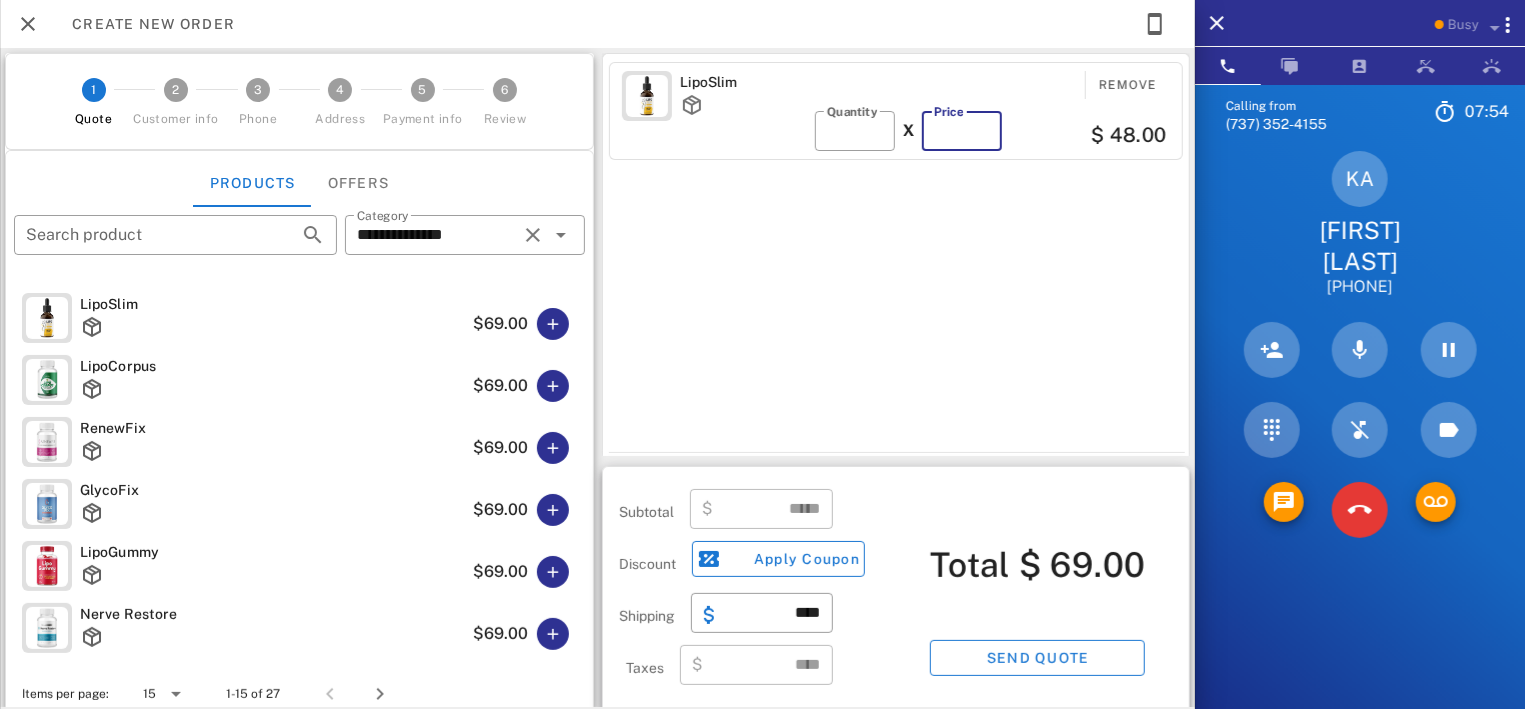 click on "**" at bounding box center (962, 131) 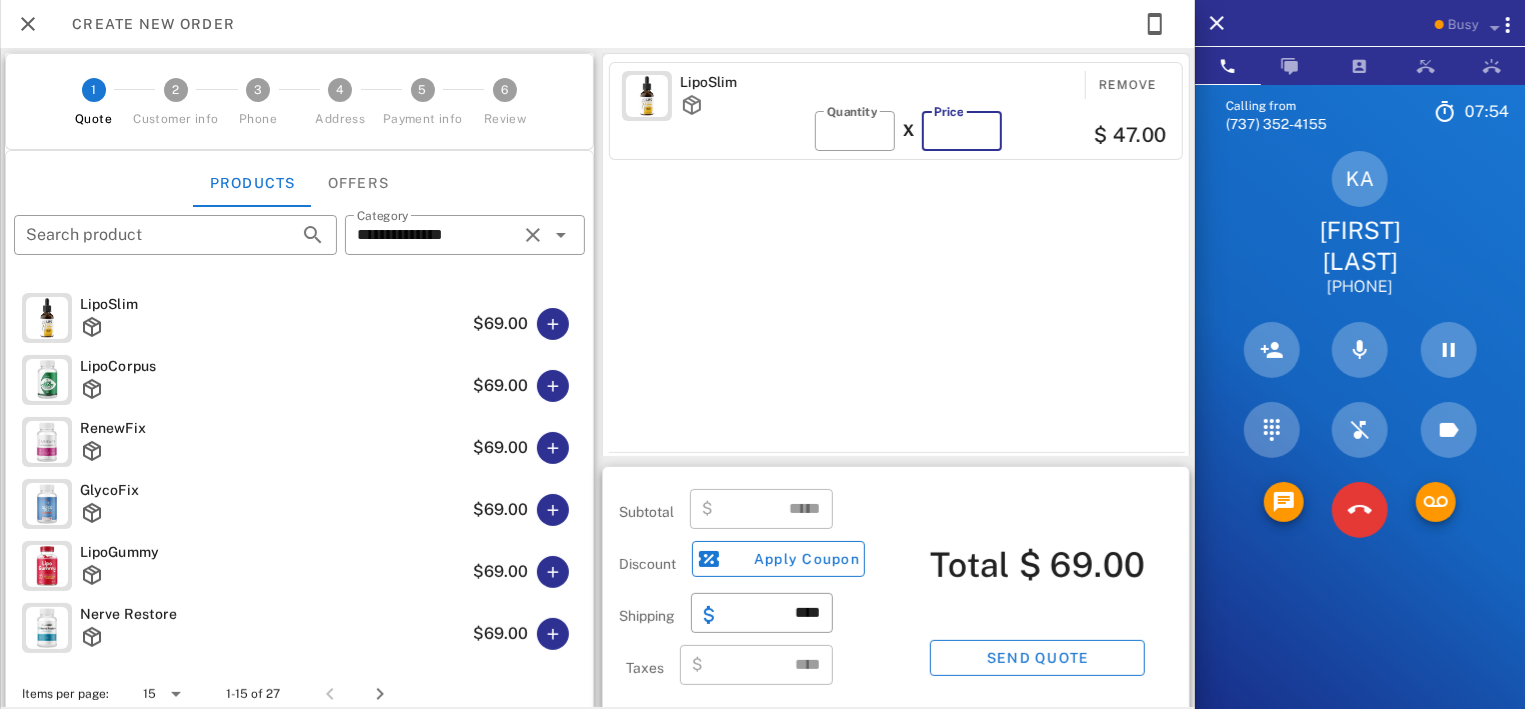 click on "**" at bounding box center [962, 131] 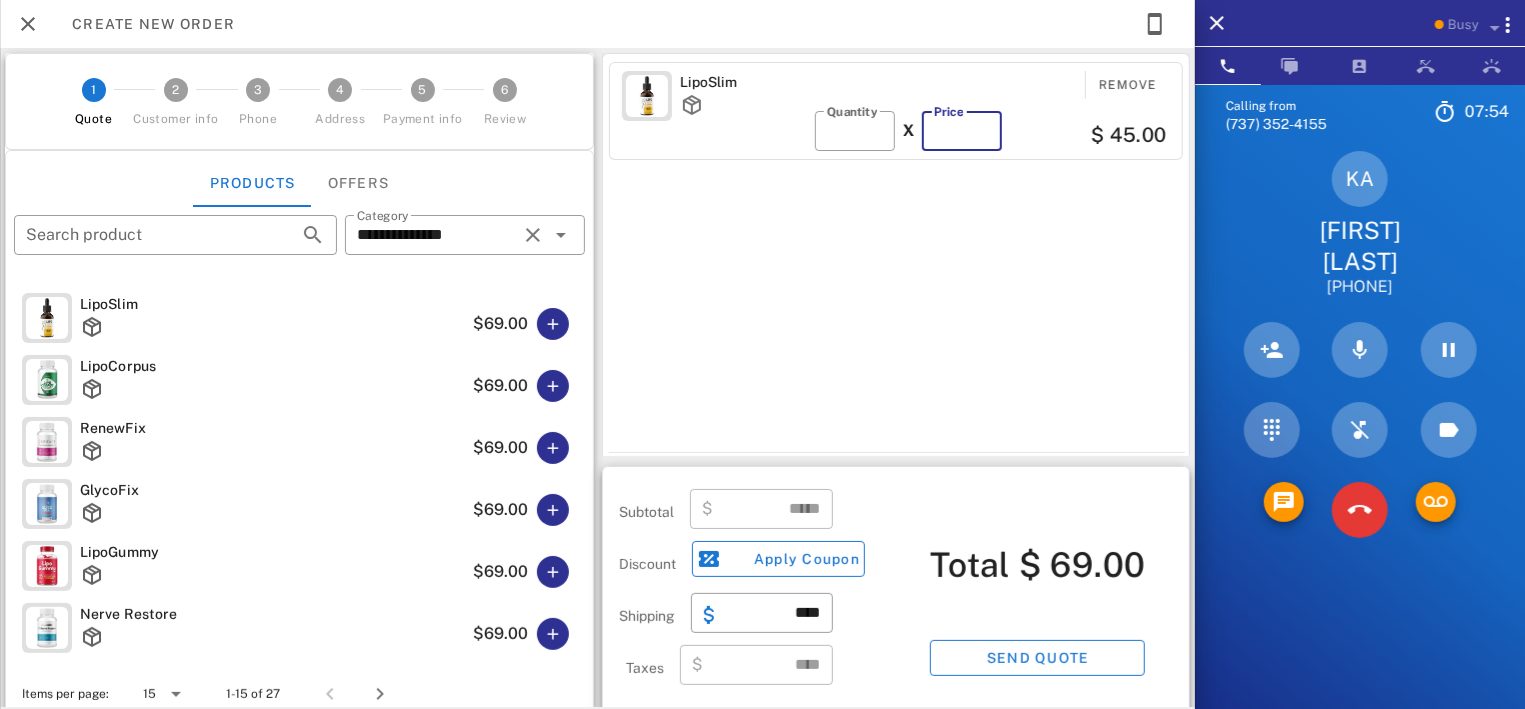 click on "**" at bounding box center [962, 131] 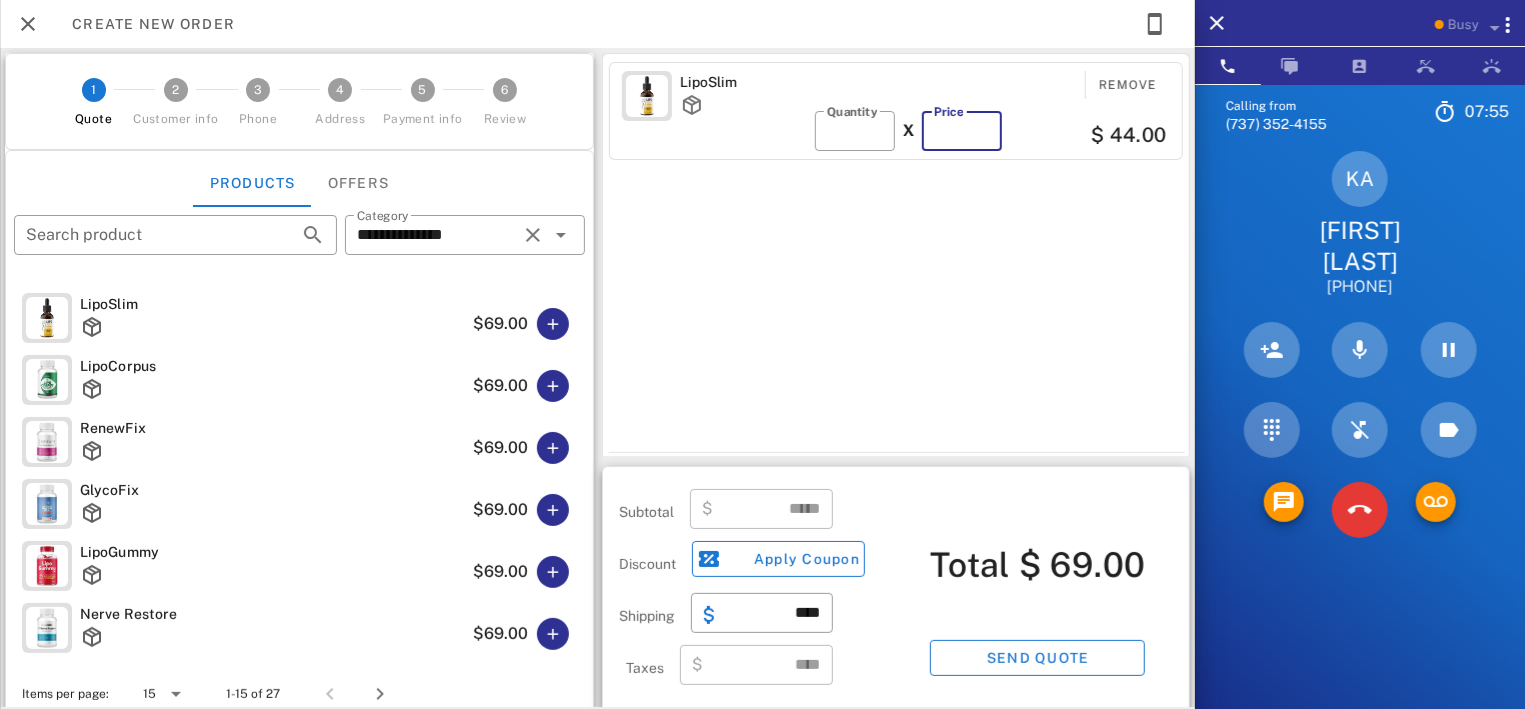 type on "**" 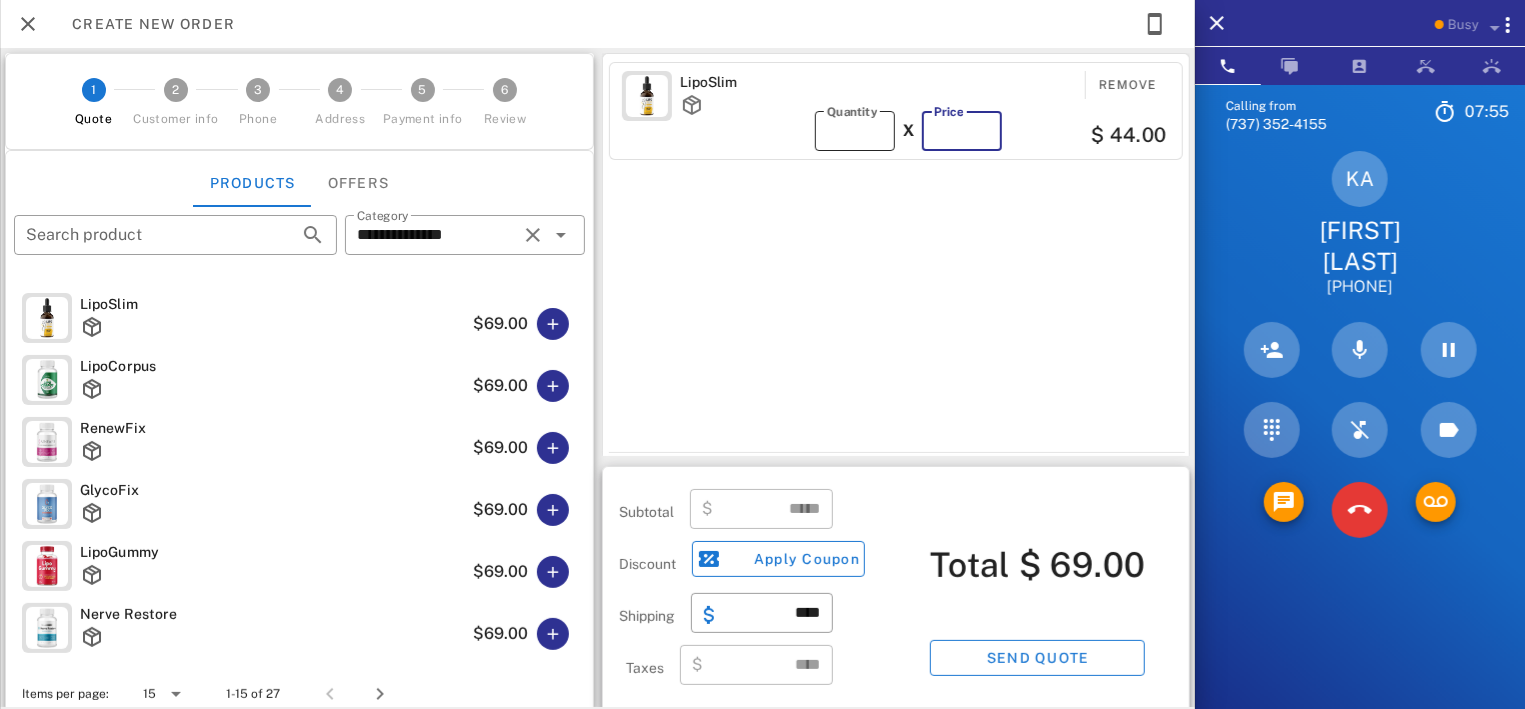 type on "*****" 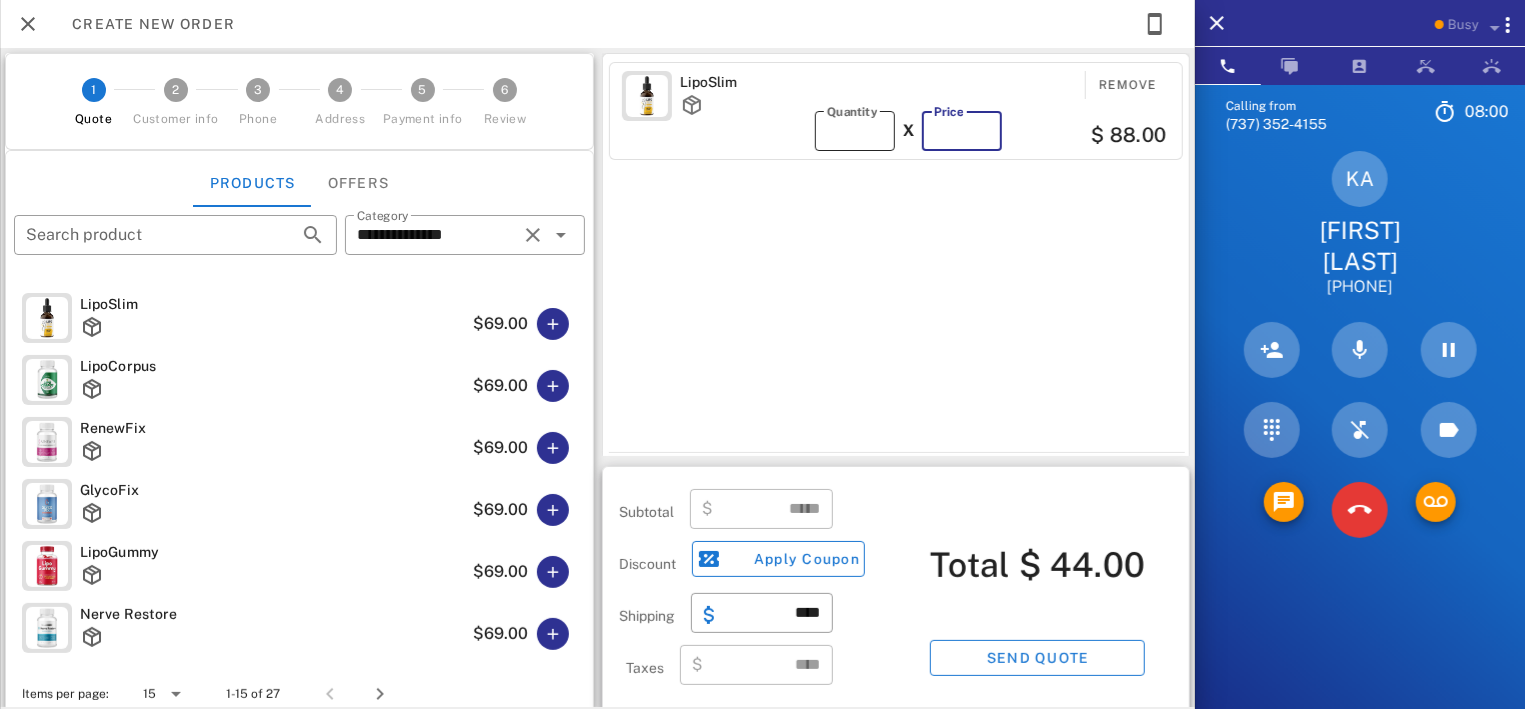 type on "*" 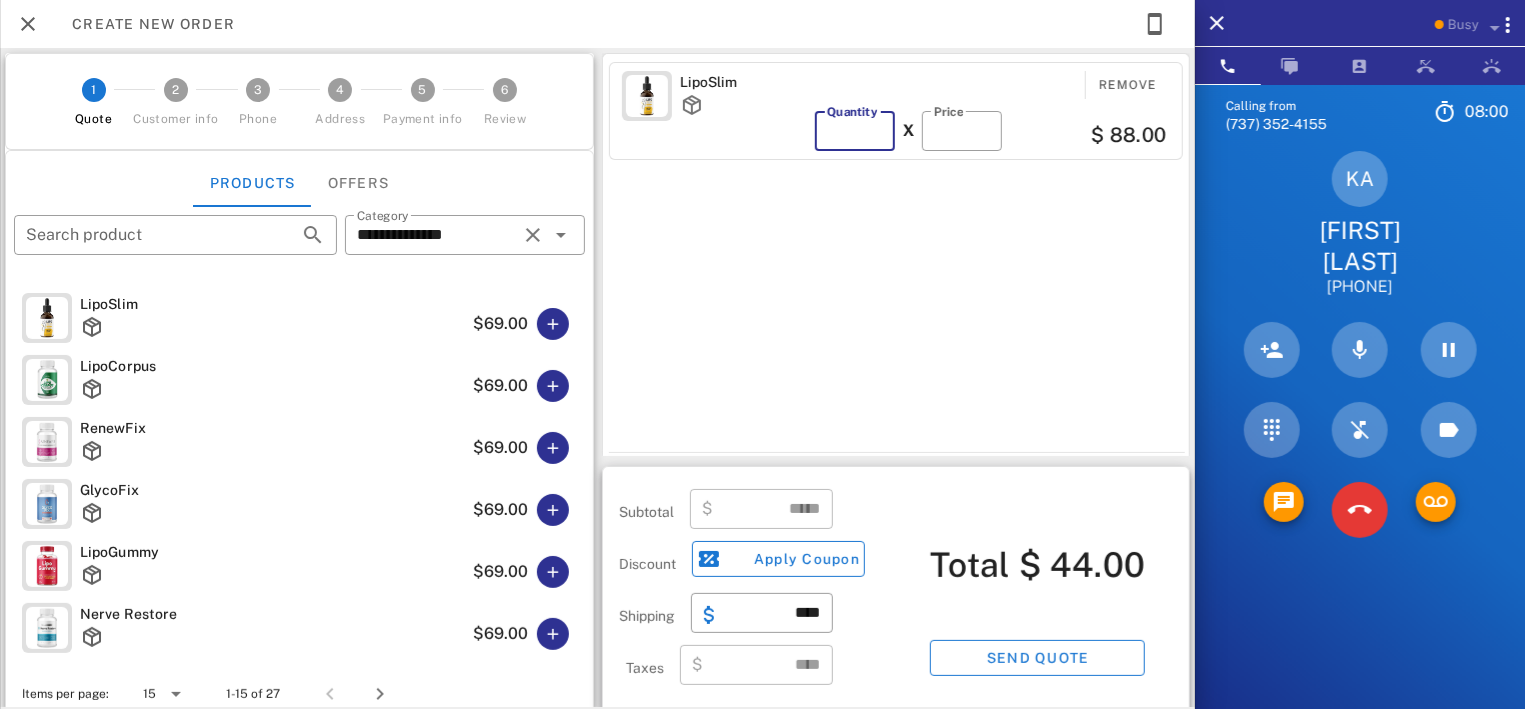 type on "*****" 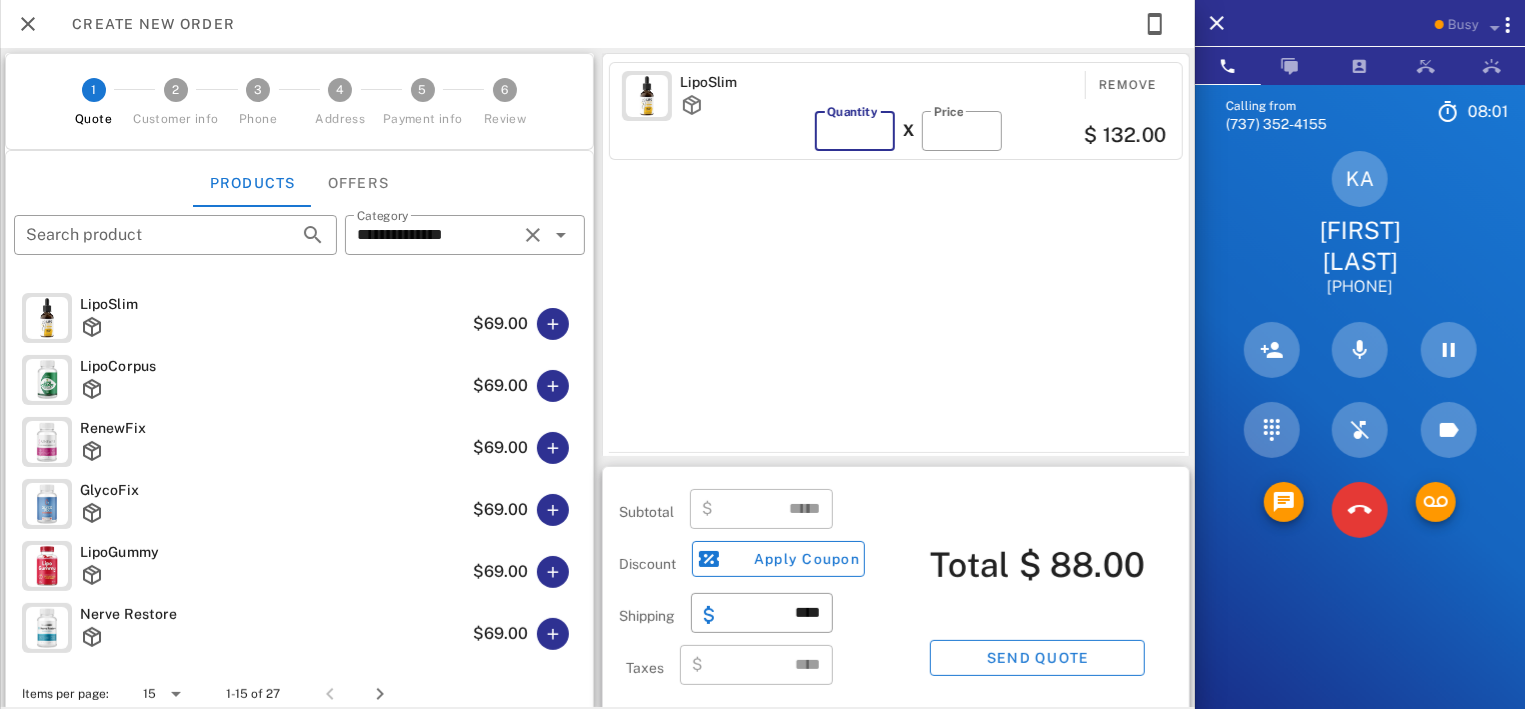 click on "*" at bounding box center [855, 131] 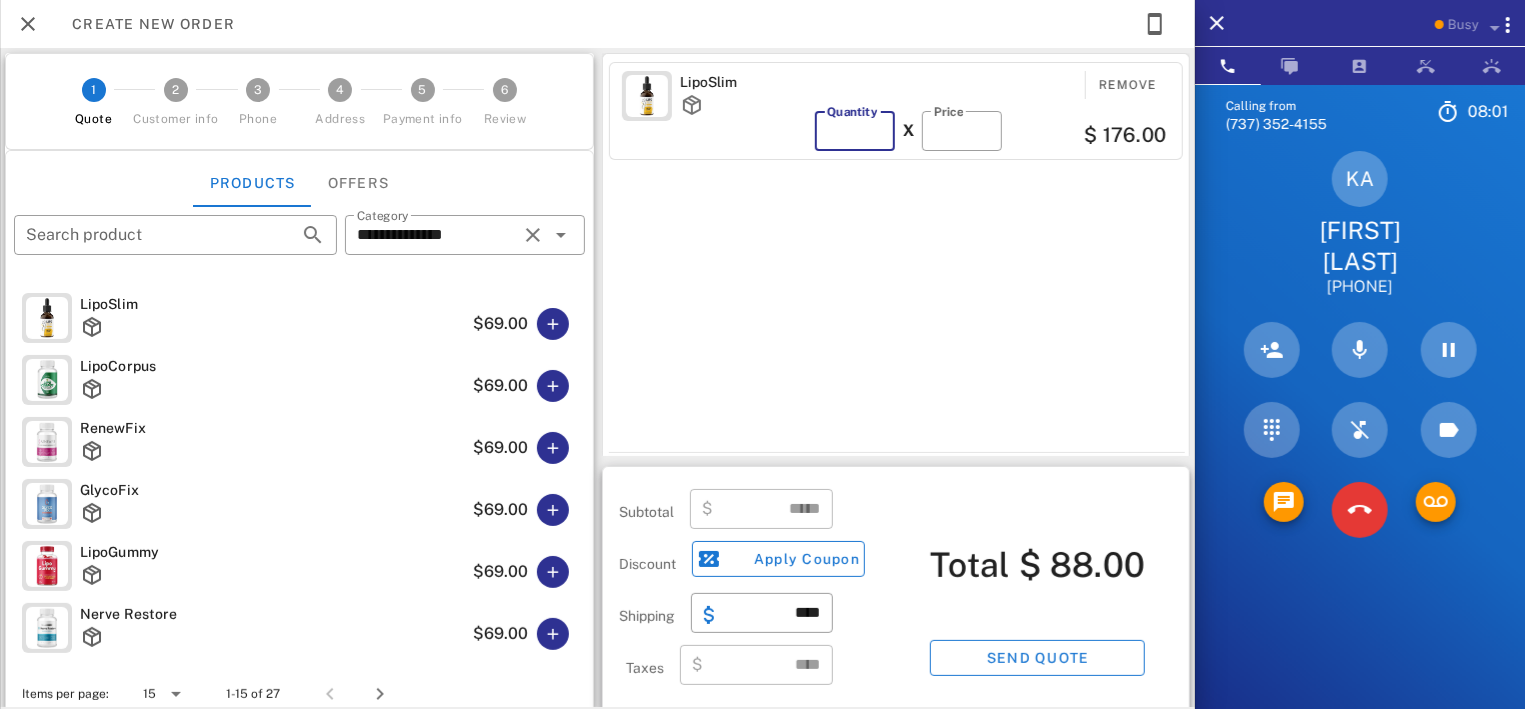 click on "*" at bounding box center [855, 131] 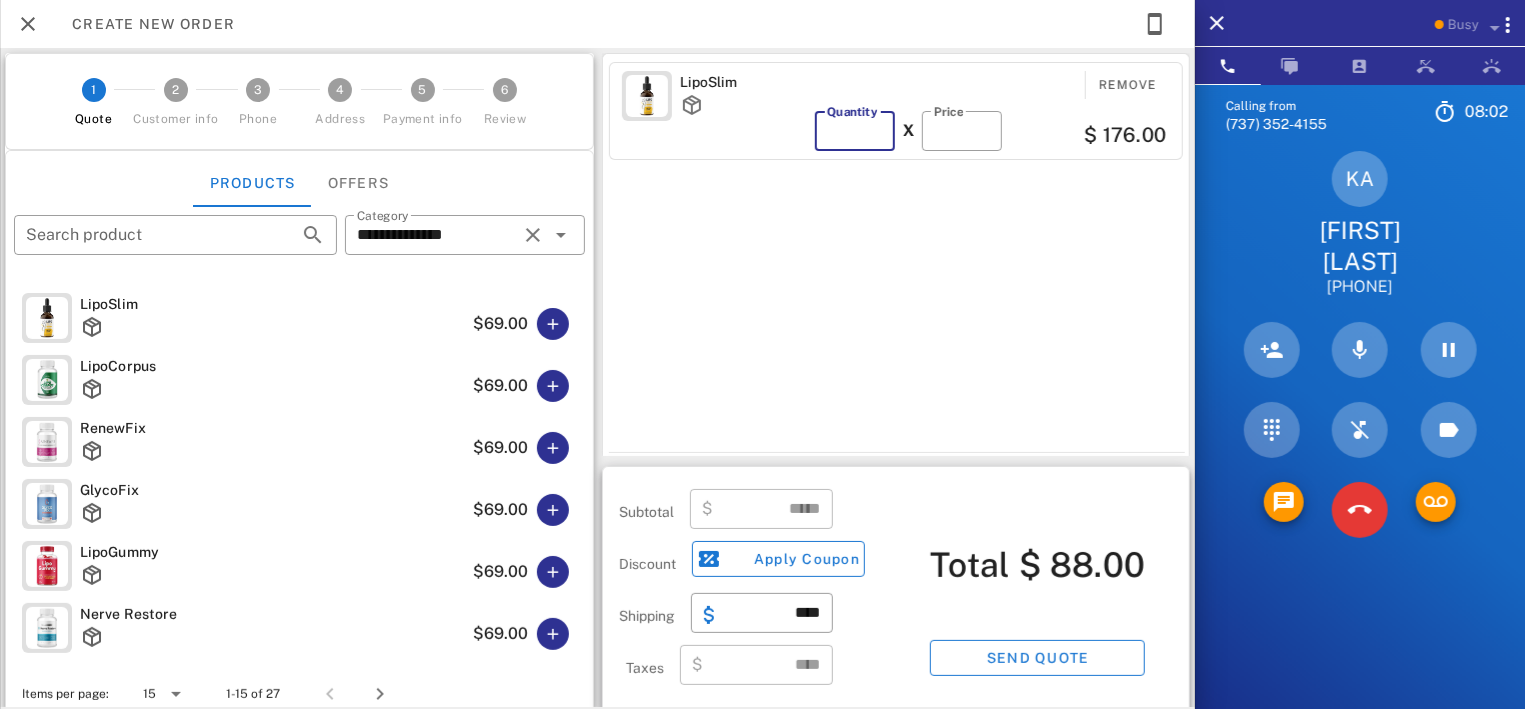 type on "*" 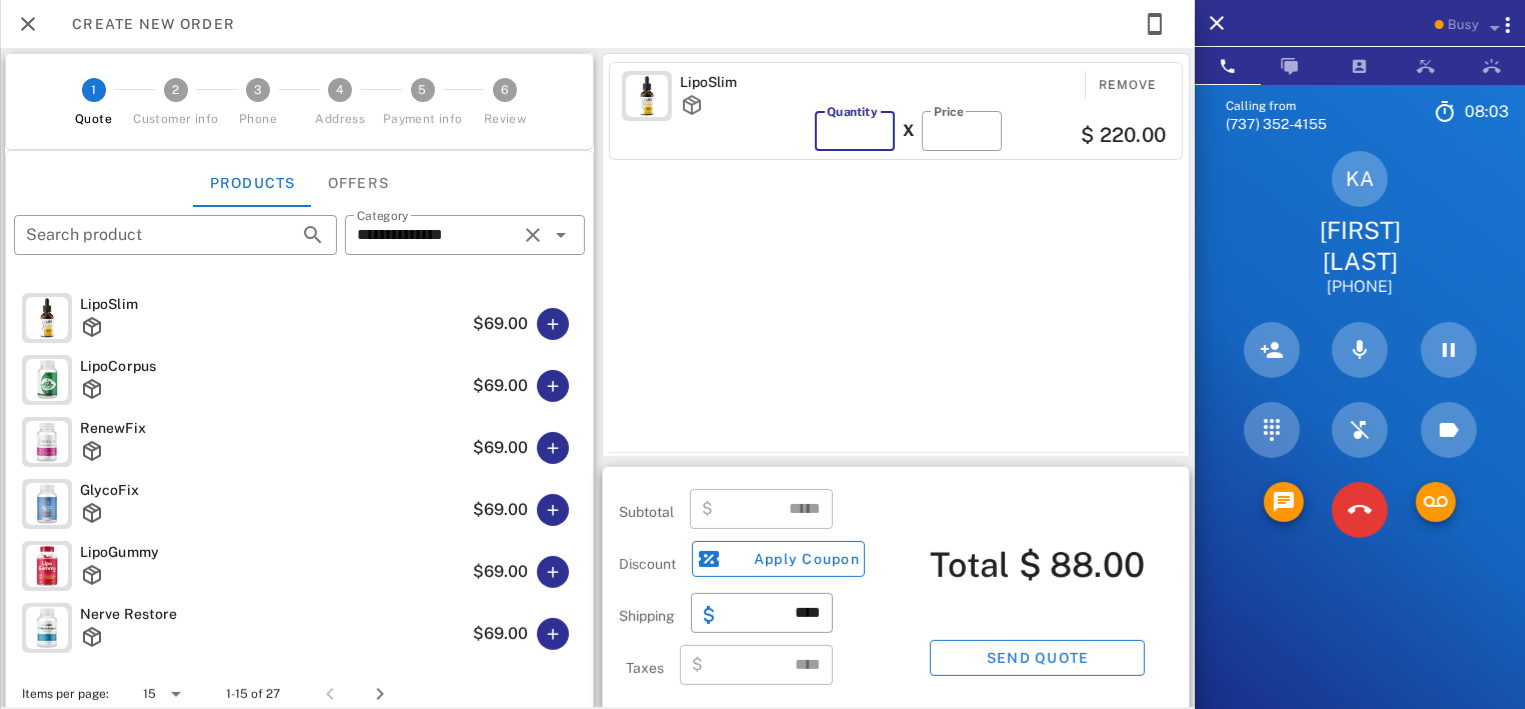 type on "******" 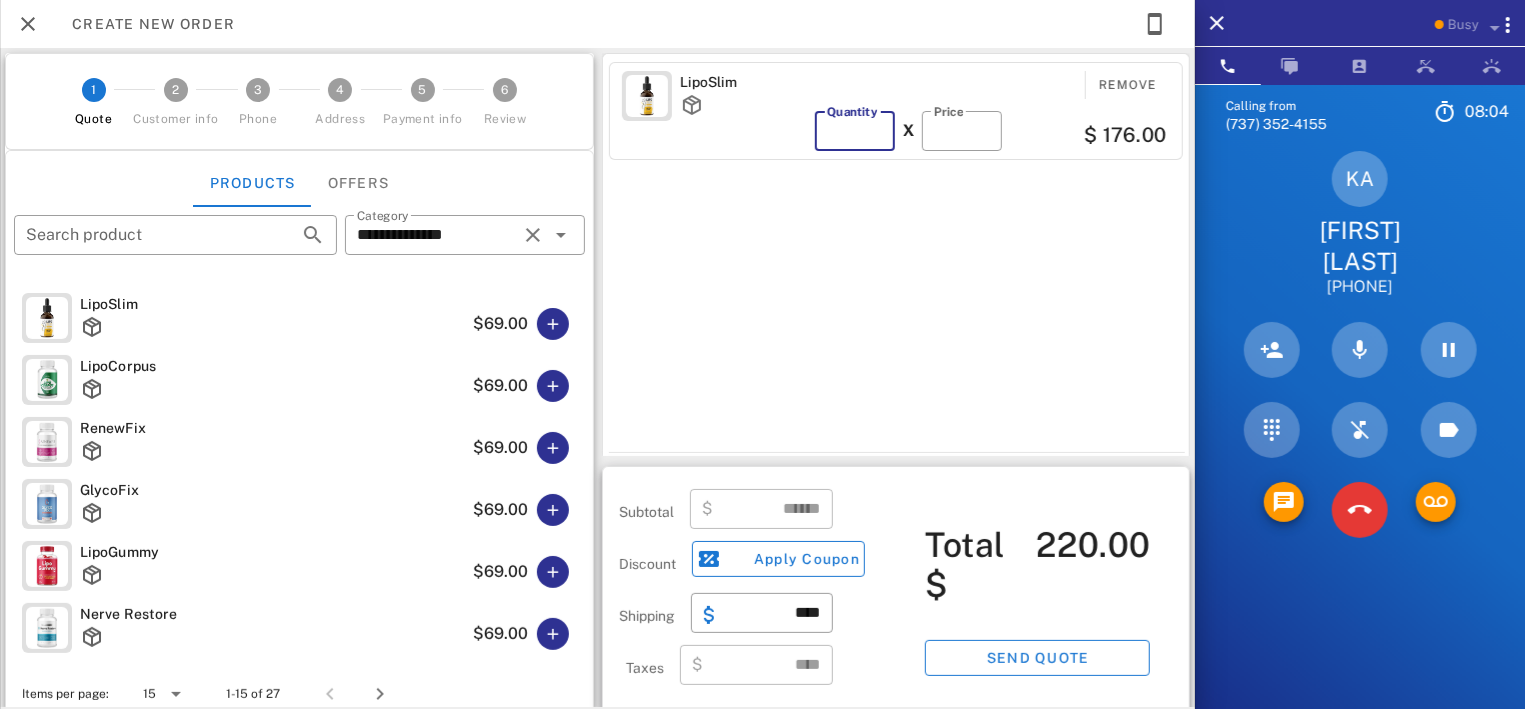 click on "*" at bounding box center [855, 131] 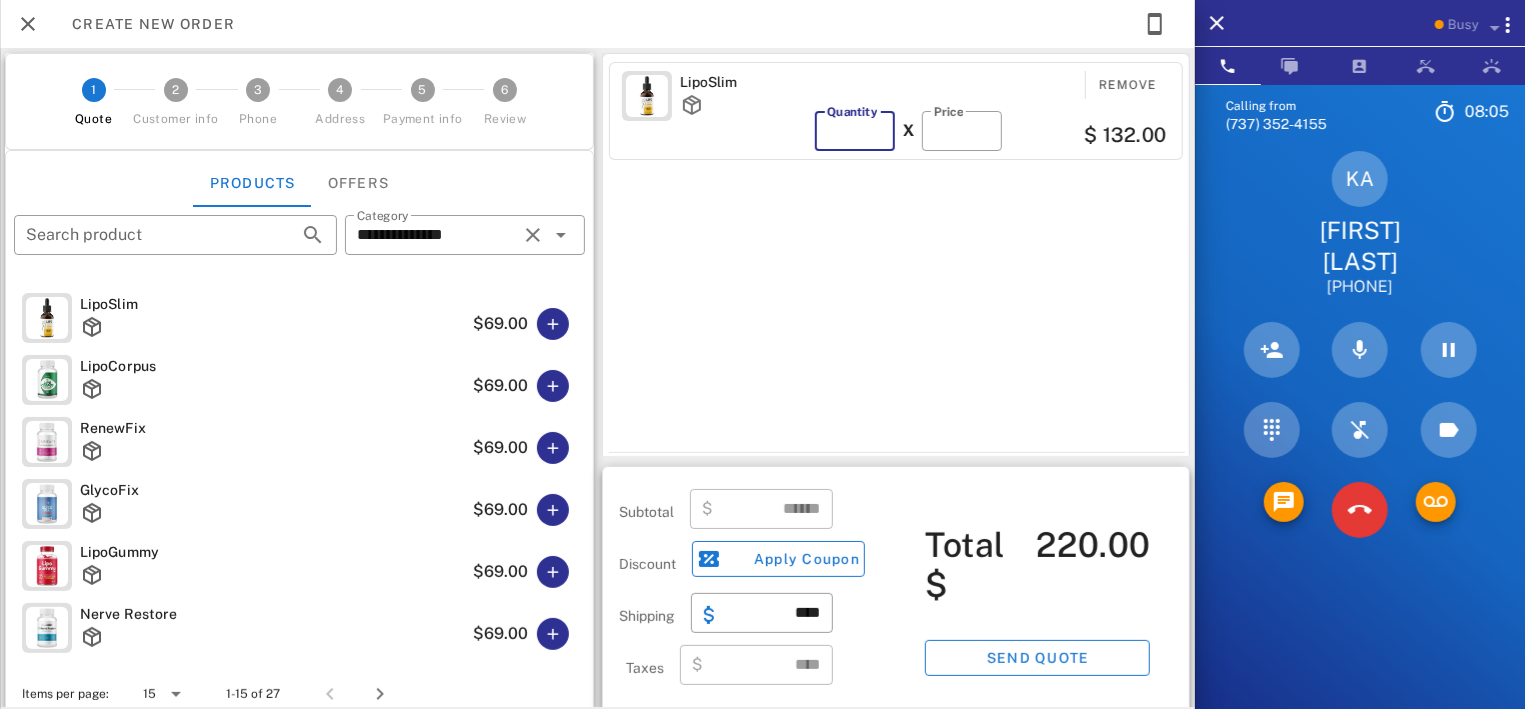 click on "*" at bounding box center (855, 131) 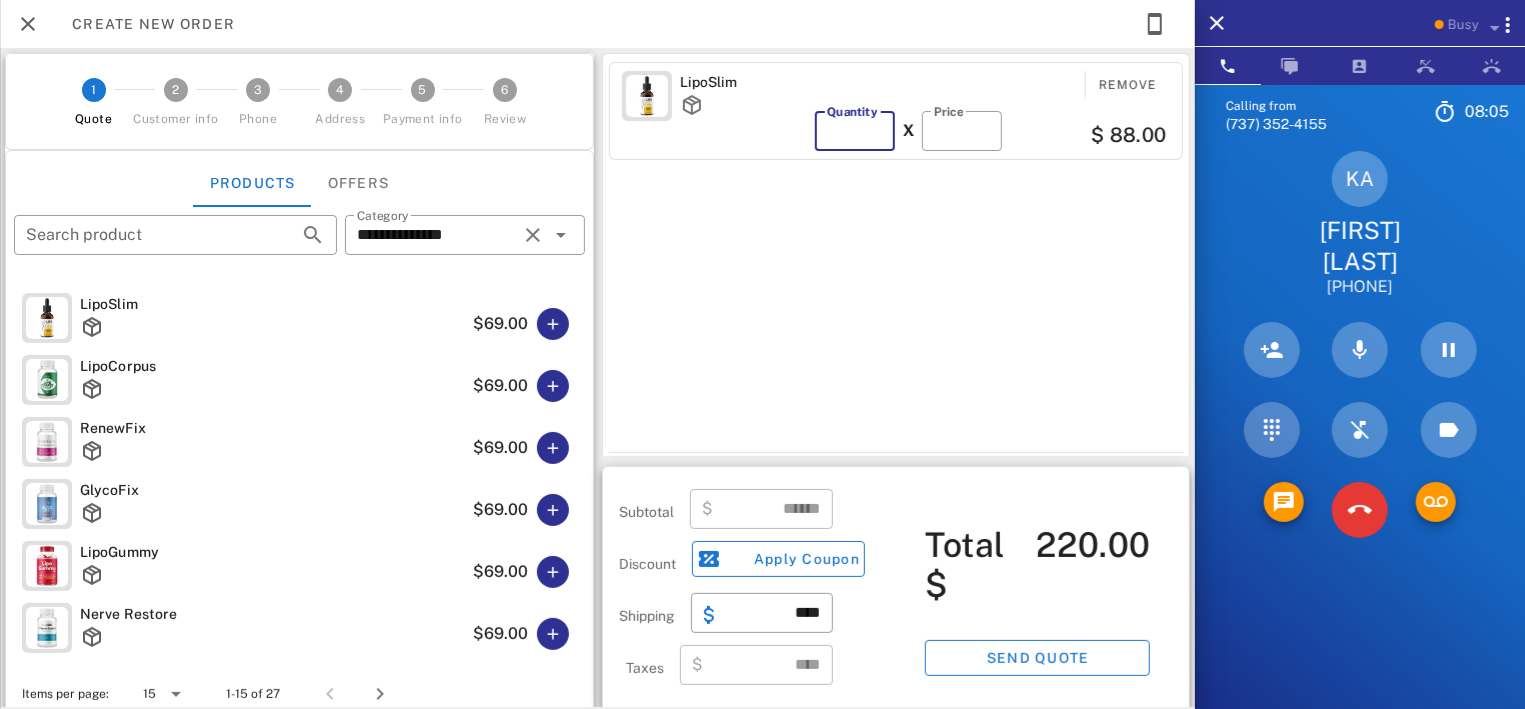 click on "*" at bounding box center (855, 131) 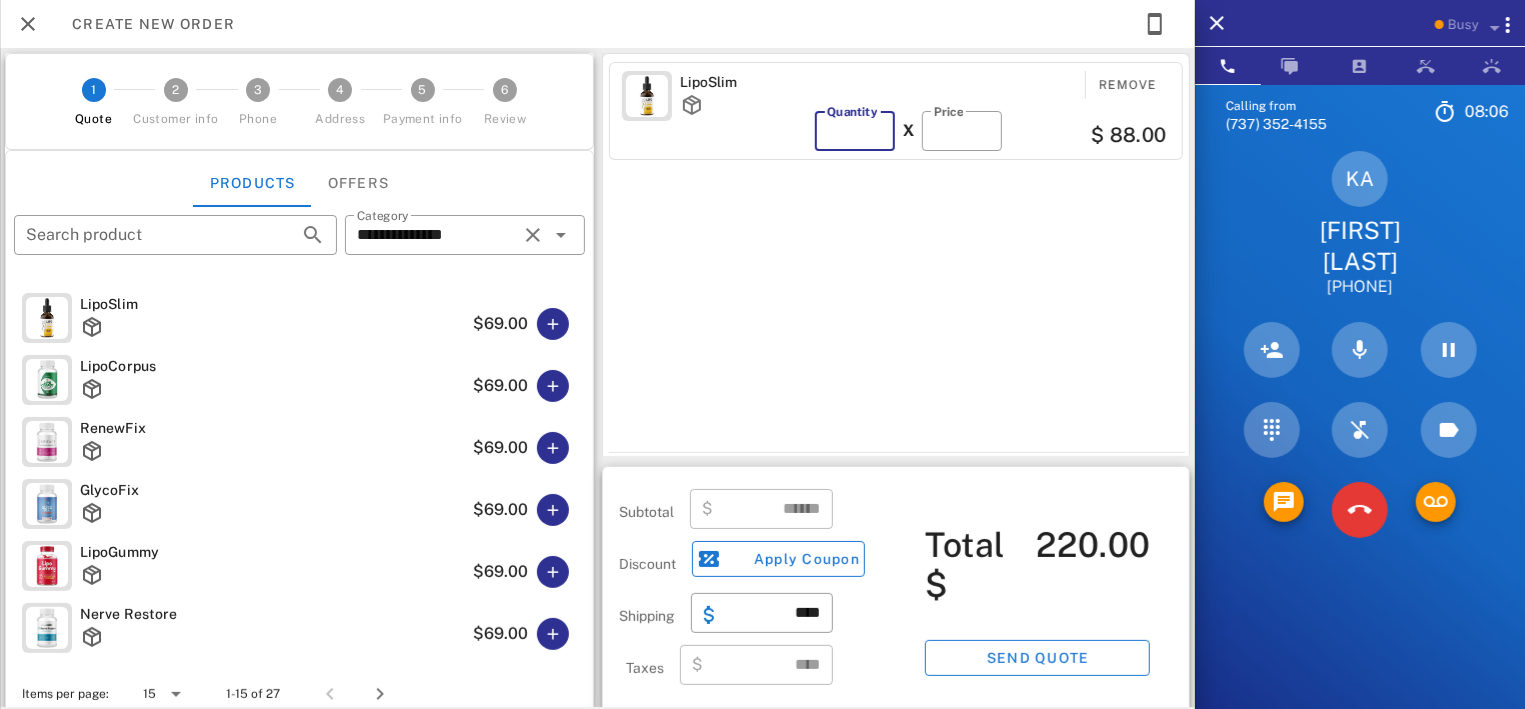 type on "*" 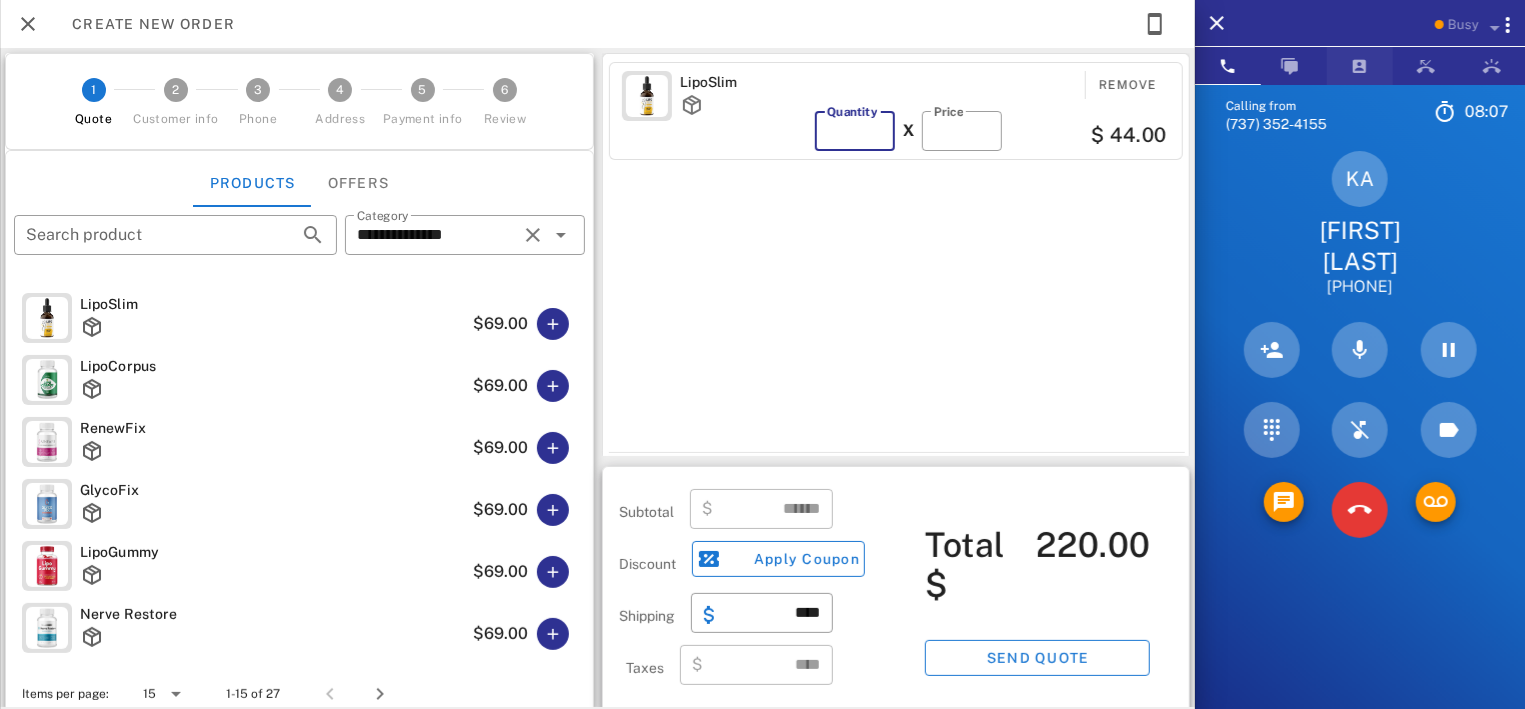 type on "*****" 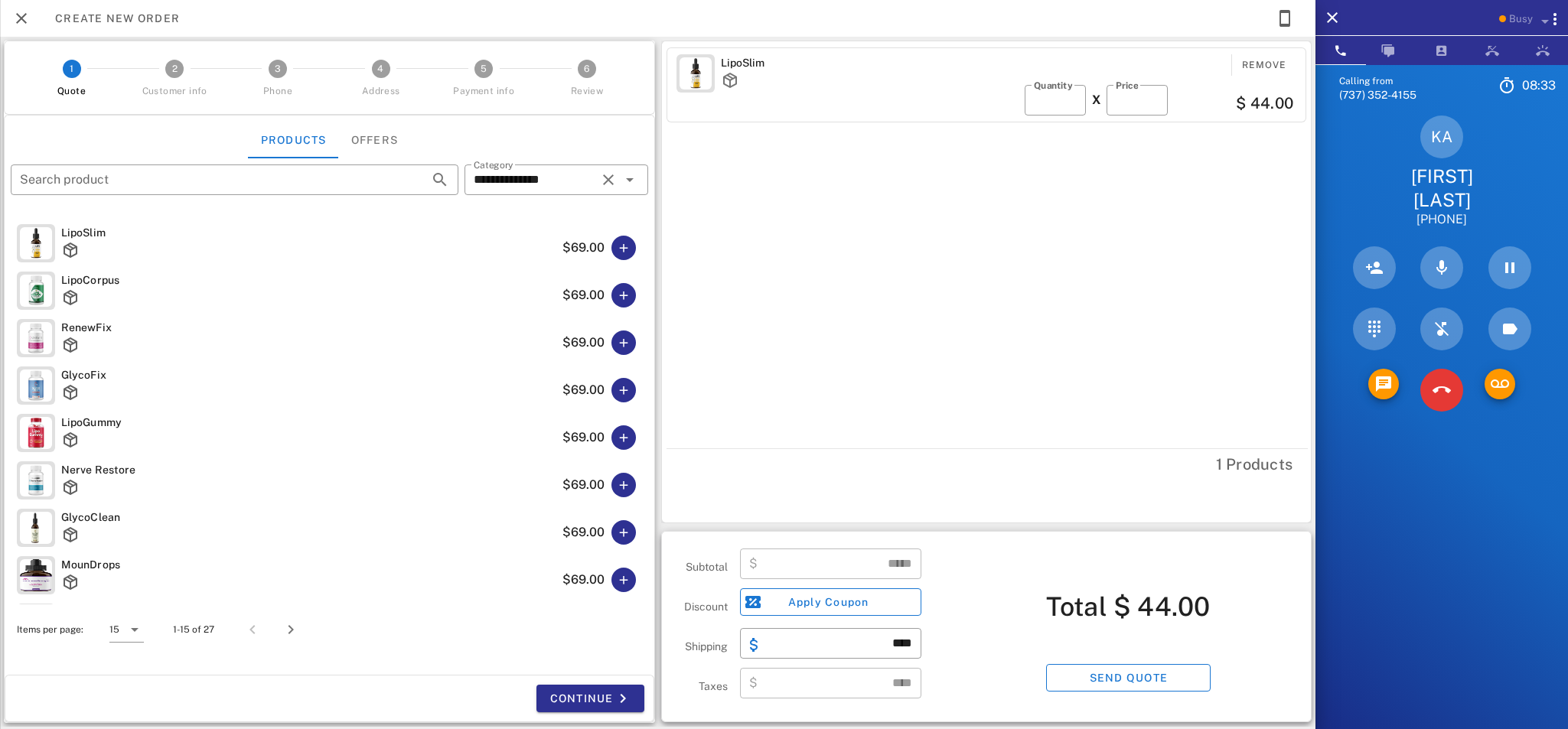 click on "LipoSlim  Remove  ​ Quantity * X ​ Price **  $ 44.00" at bounding box center (989, 245) 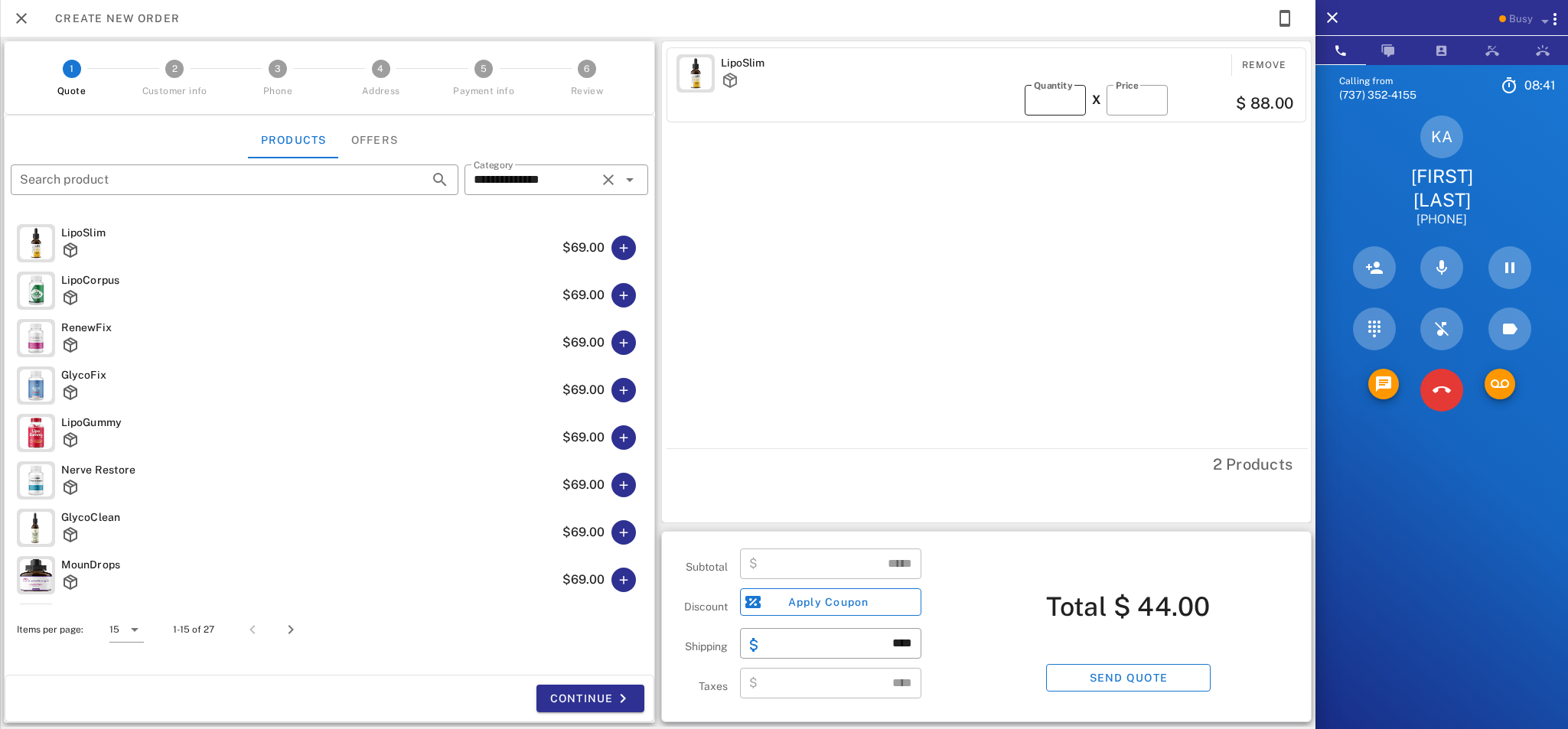 click on "*" at bounding box center (1055, 100) 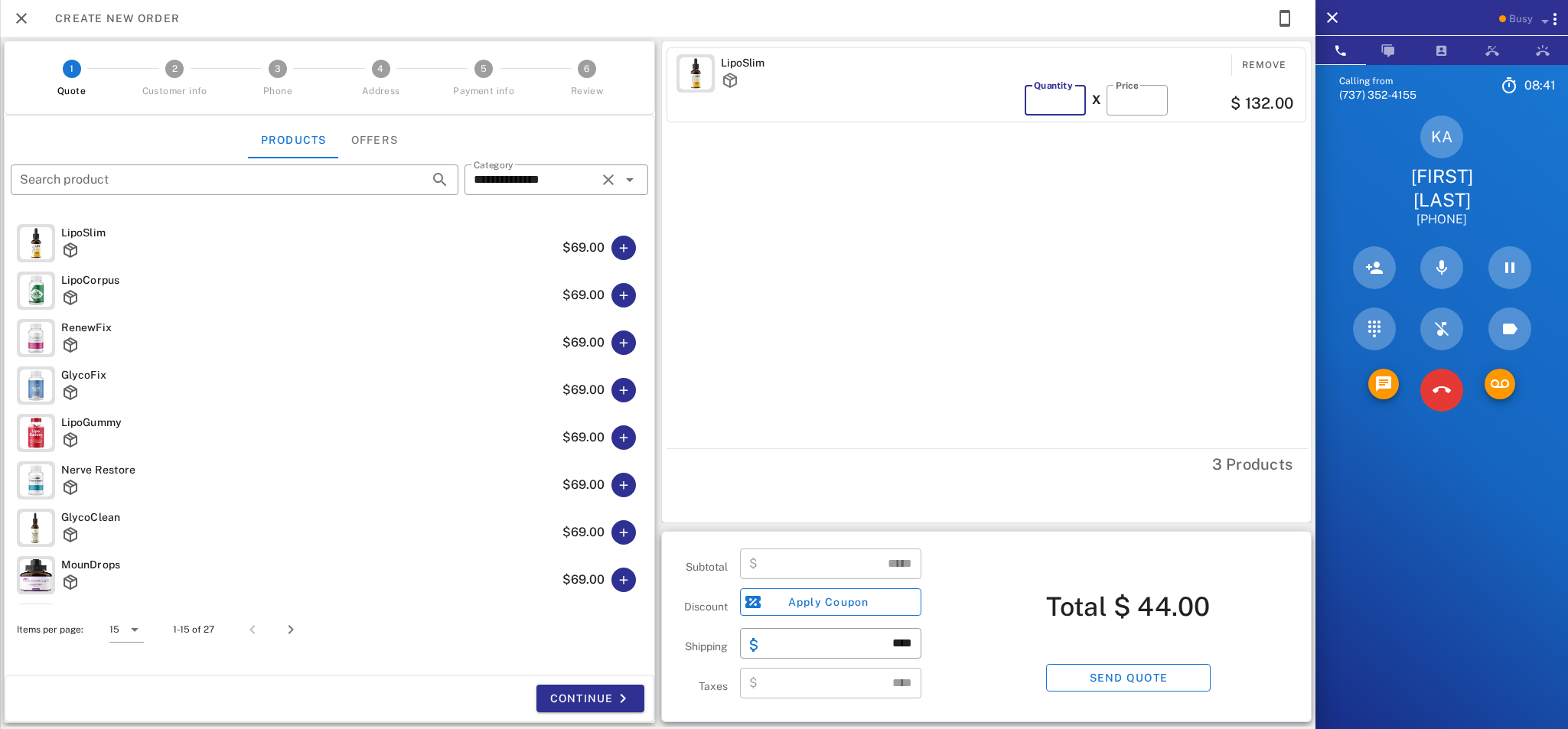 click on "*" at bounding box center (1055, 100) 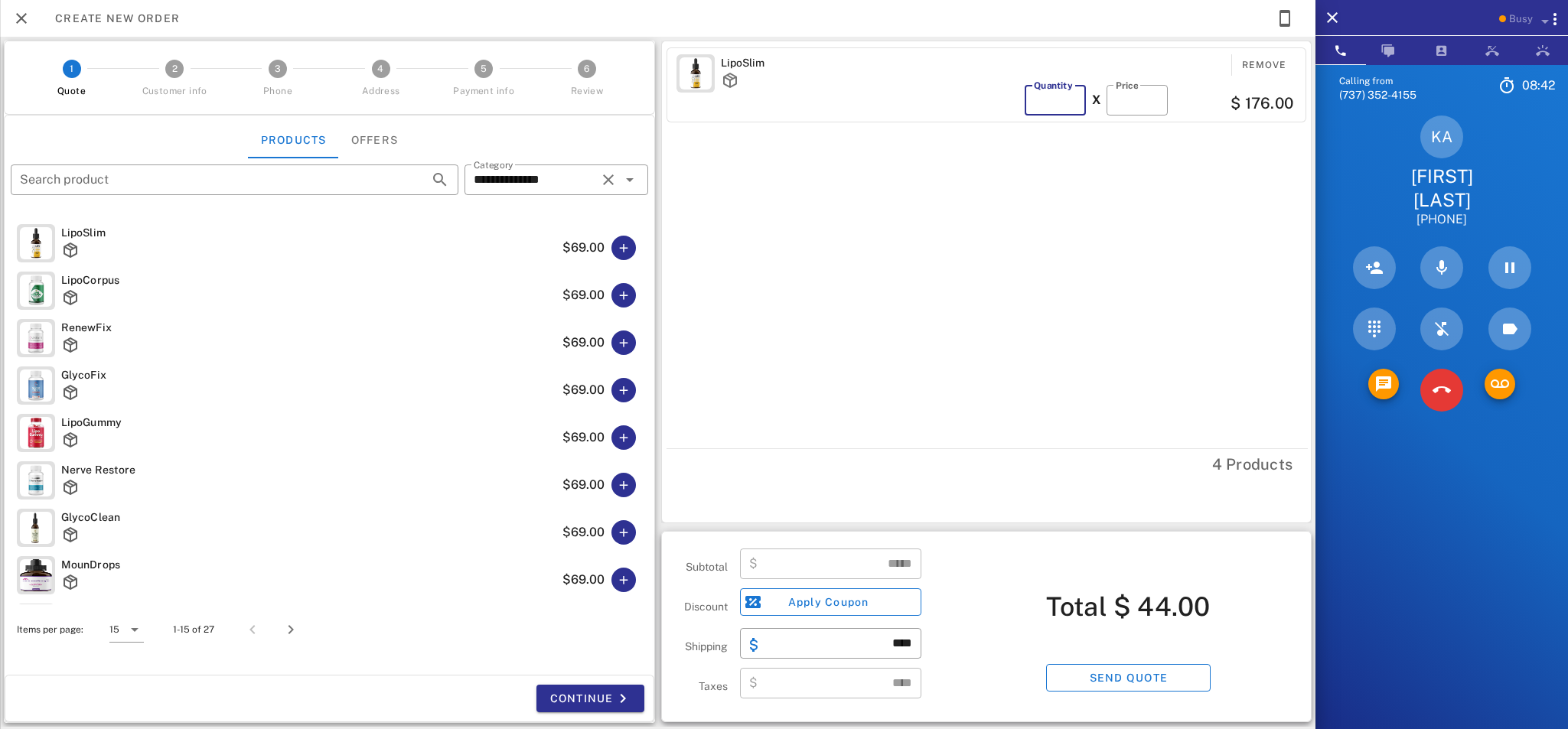click on "*" at bounding box center (1055, 100) 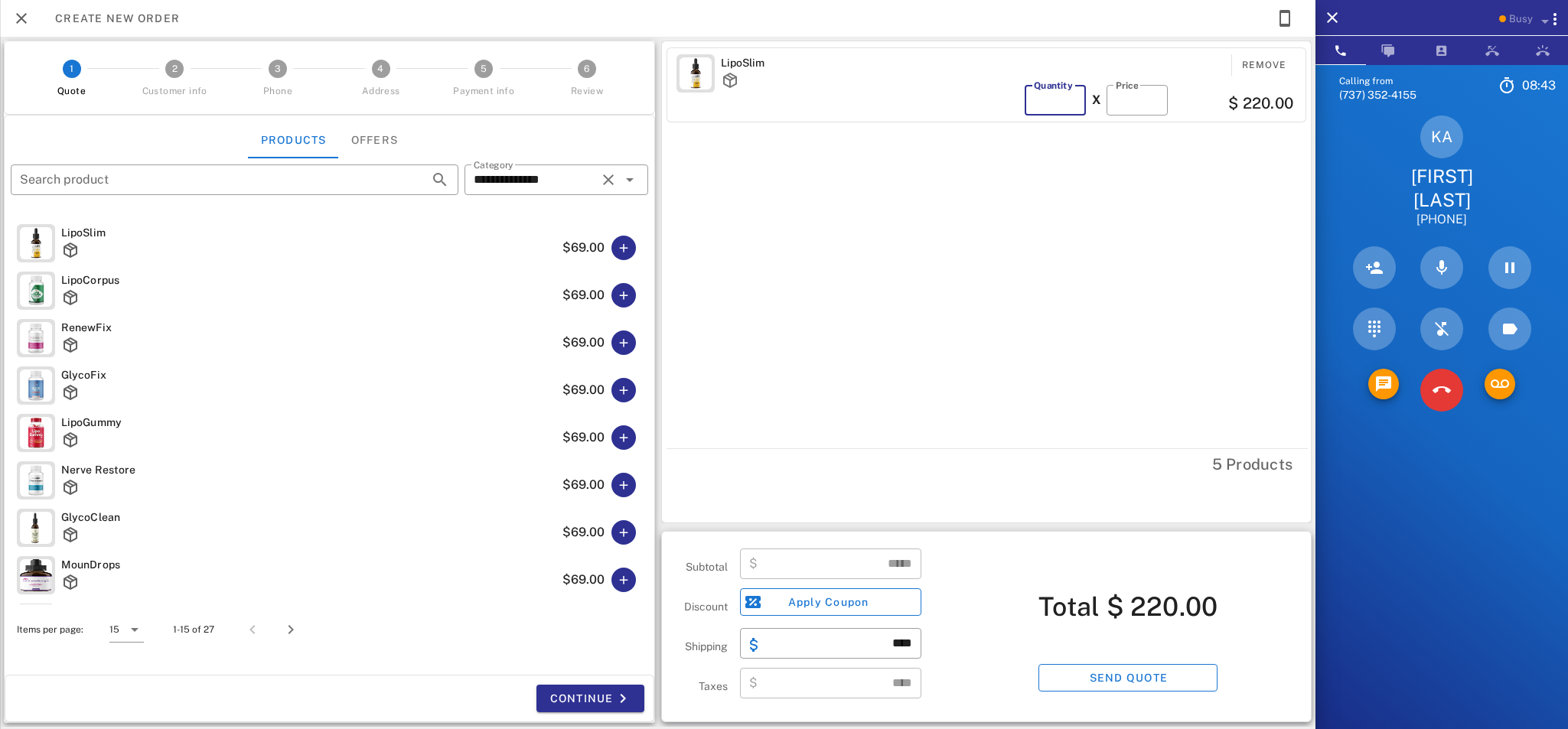 type on "******" 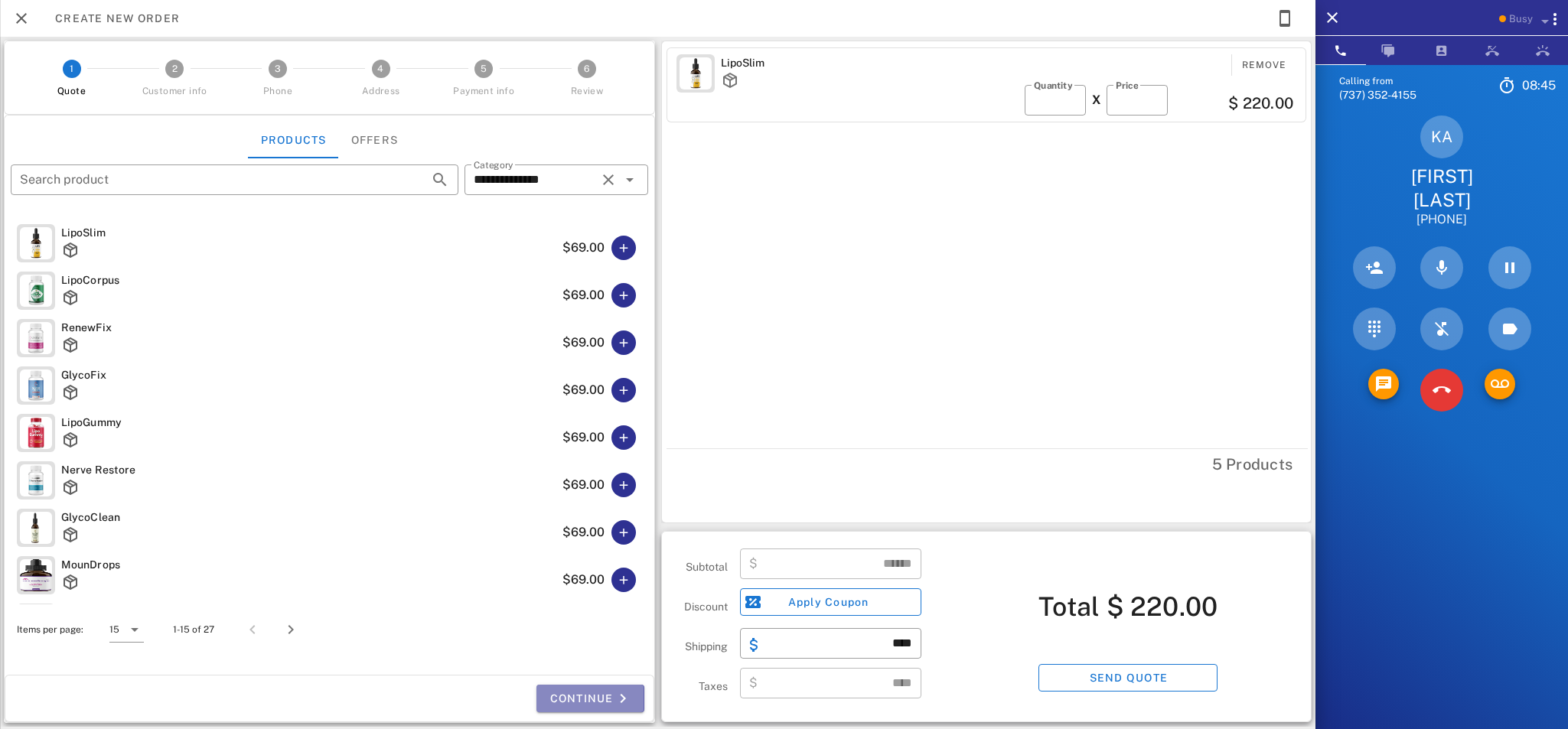 click on "Continue" at bounding box center [590, 698] 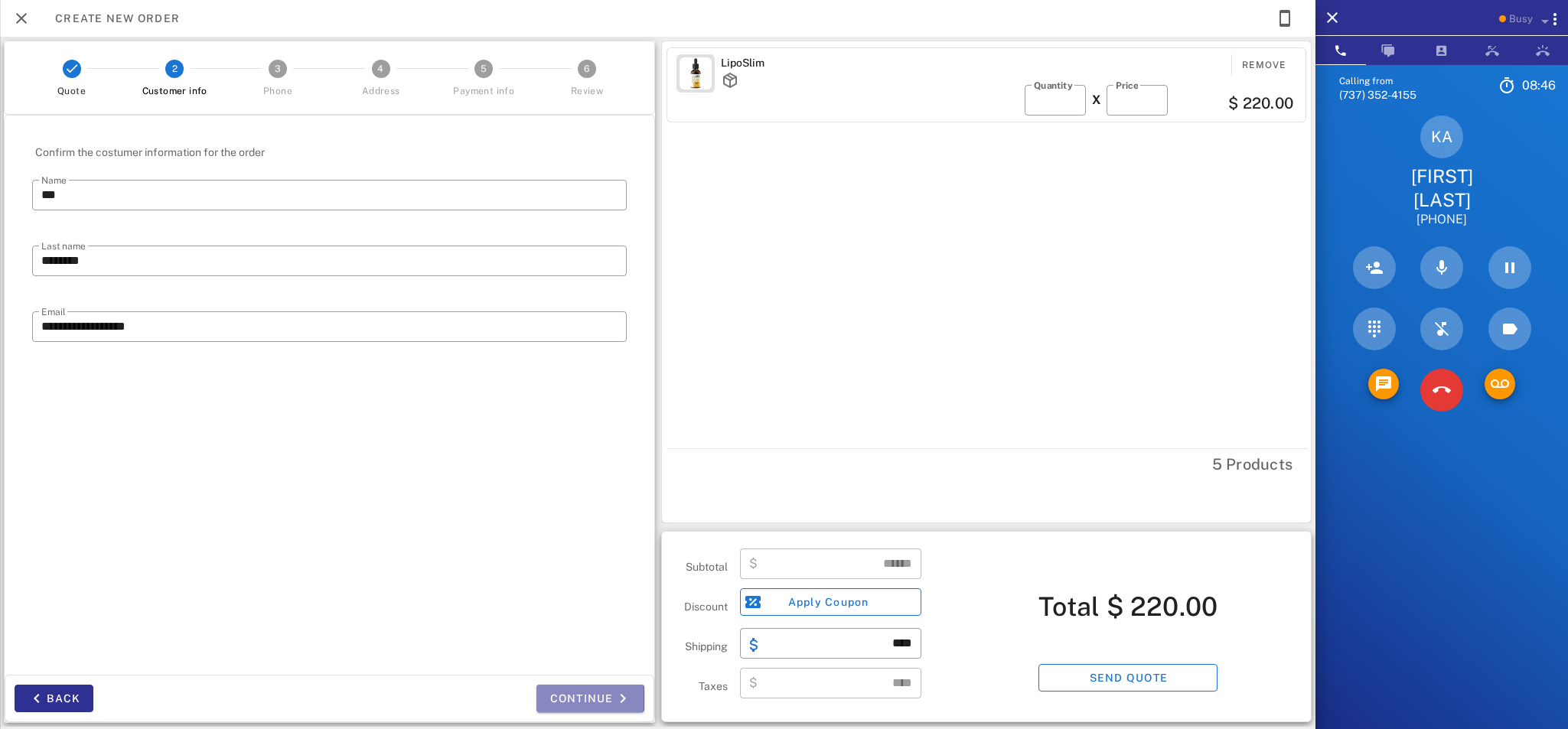click on "Continue" at bounding box center [590, 698] 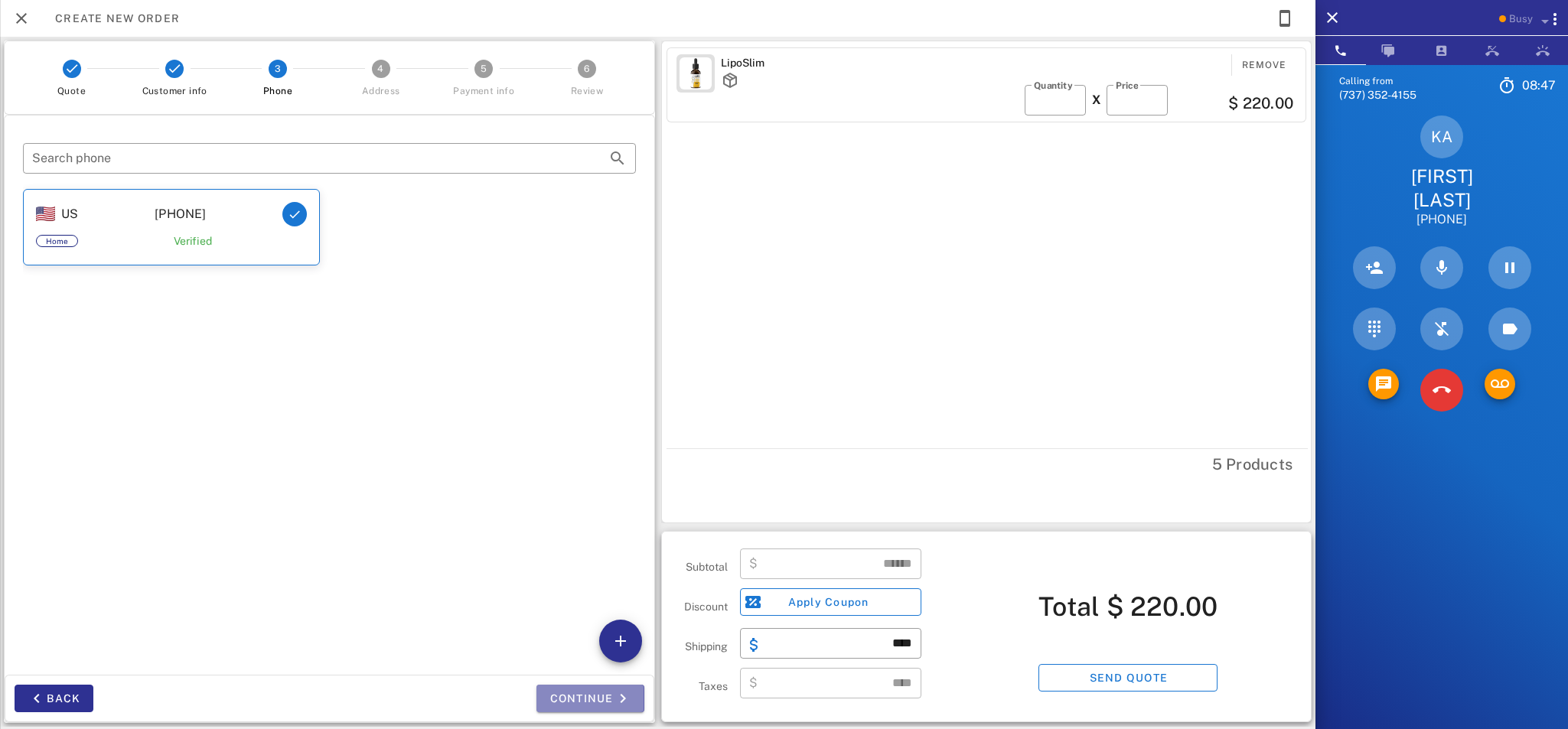 click on "Continue" at bounding box center (590, 698) 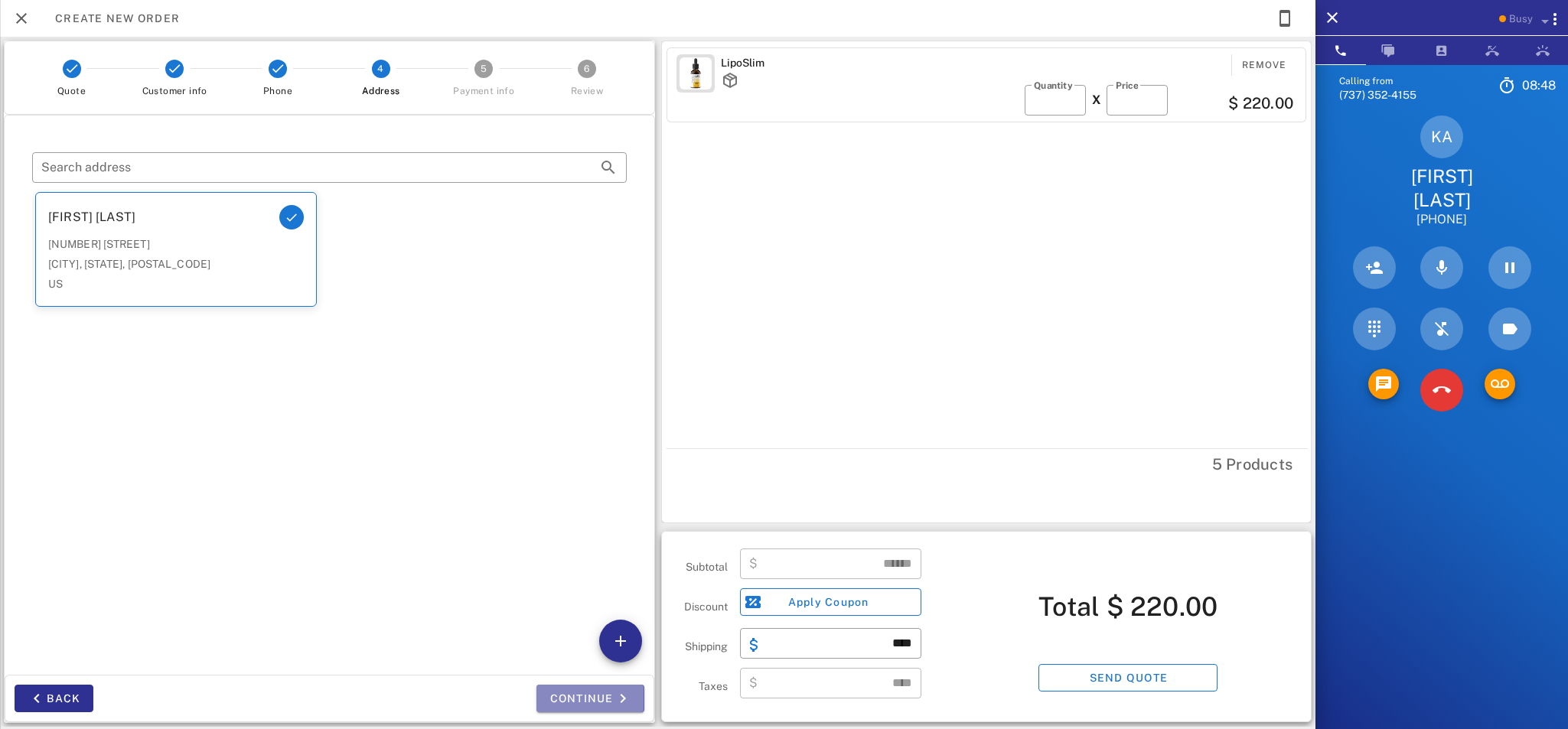 click on "Continue" at bounding box center (590, 698) 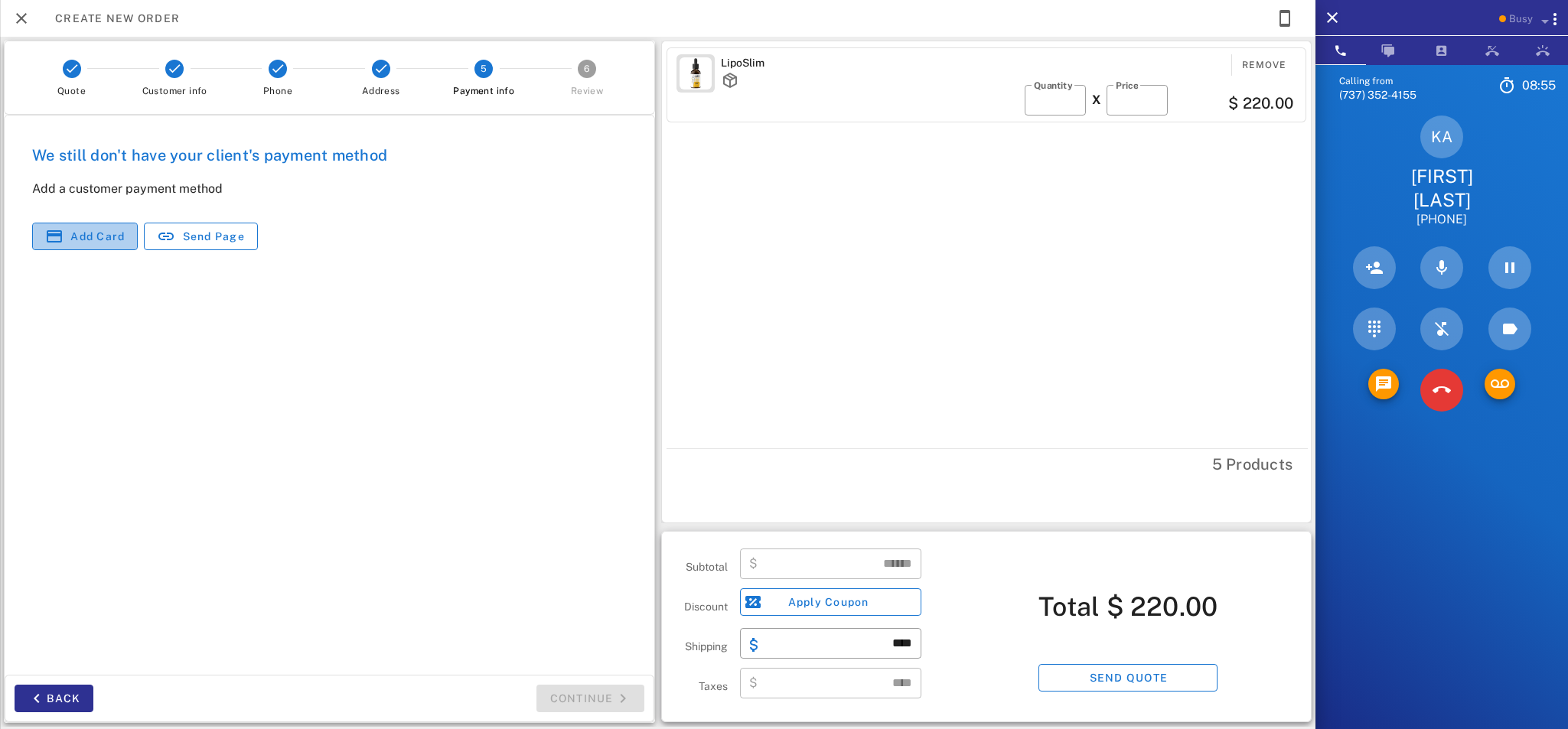 click on "Add card" at bounding box center (97, 236) 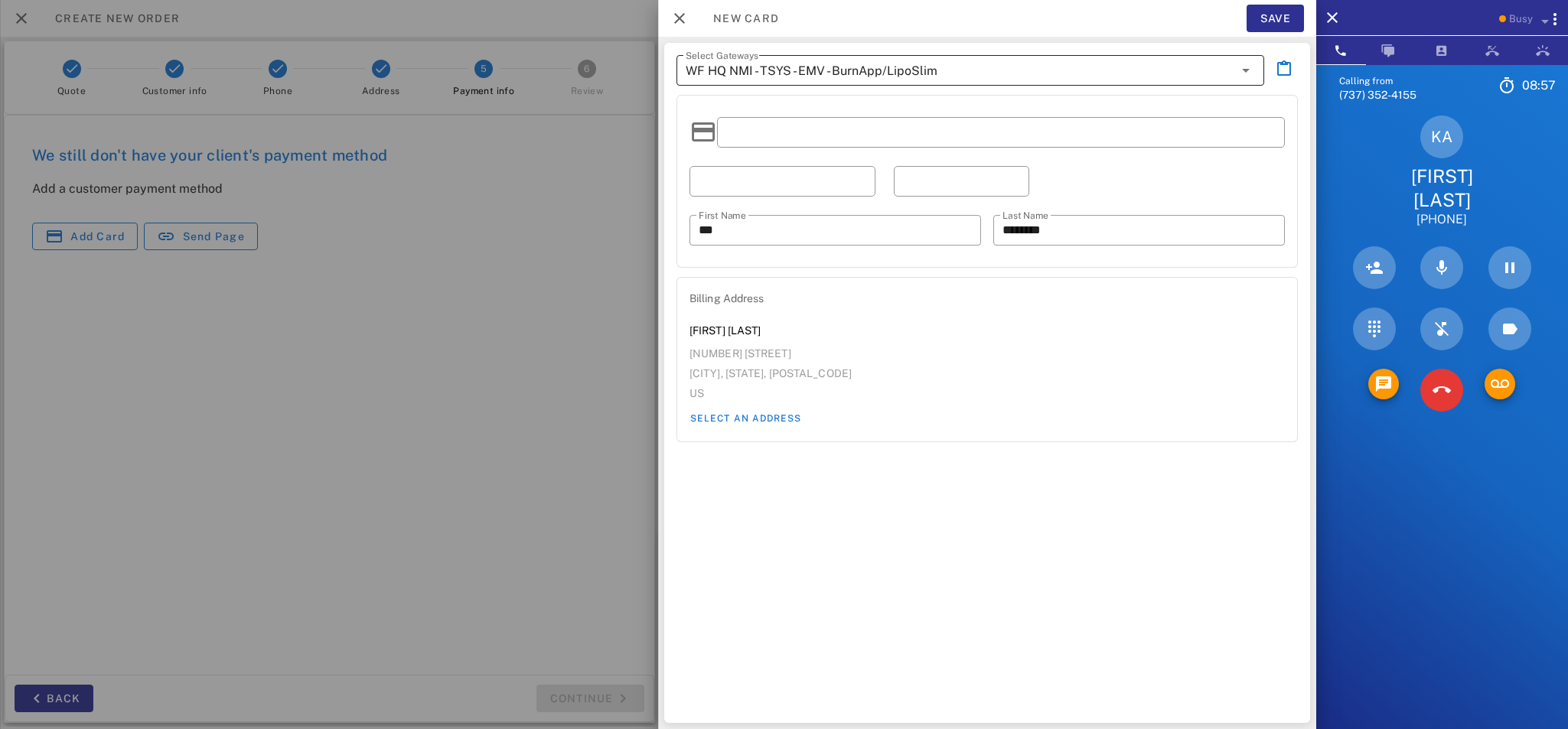 click on "WF HQ NMI - TSYS - EMV - BurnApp/LipoSlim" at bounding box center [960, 70] 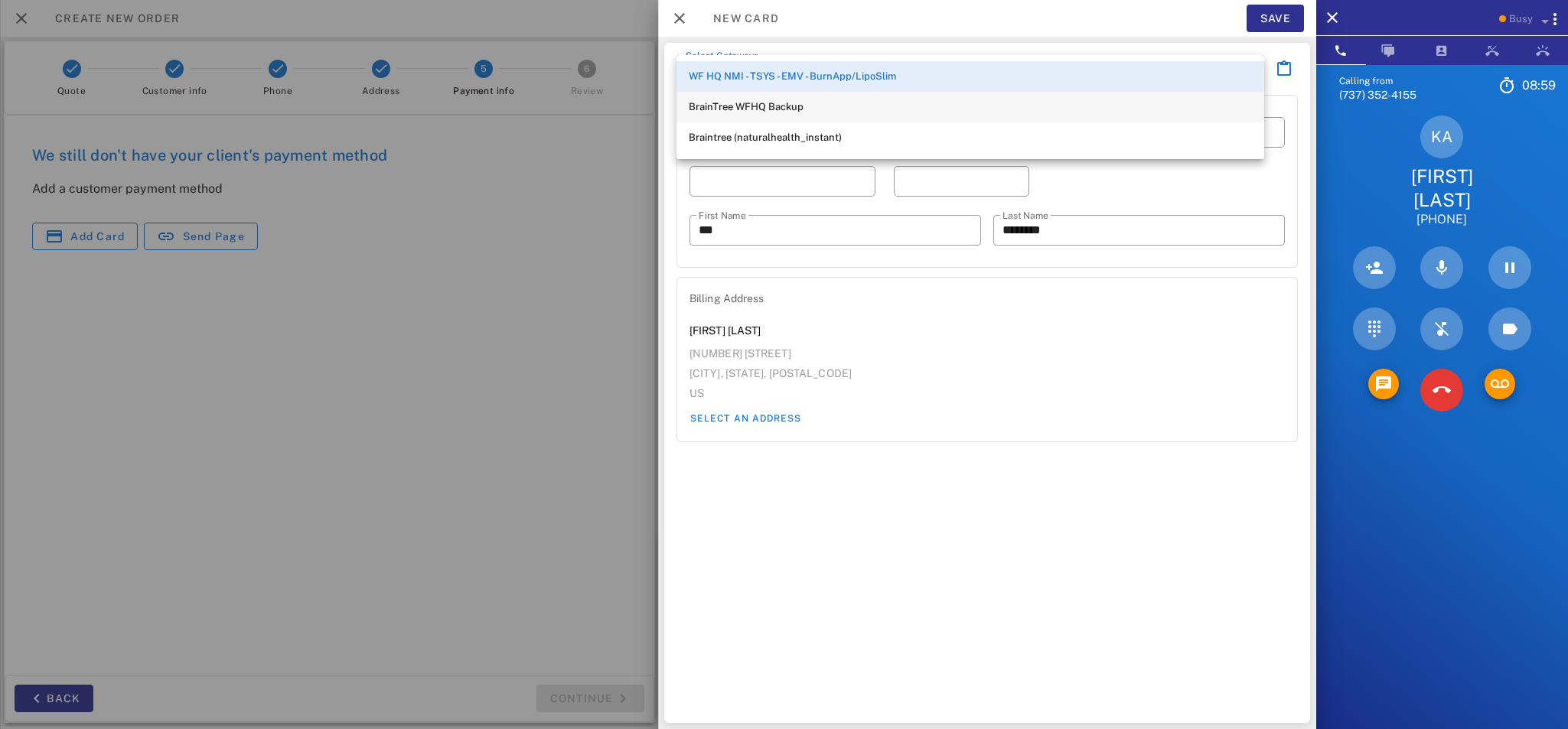 click on "BrainTree WFHQ Backup" at bounding box center (970, 107) 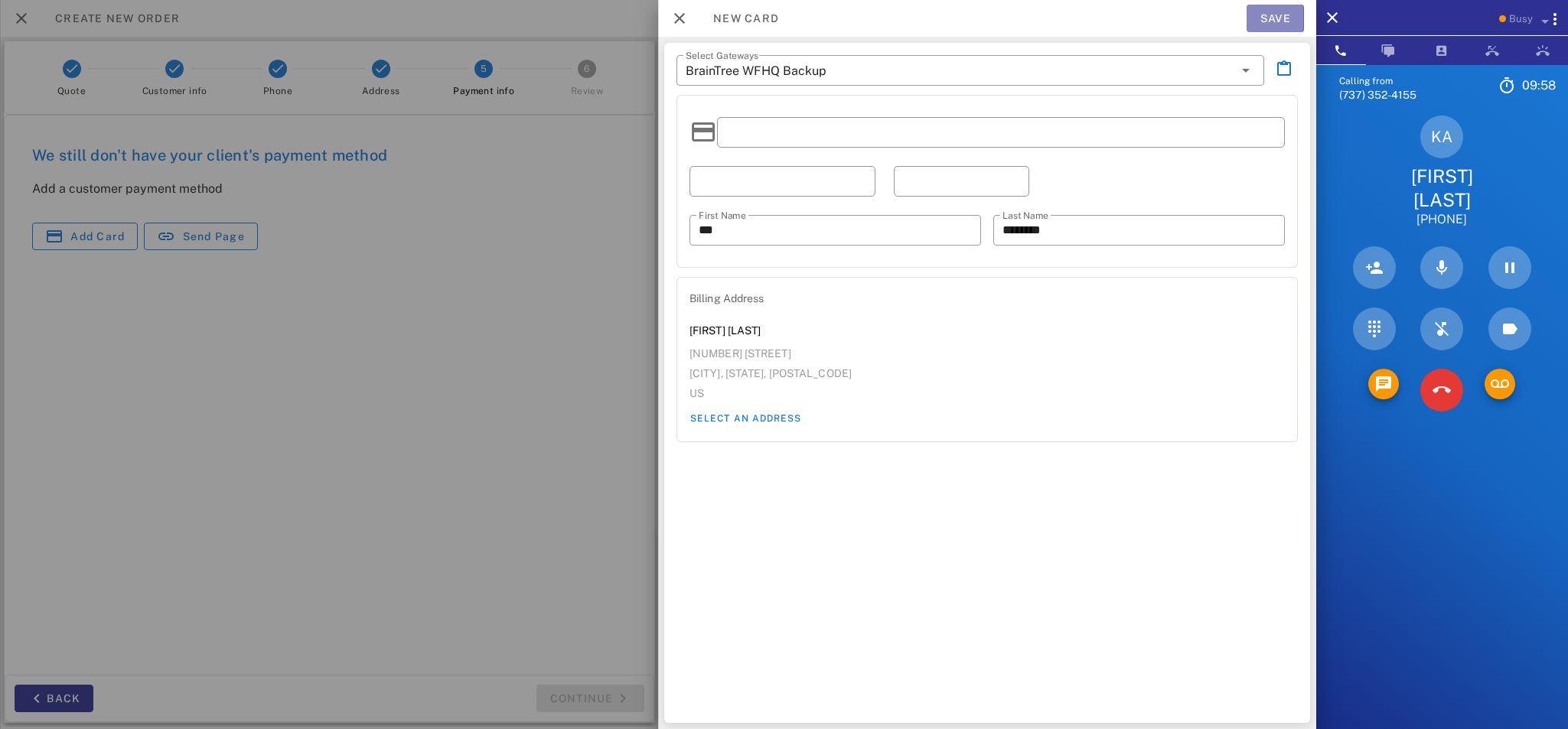 click on "Save" at bounding box center (1275, 18) 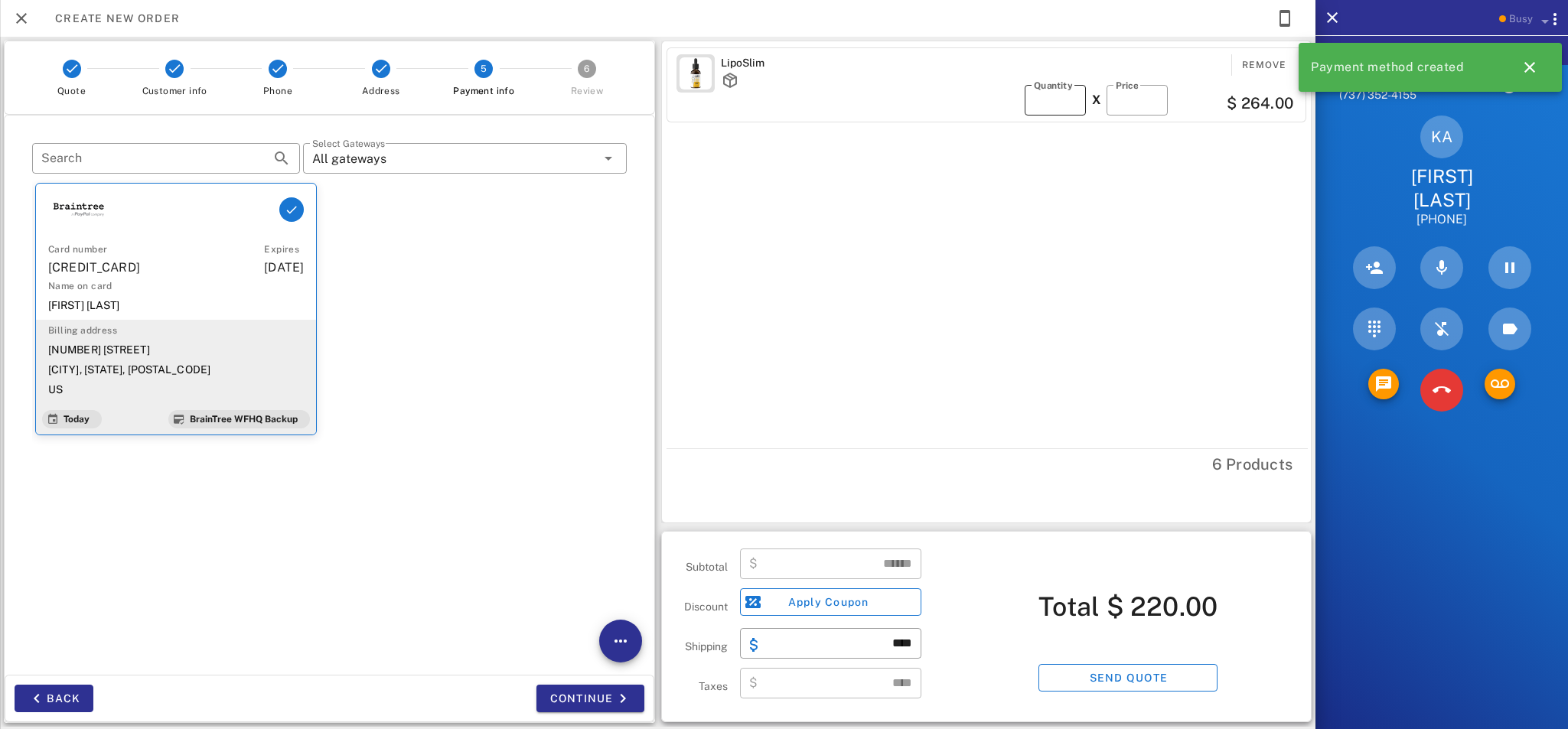 type on "*" 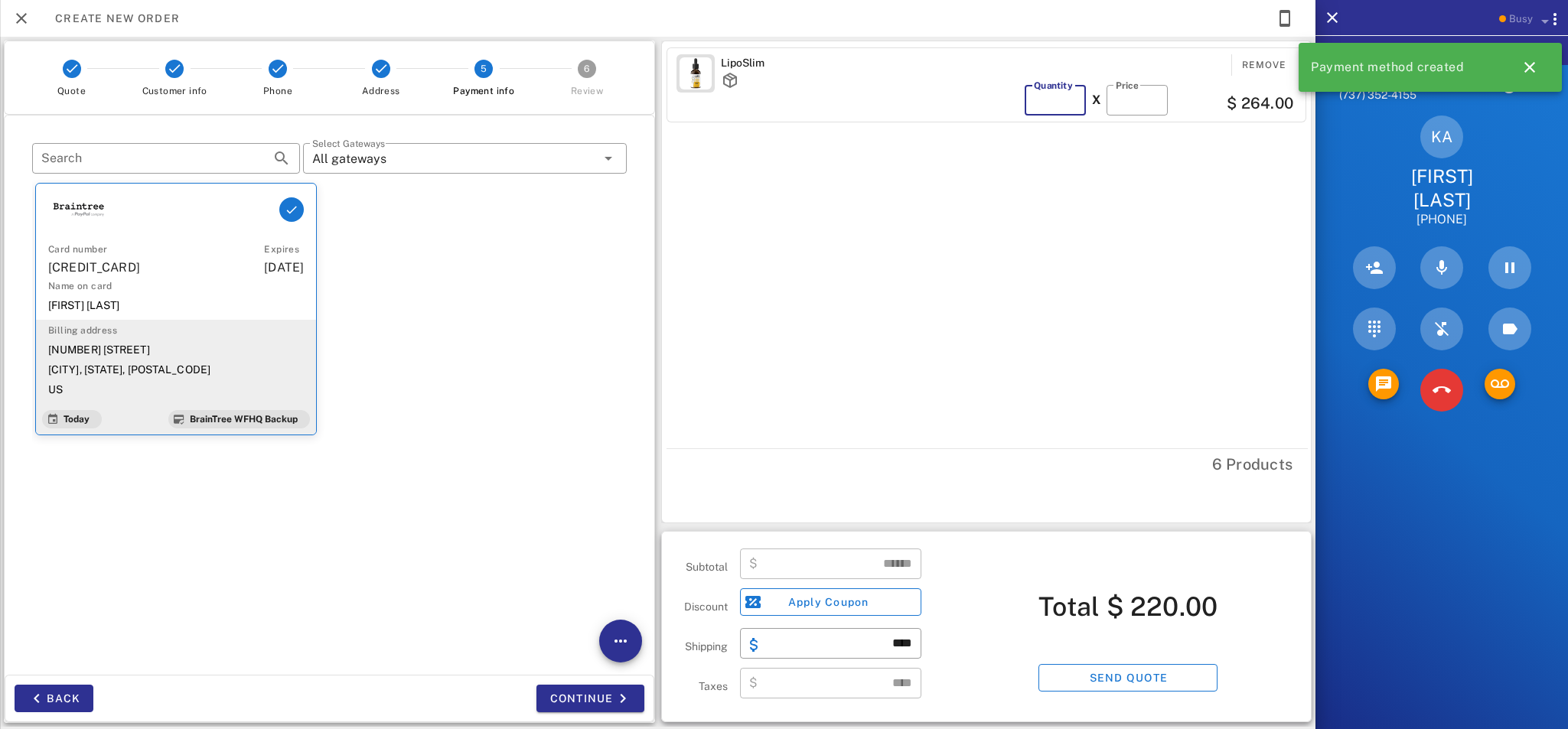 type on "******" 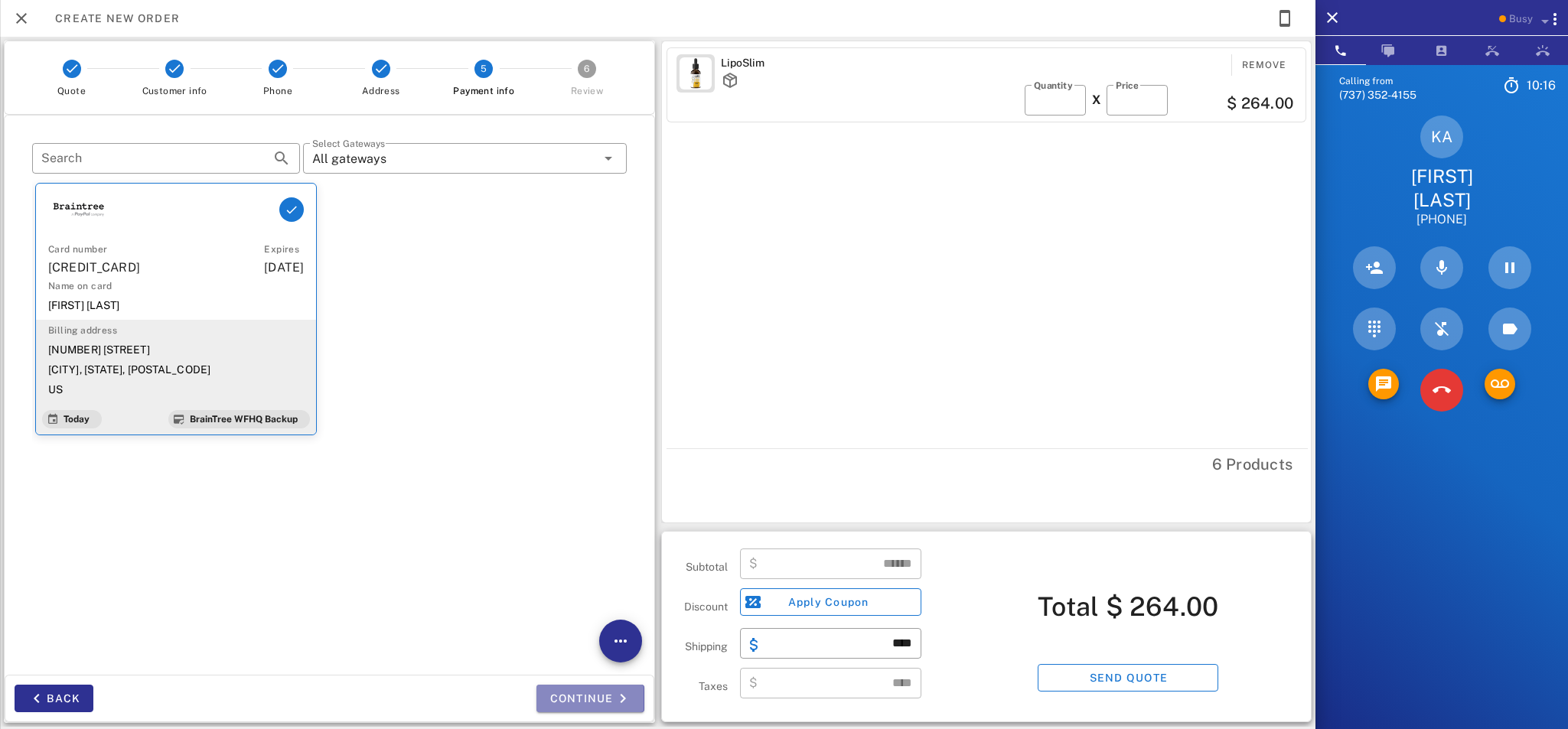 click on "Continue" at bounding box center (590, 698) 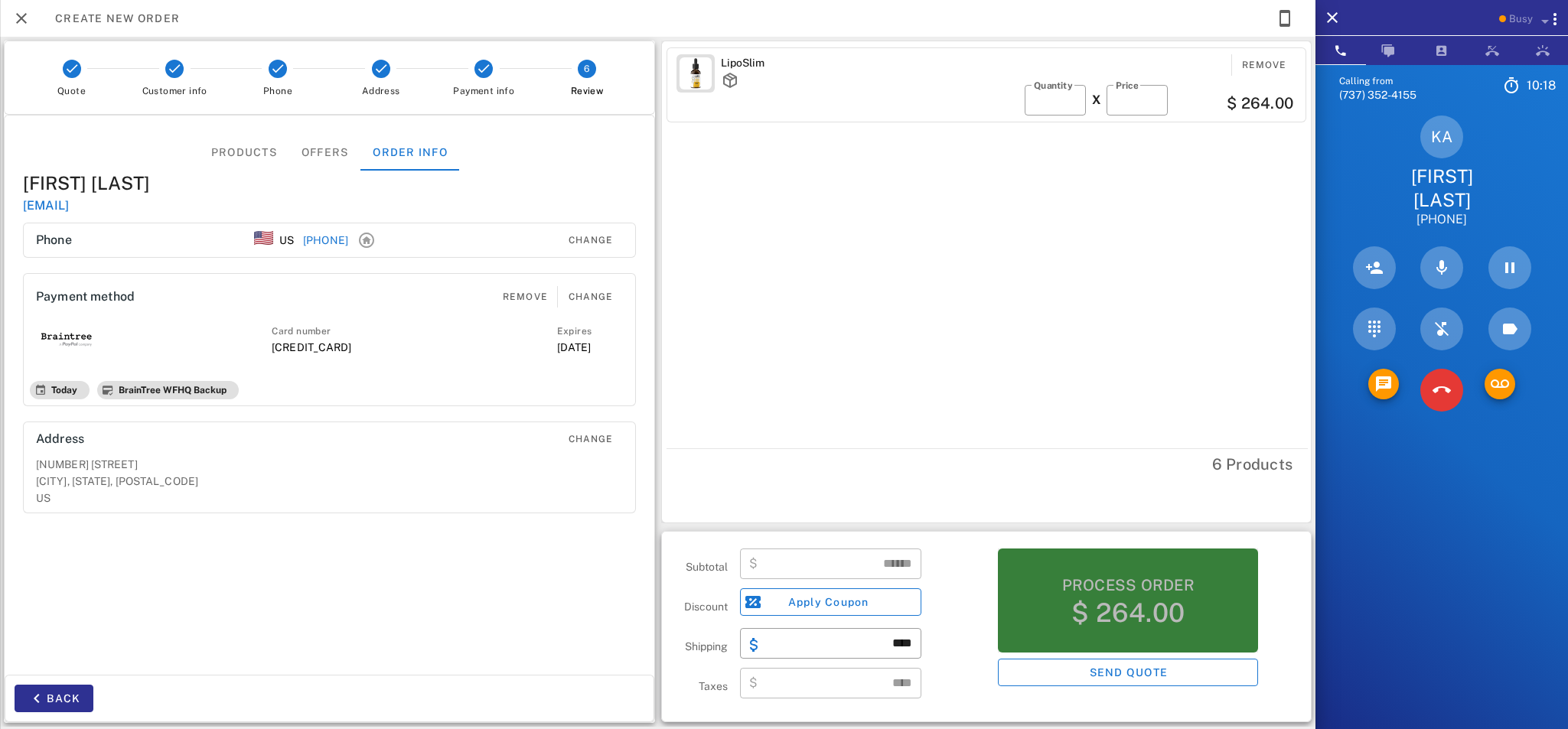 click on "Process order $ 264.00" at bounding box center (1128, 600) 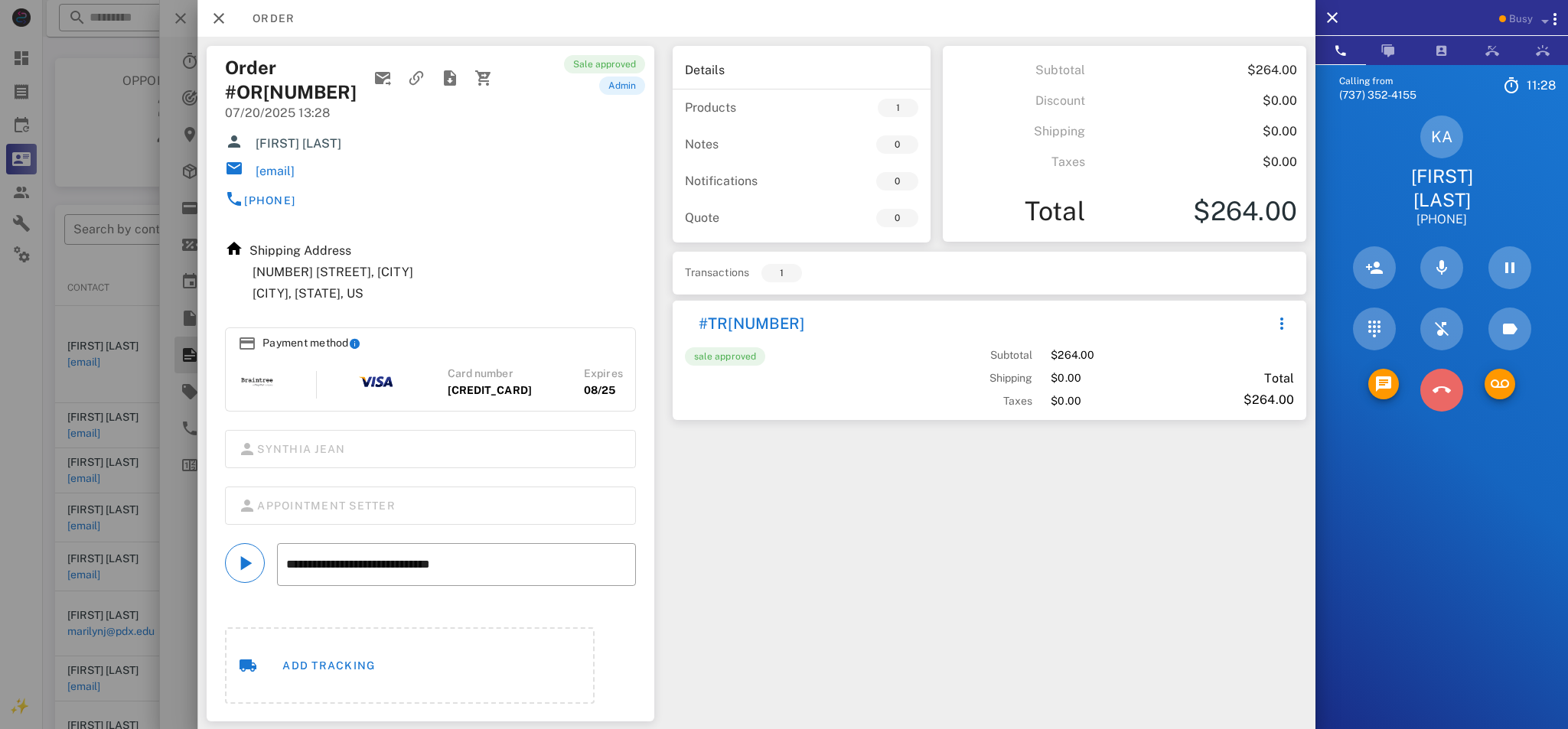 click at bounding box center (1442, 390) 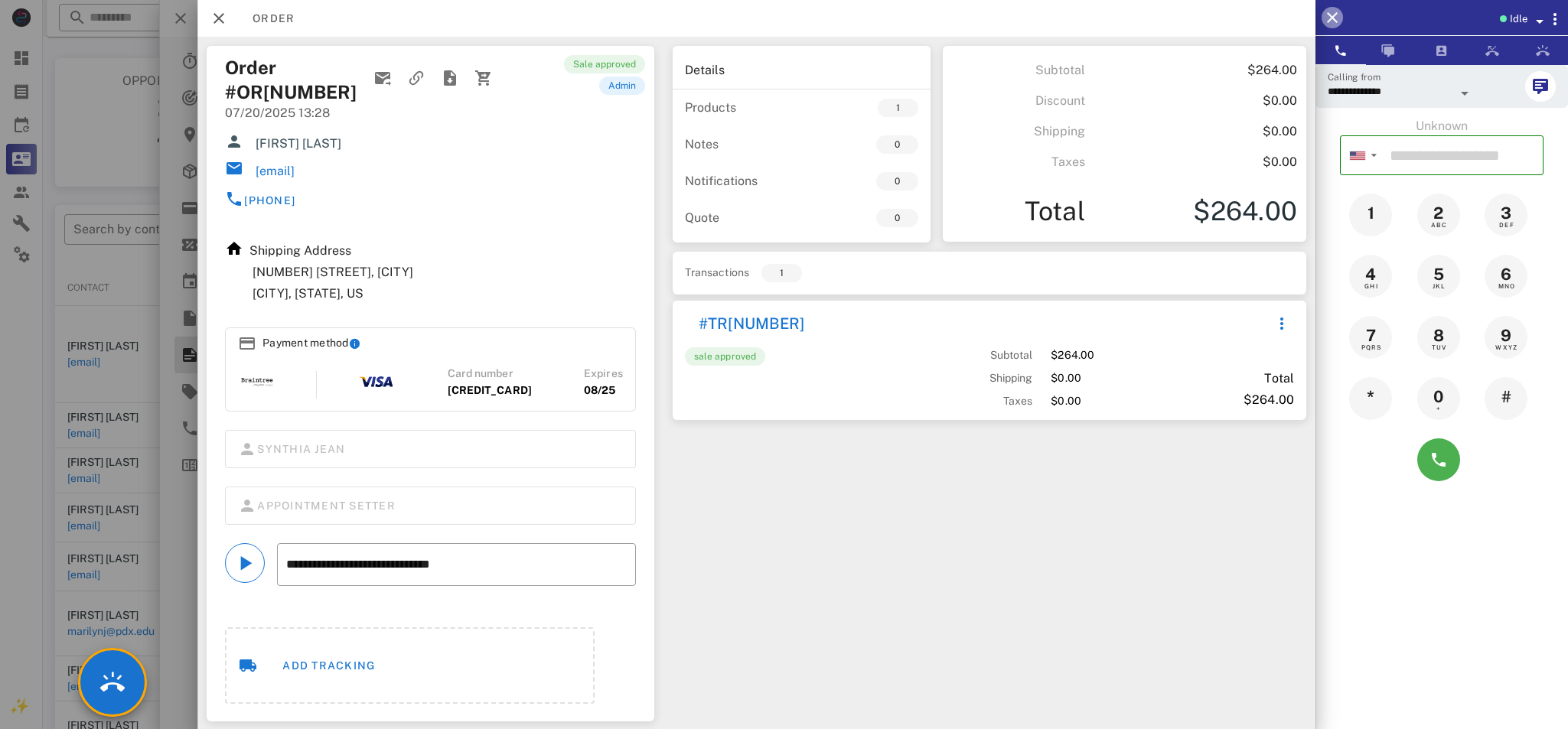 click at bounding box center (1332, 18) 